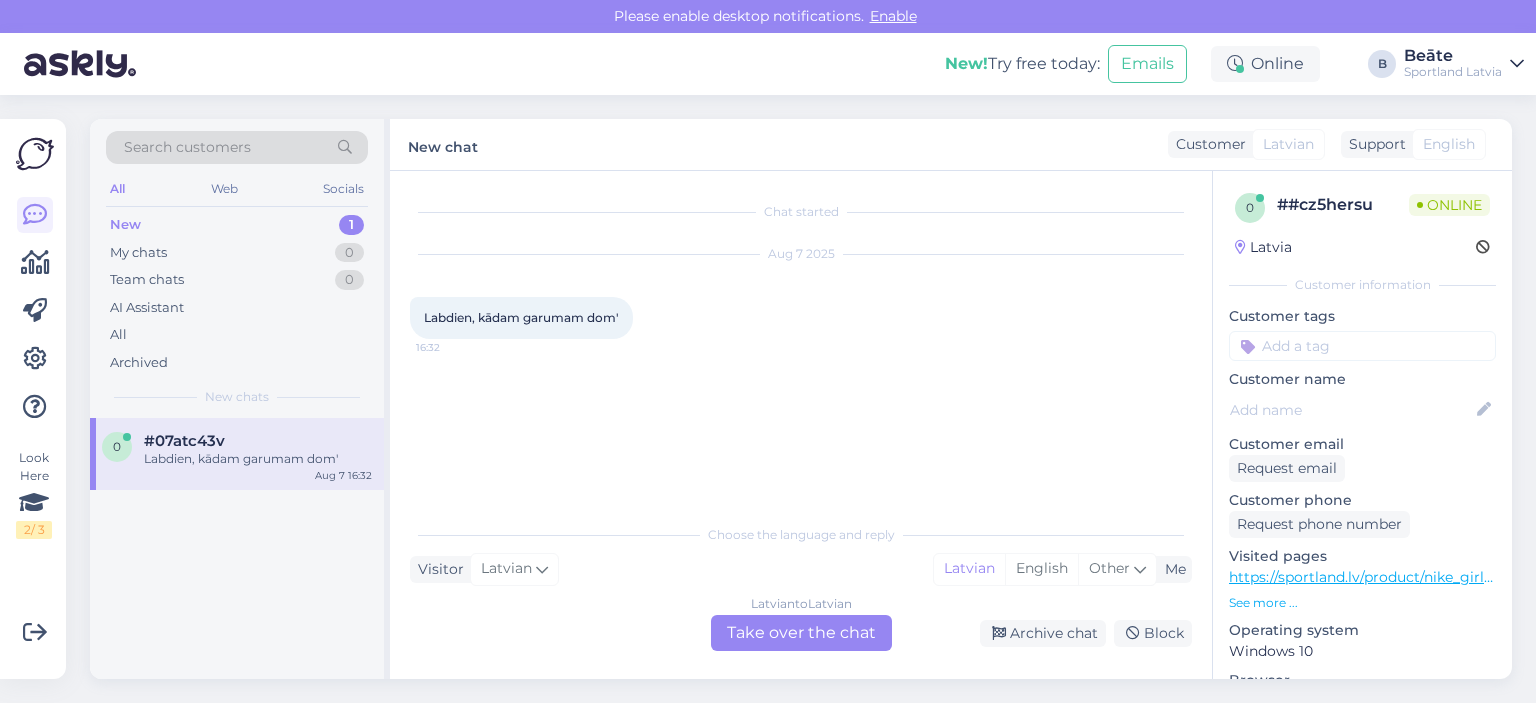 scroll, scrollTop: 0, scrollLeft: 0, axis: both 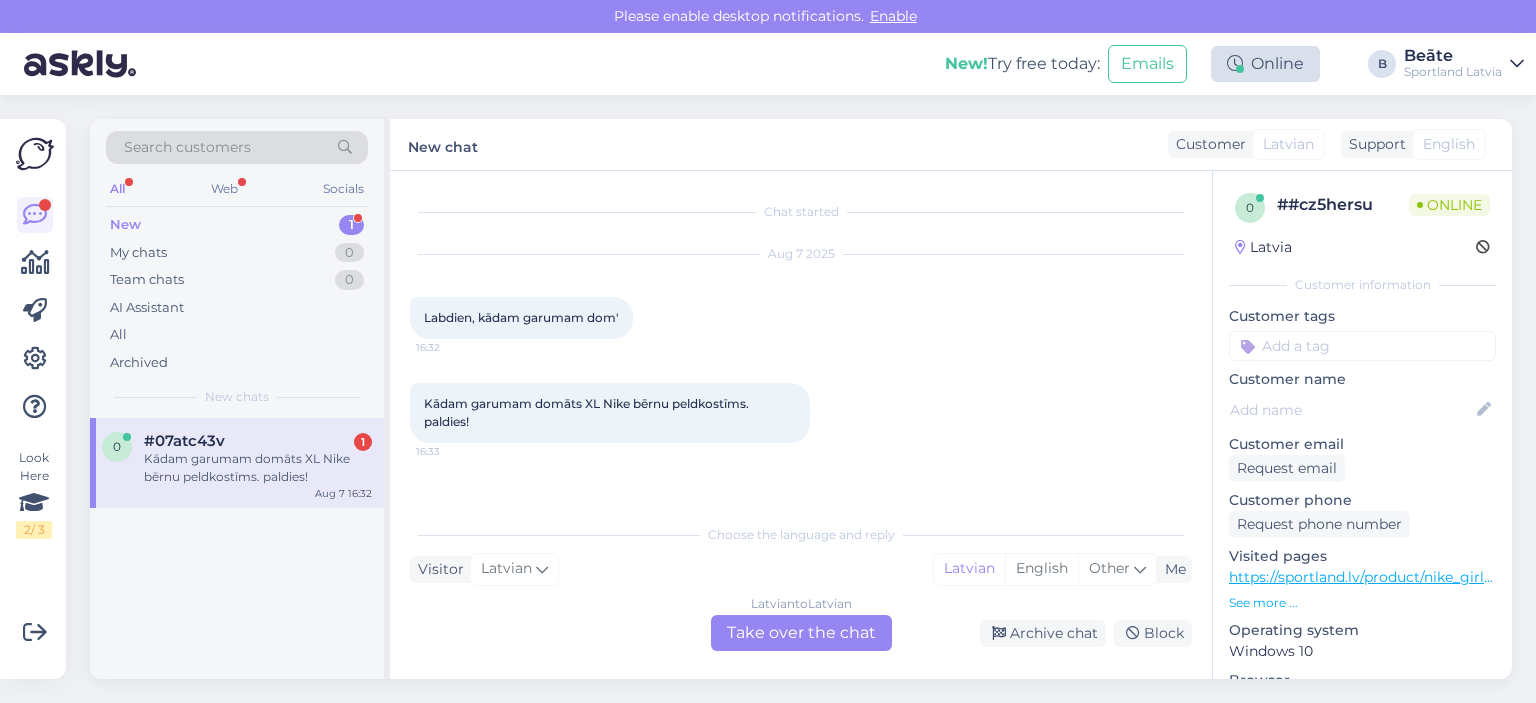 click on "Online" at bounding box center [1265, 64] 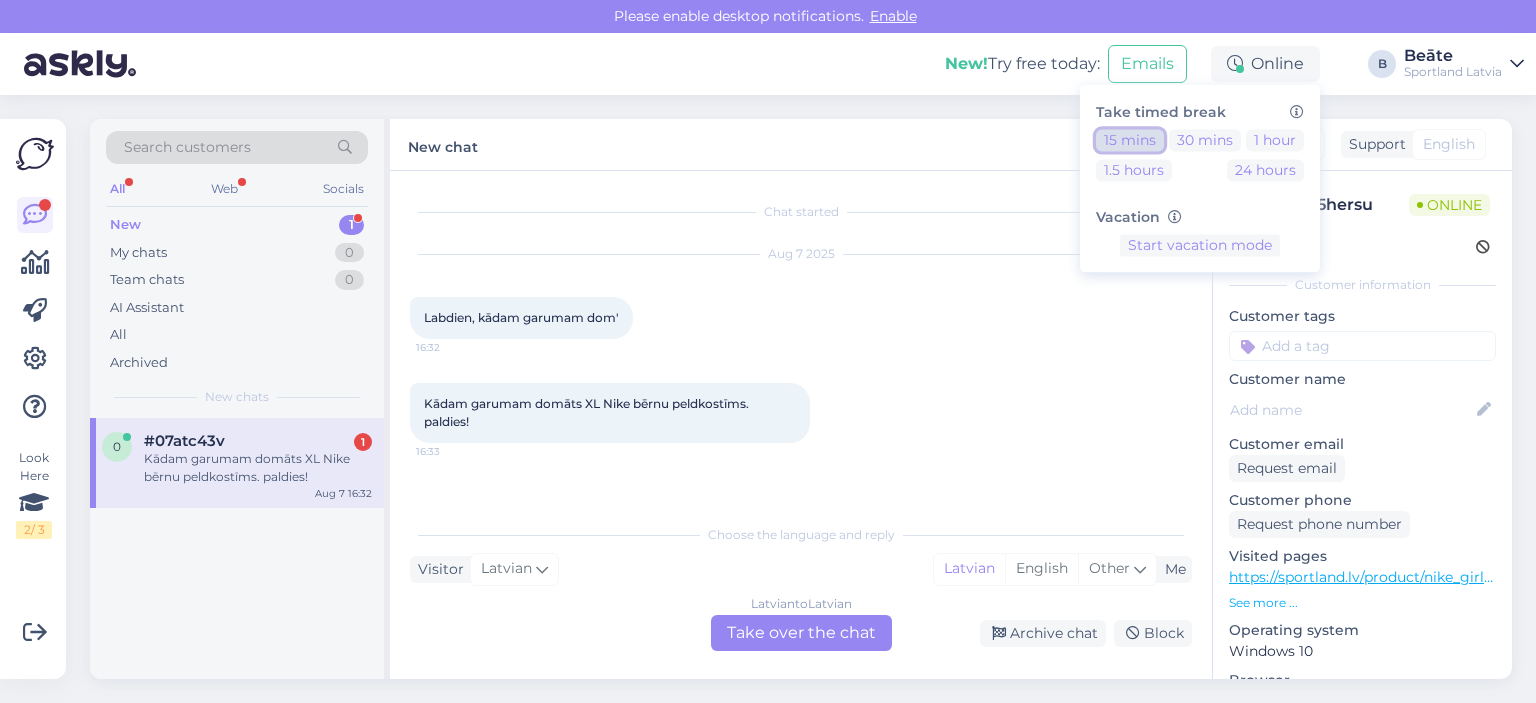 click on "15 mins" at bounding box center [1130, 140] 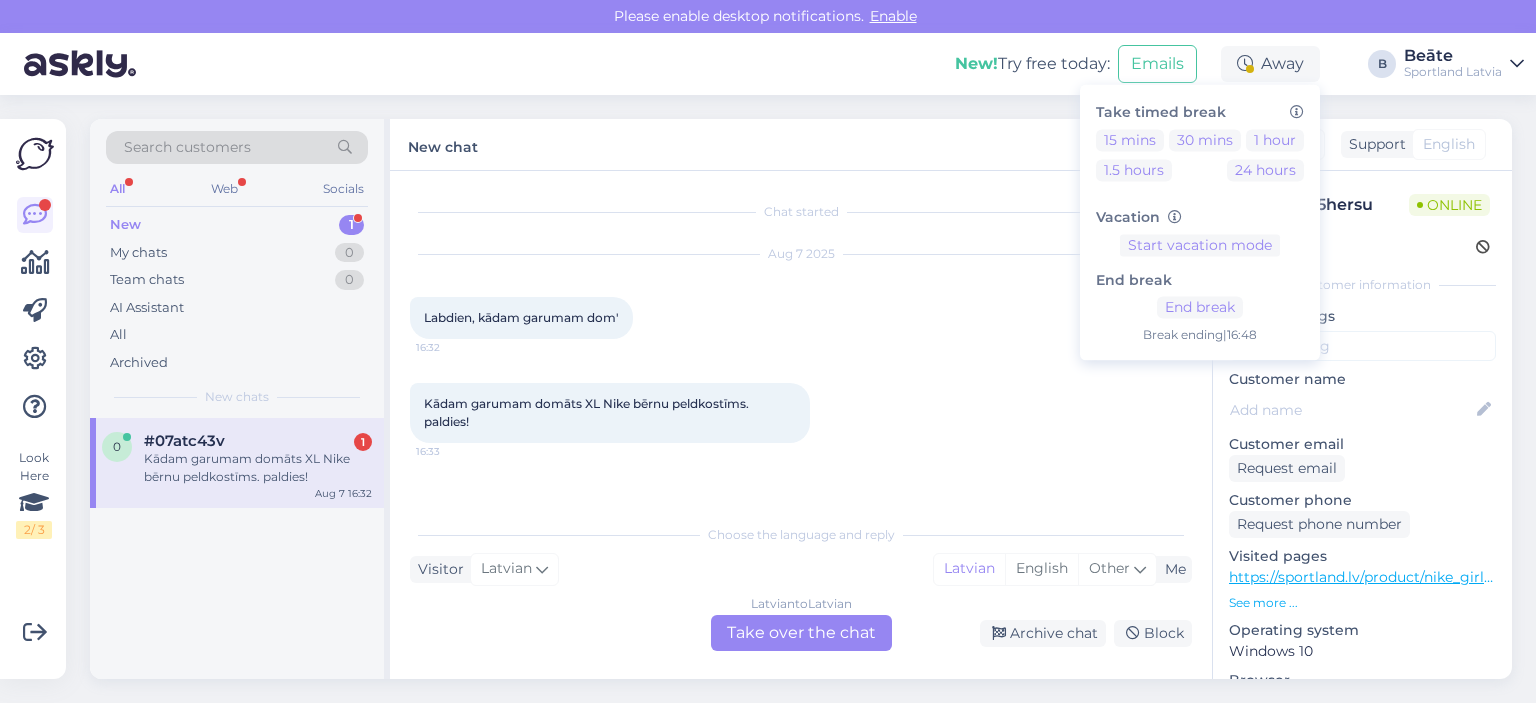click on "Kādam garumam domāts XL Nike bērnu peldkostīms. paldies! 16:33" at bounding box center (610, 413) 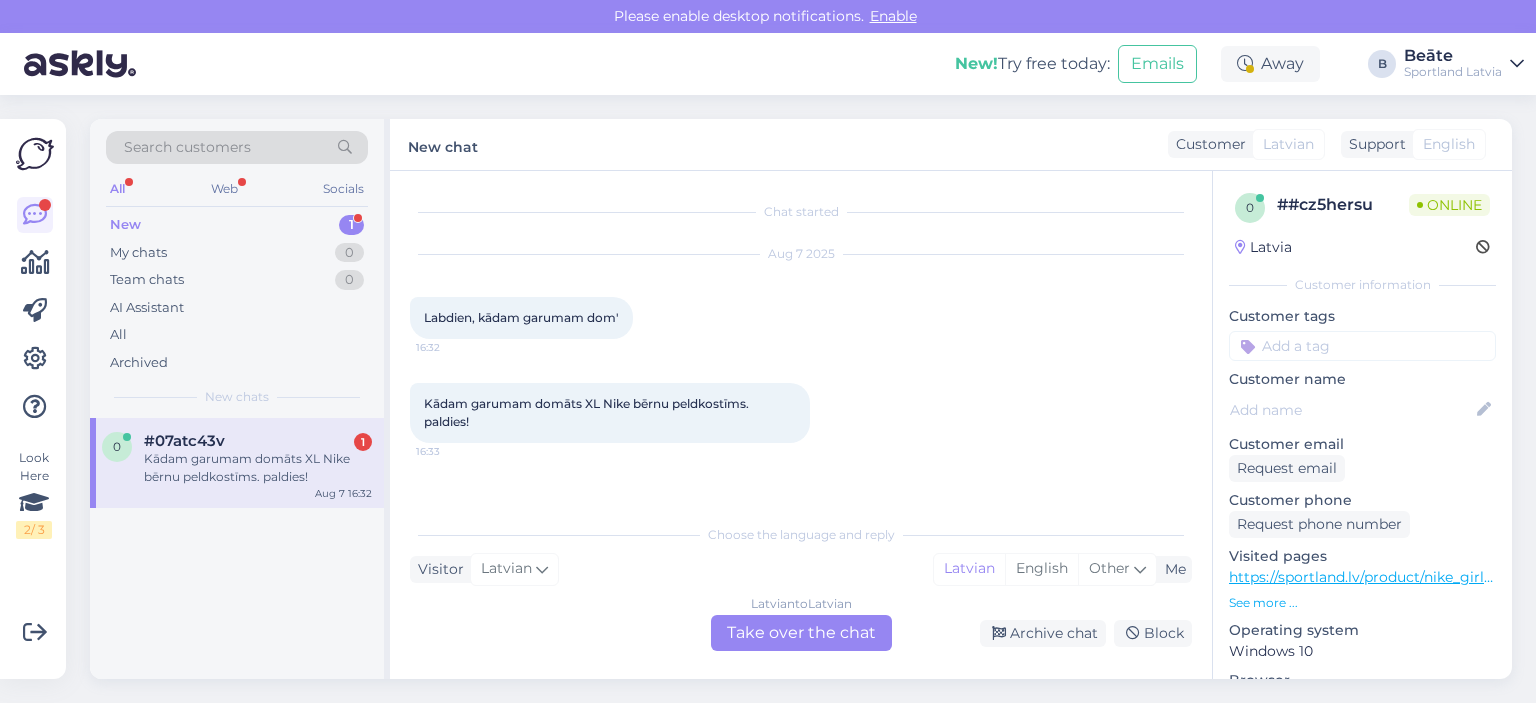 click on "Latvian  to  Latvian Take over the chat" at bounding box center [801, 633] 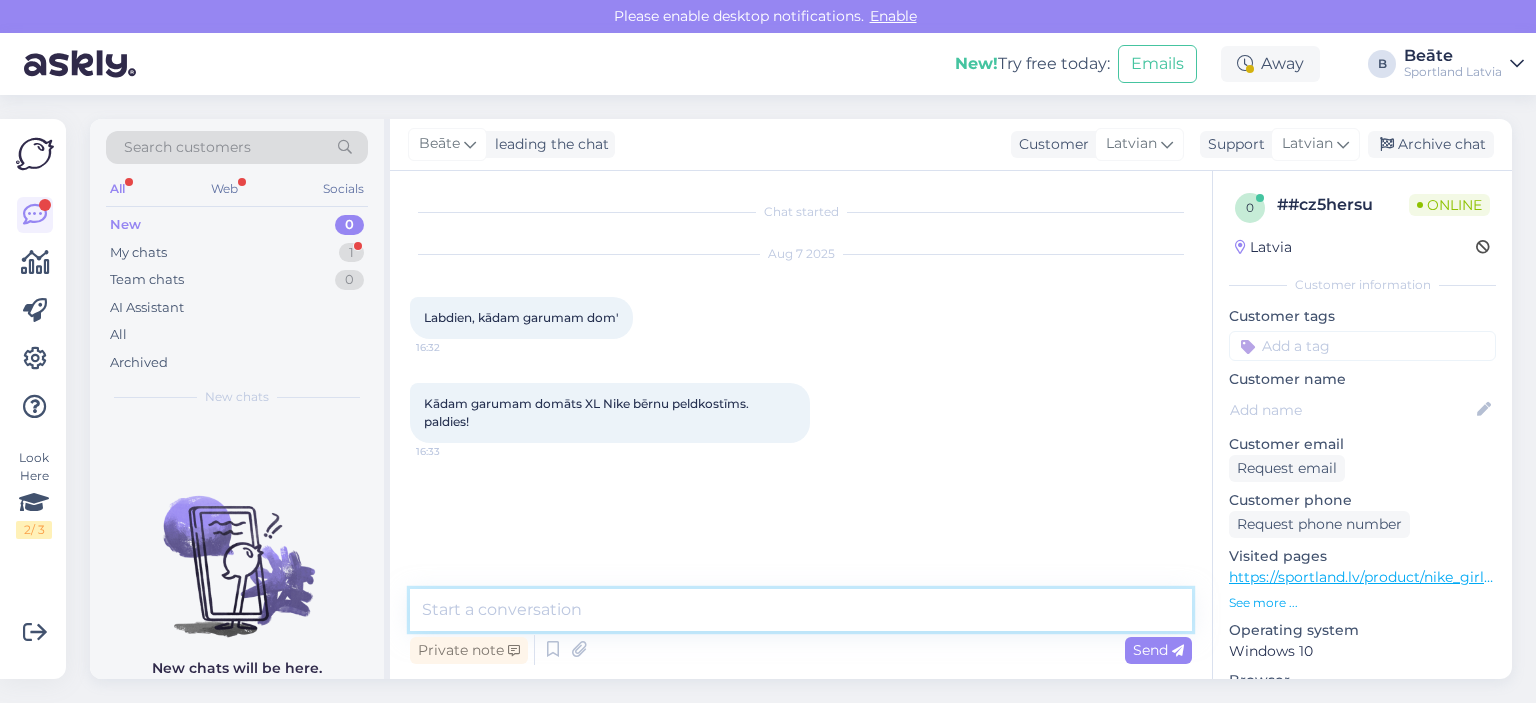 click at bounding box center [801, 610] 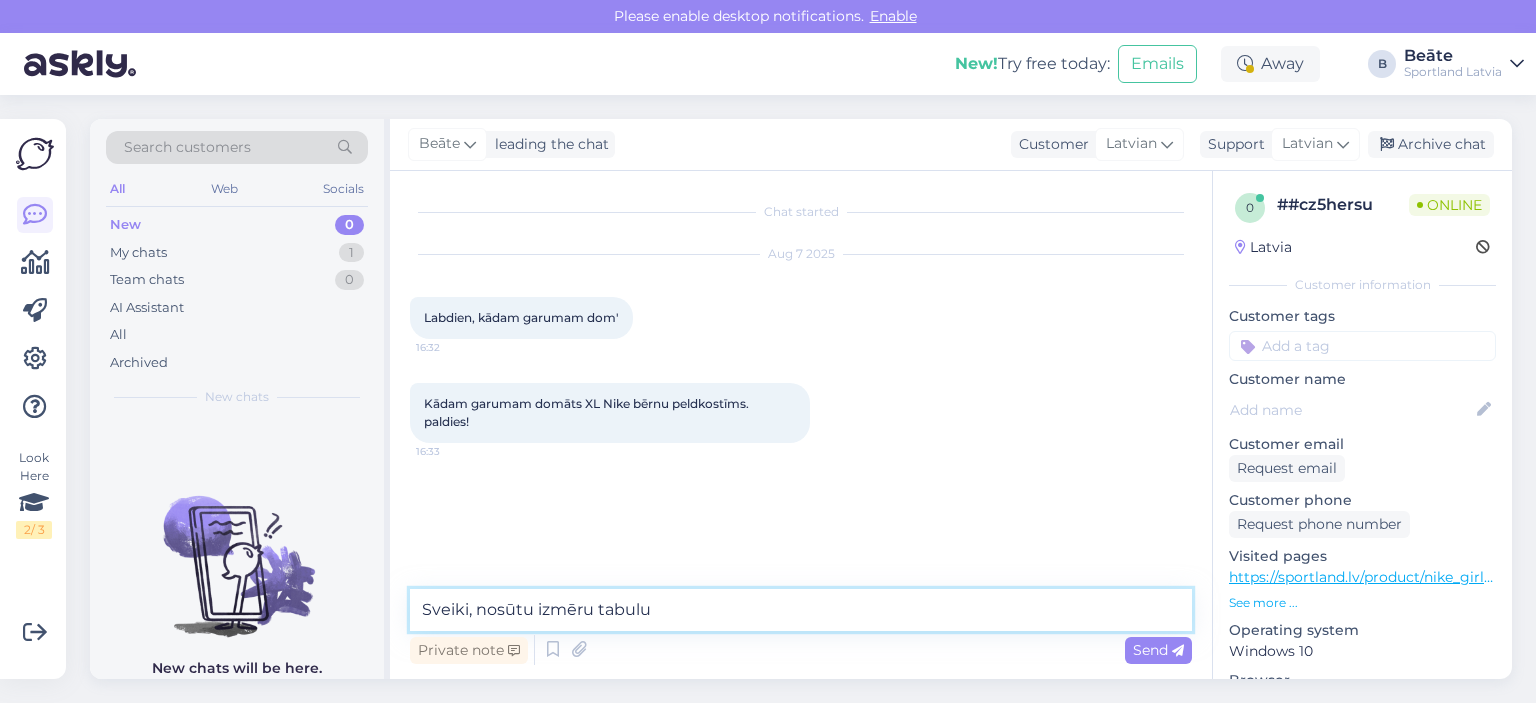 type on "Sveiki, nosūtu izmēru tabulu." 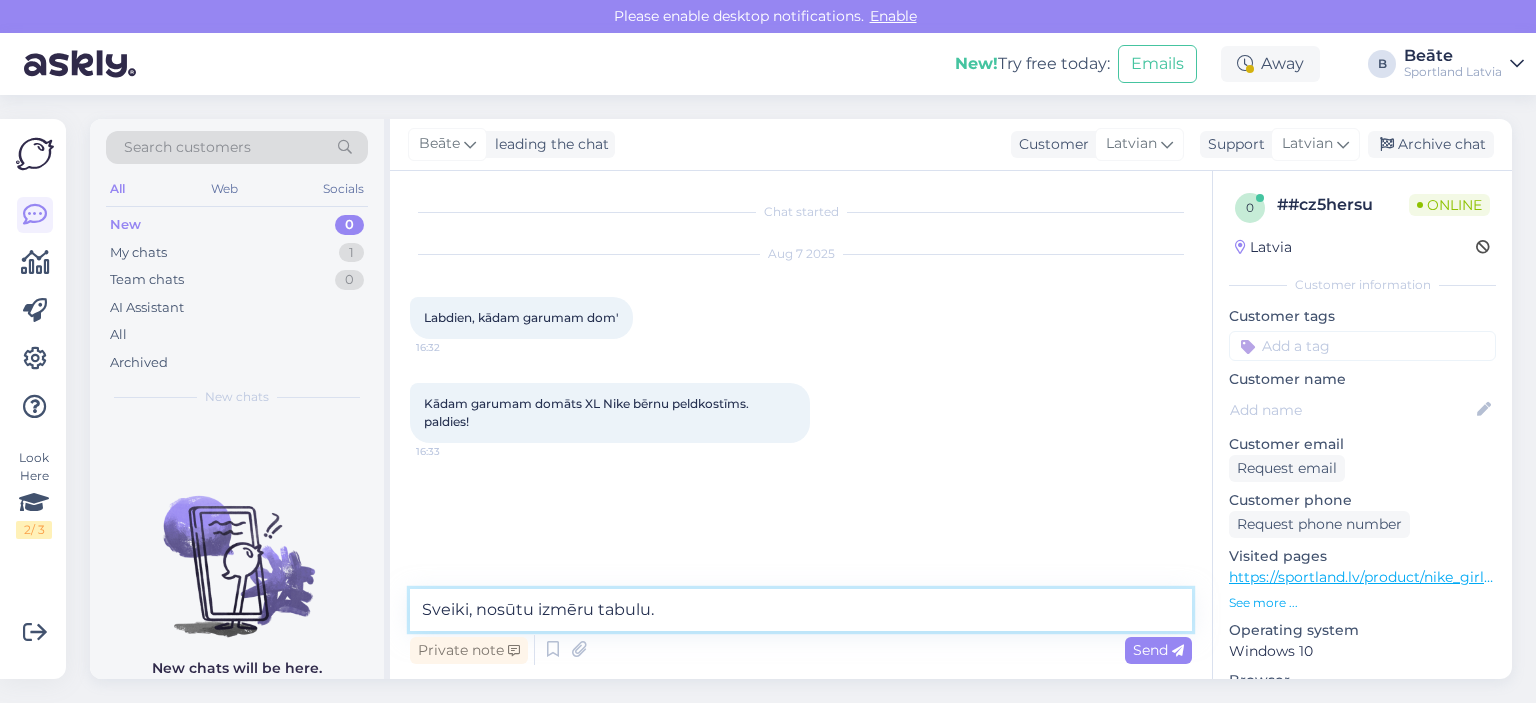 paste 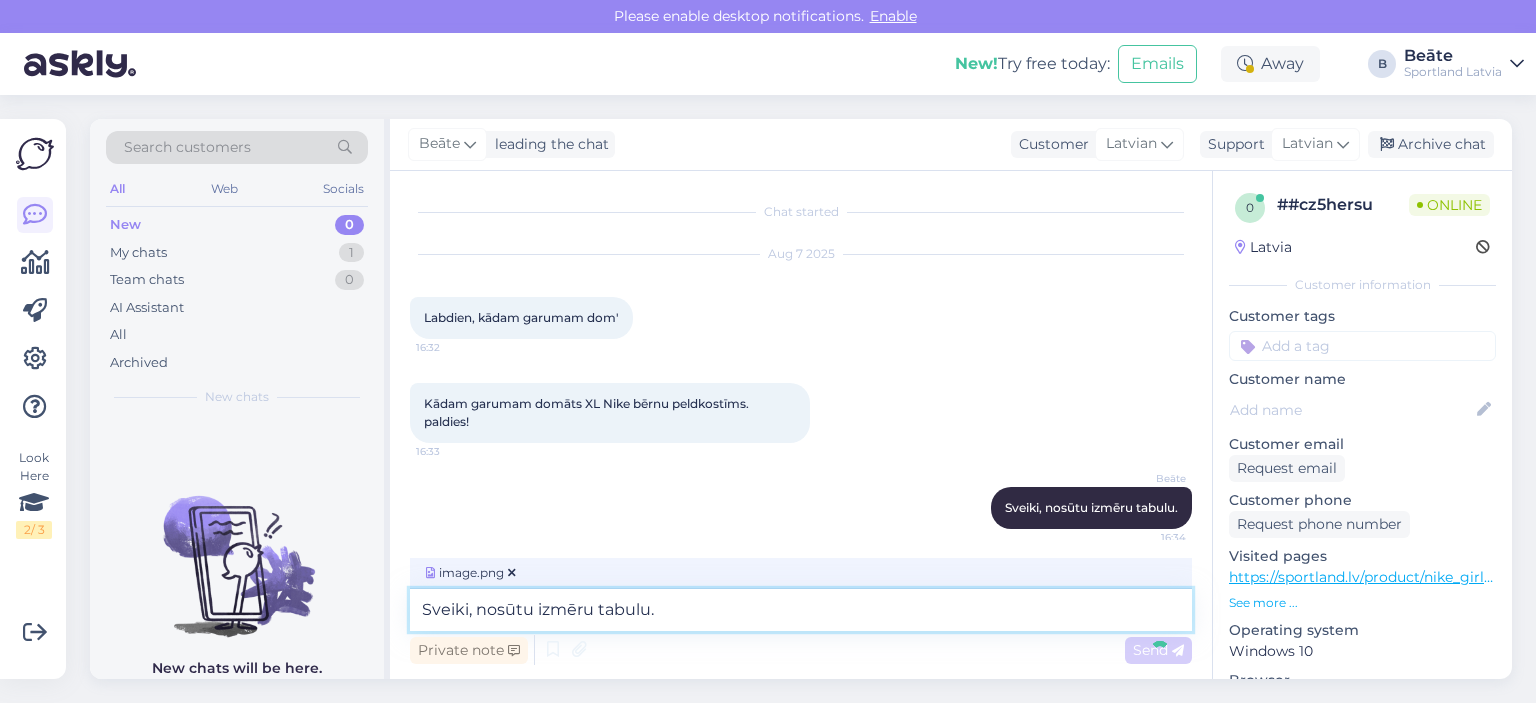 type 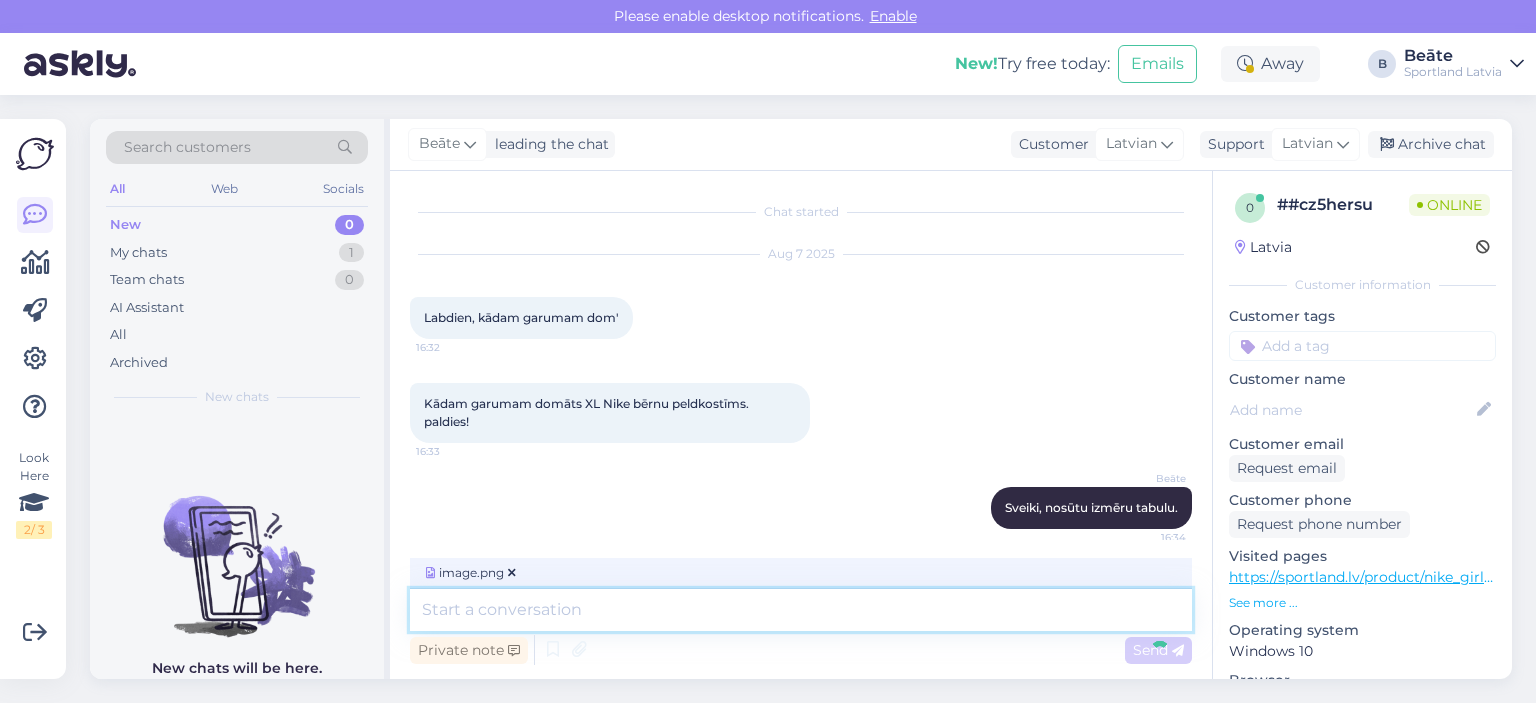 scroll, scrollTop: 105, scrollLeft: 0, axis: vertical 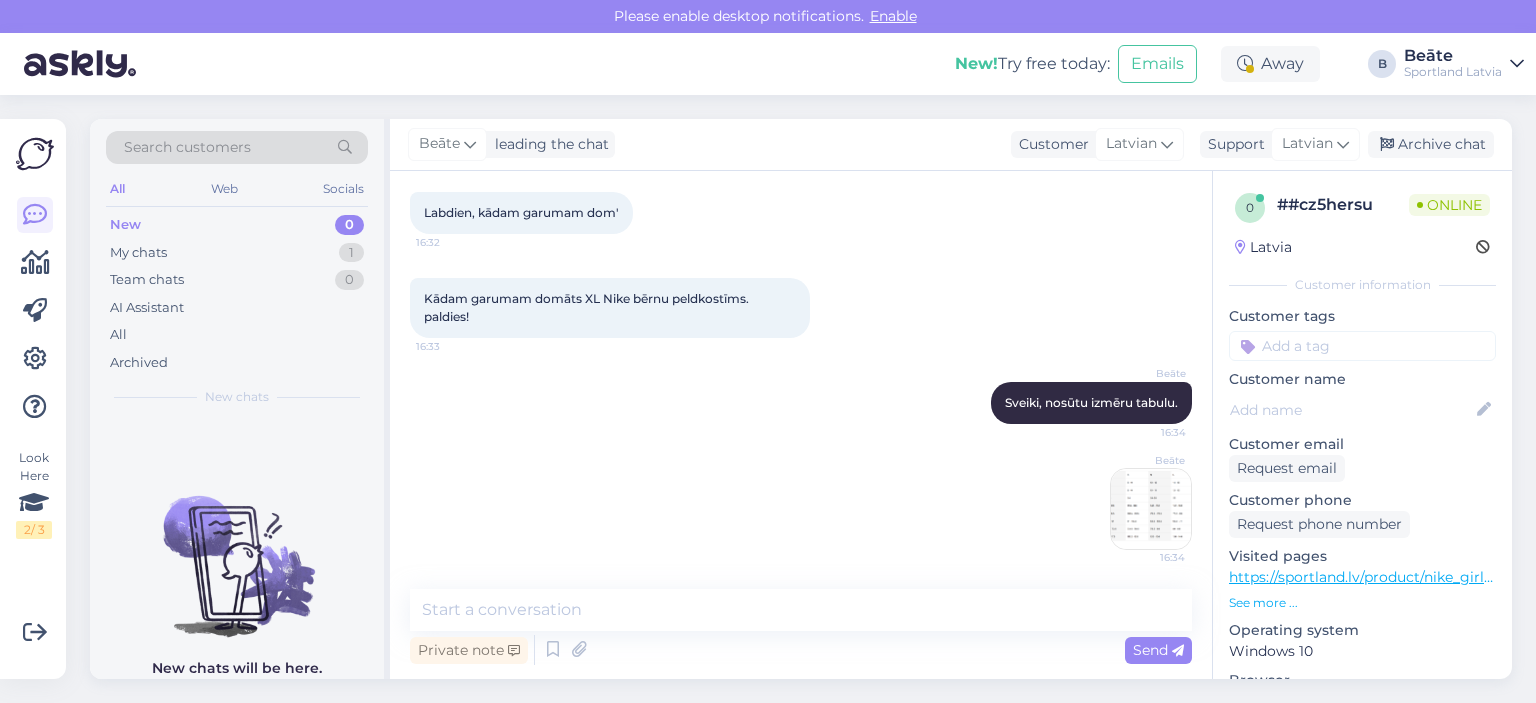 click at bounding box center (1151, 509) 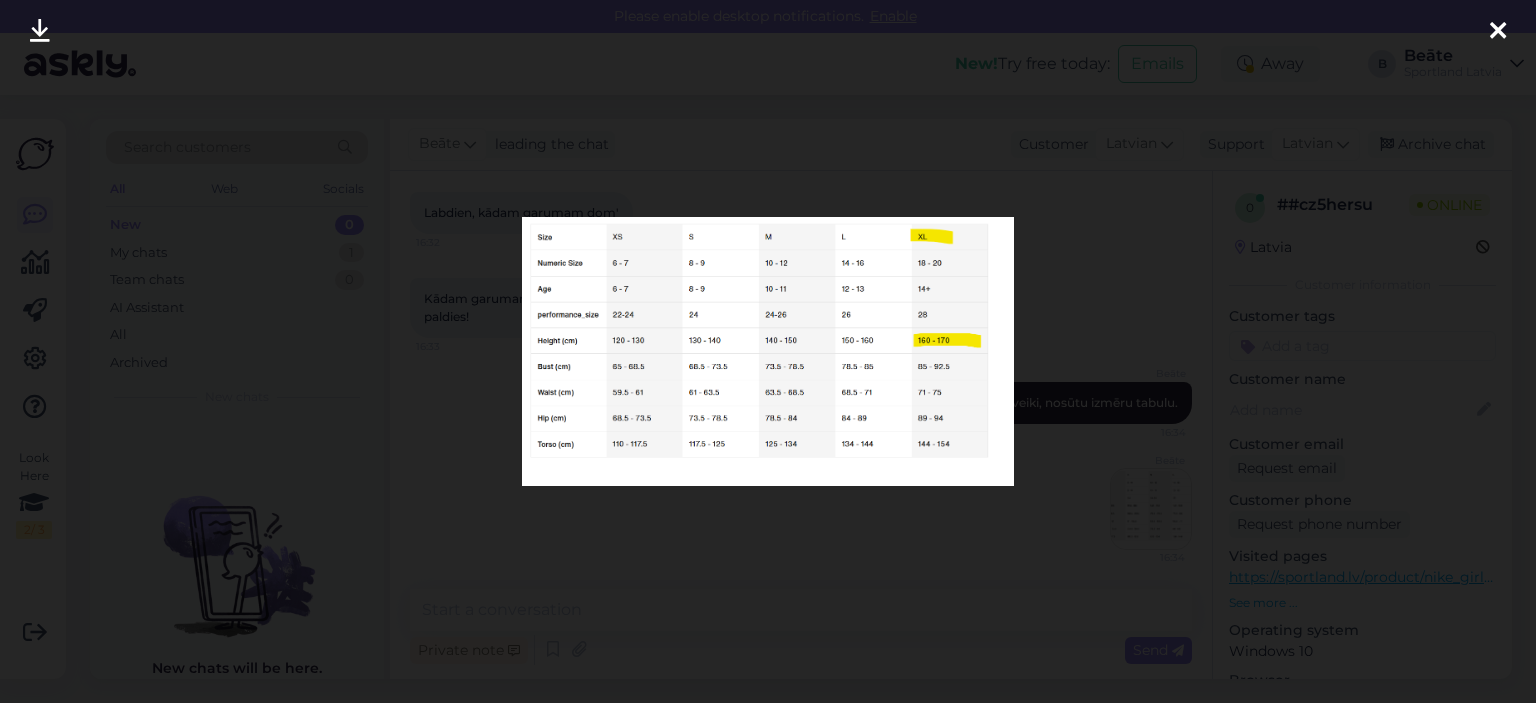 click at bounding box center [768, 351] 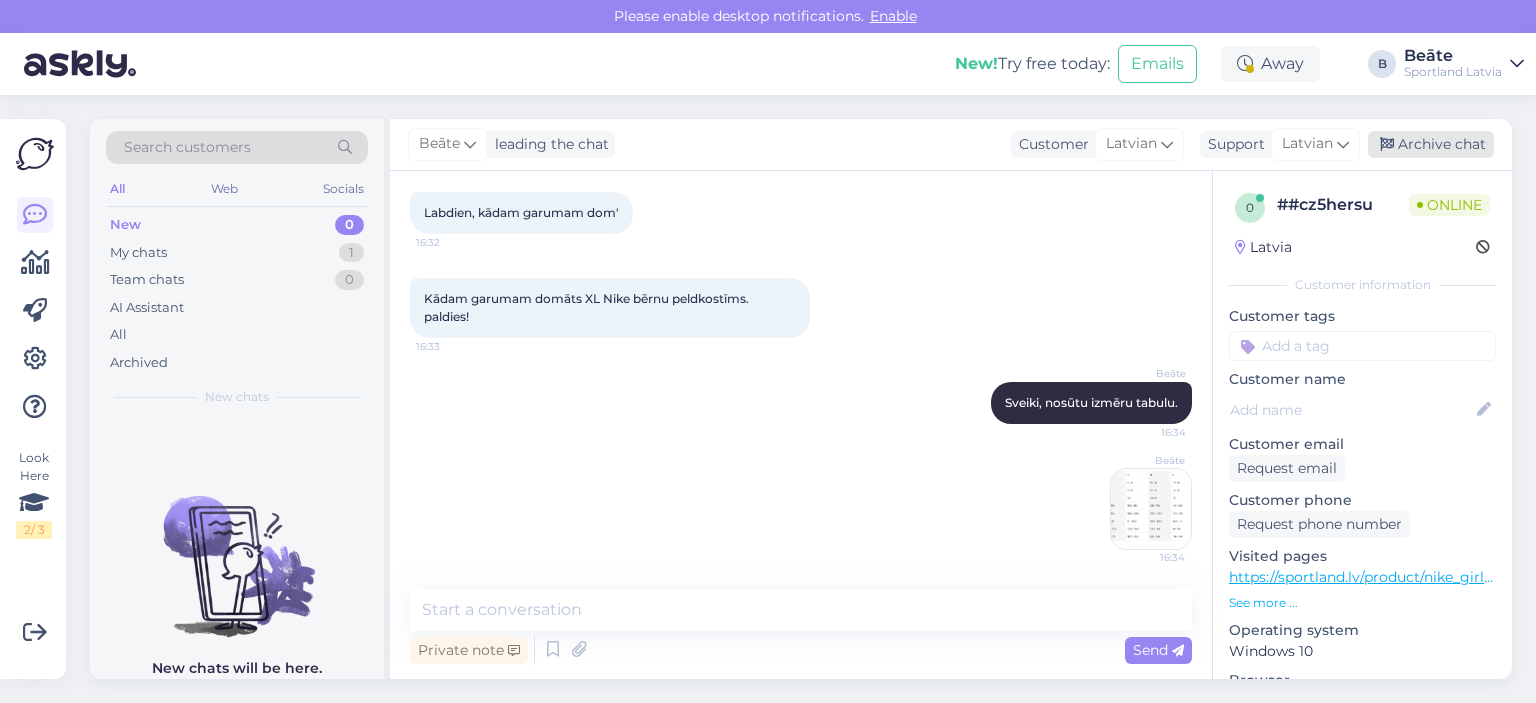 click on "Archive chat" at bounding box center (1431, 144) 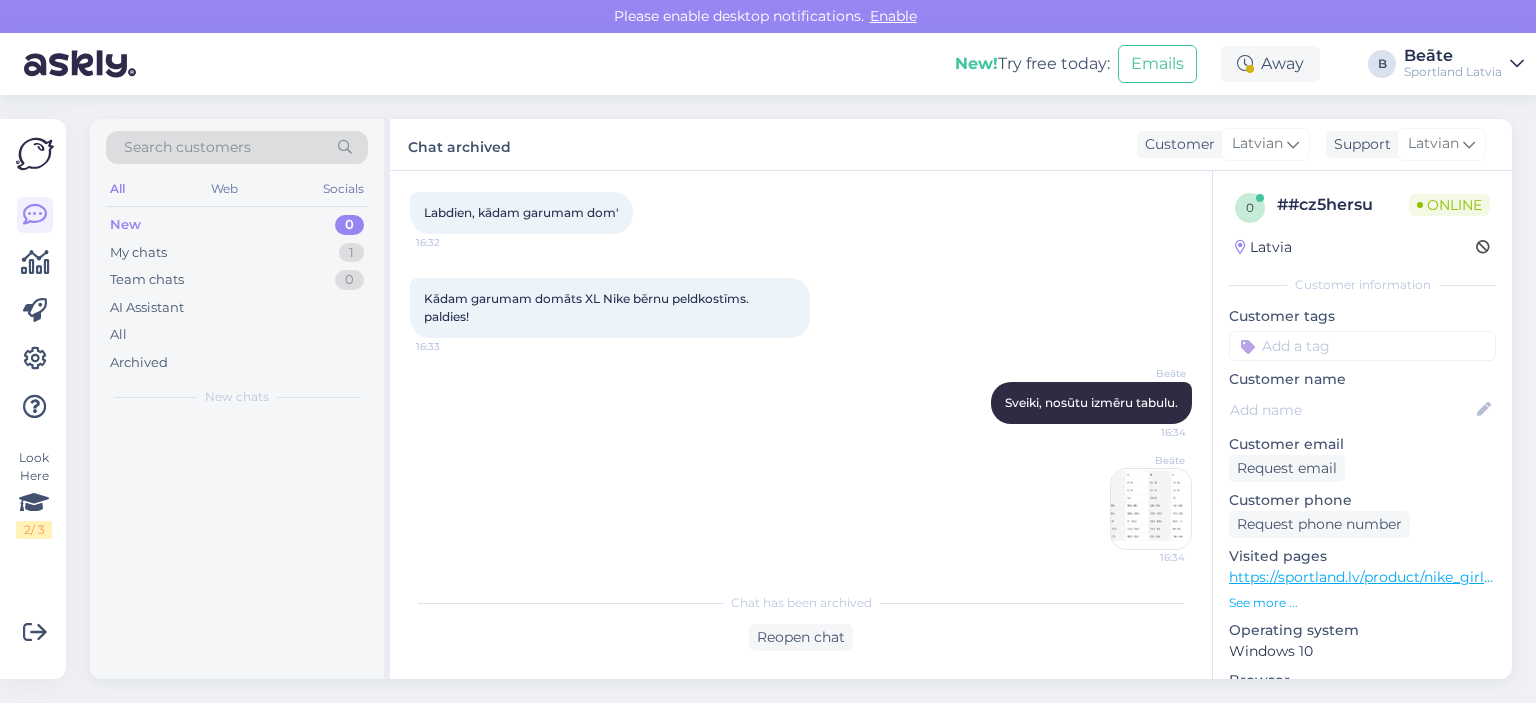scroll, scrollTop: 112, scrollLeft: 0, axis: vertical 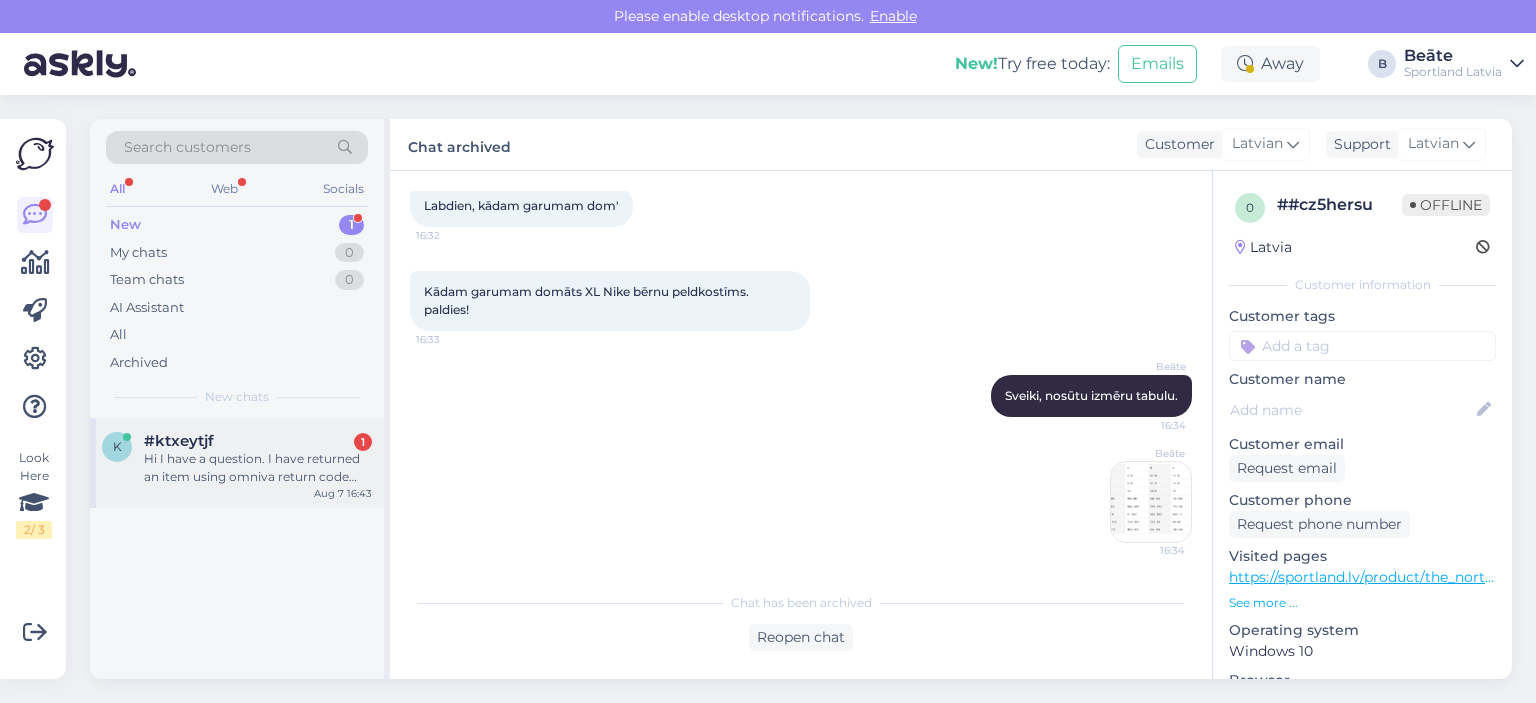 click on "#ktxeytjf 1" at bounding box center (258, 441) 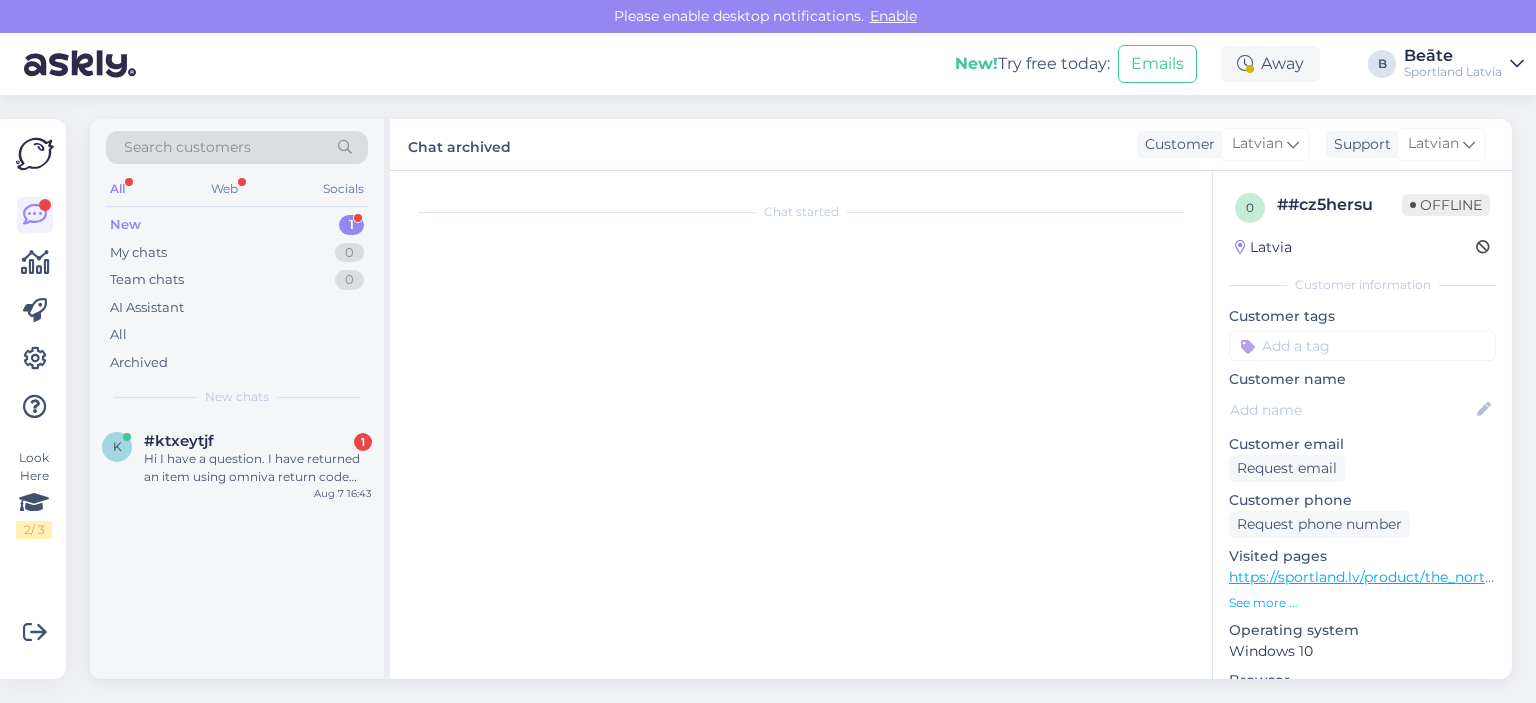 scroll, scrollTop: 0, scrollLeft: 0, axis: both 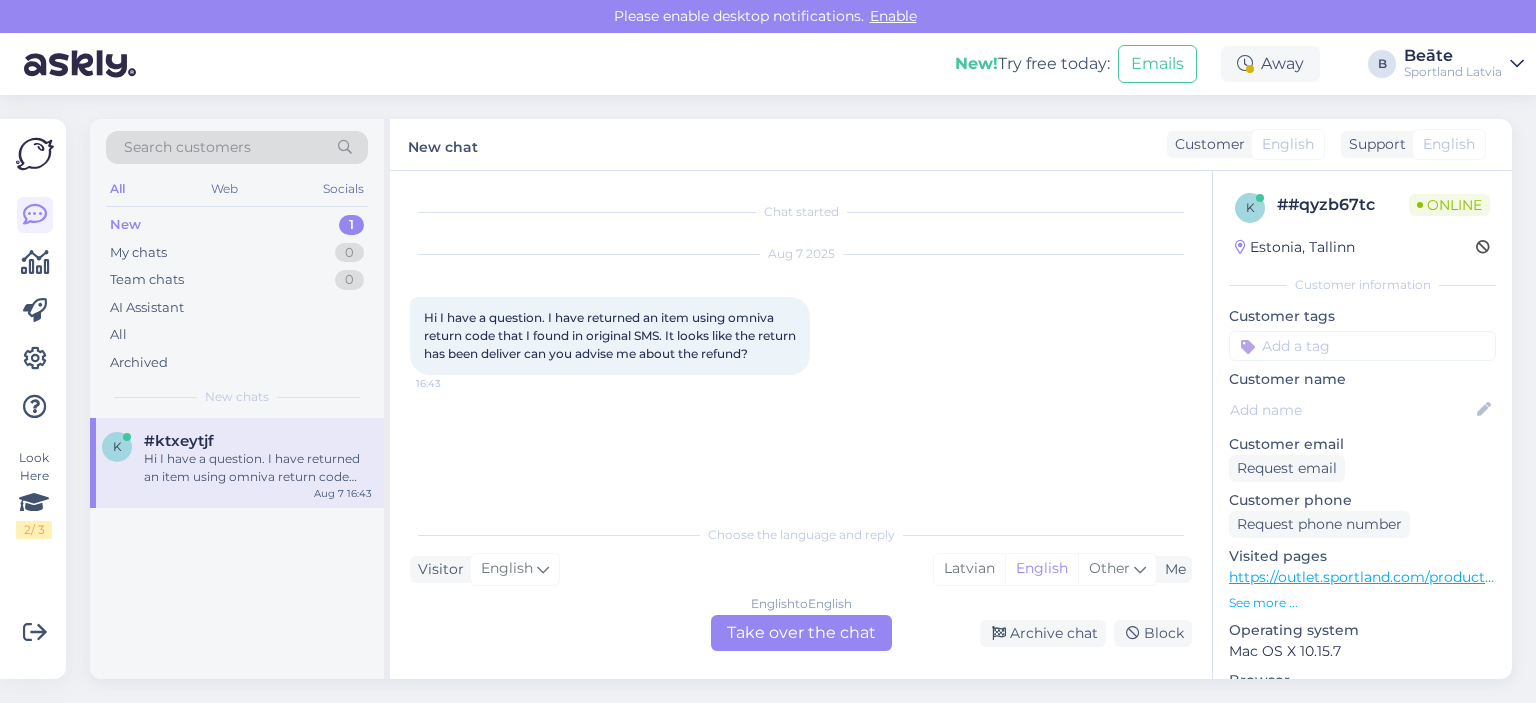 click on "English  to  English Take over the chat" at bounding box center [801, 633] 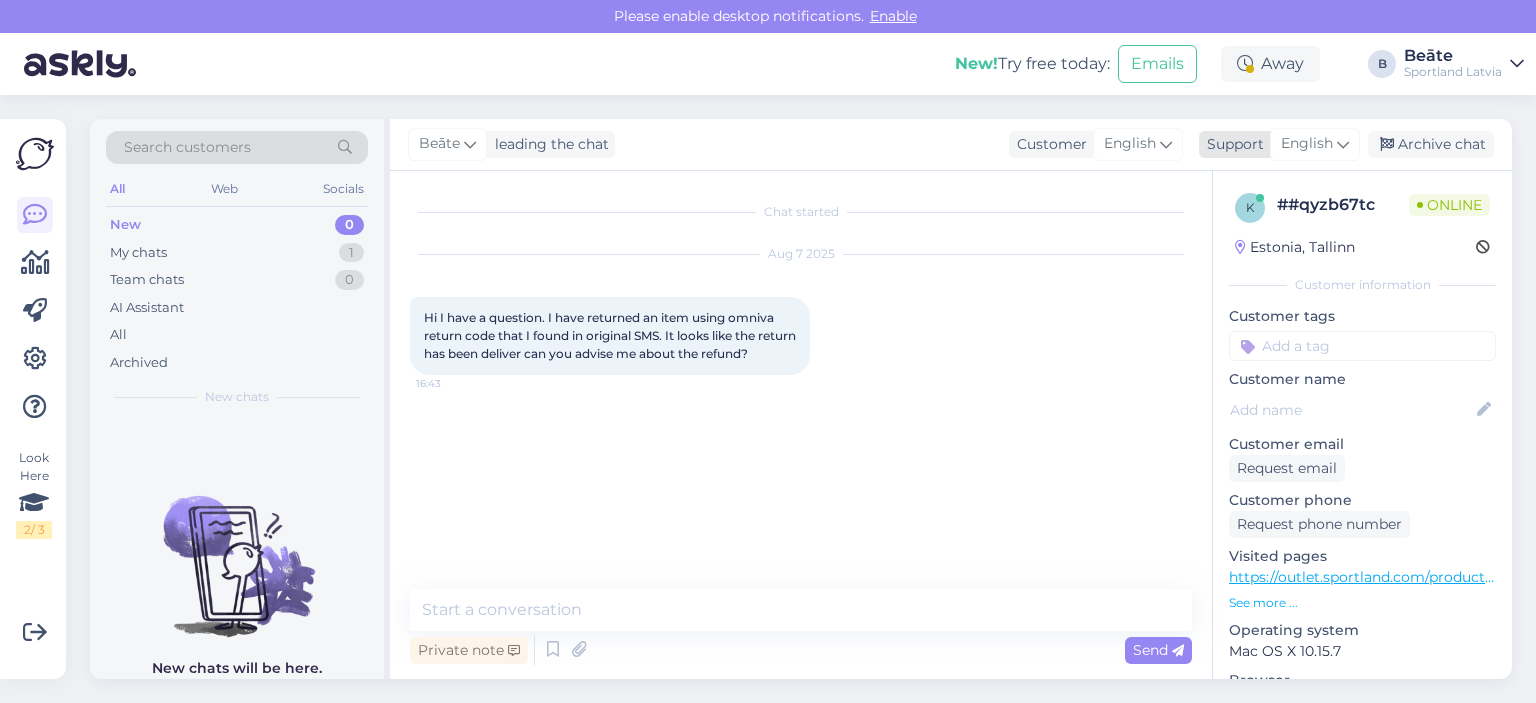 click on "English" at bounding box center (1307, 144) 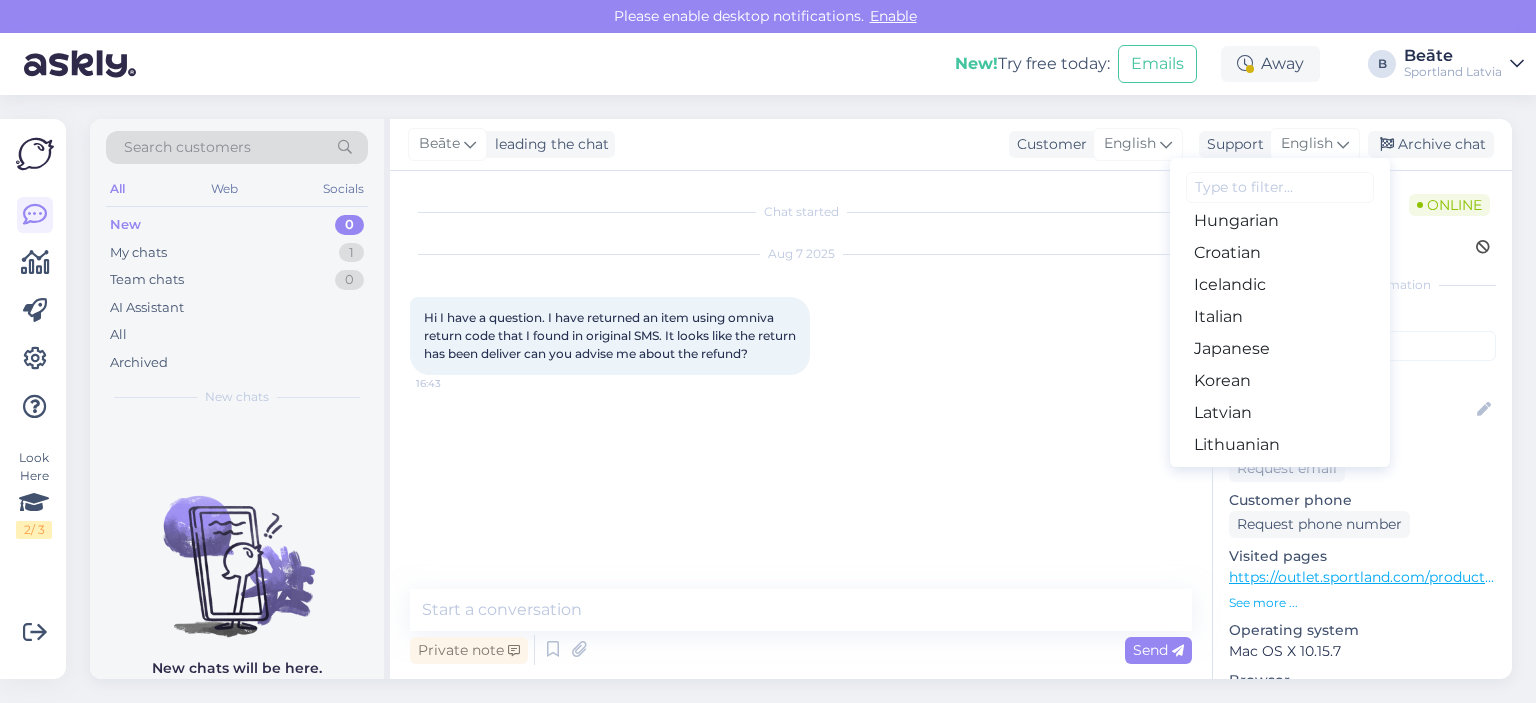 scroll, scrollTop: 400, scrollLeft: 0, axis: vertical 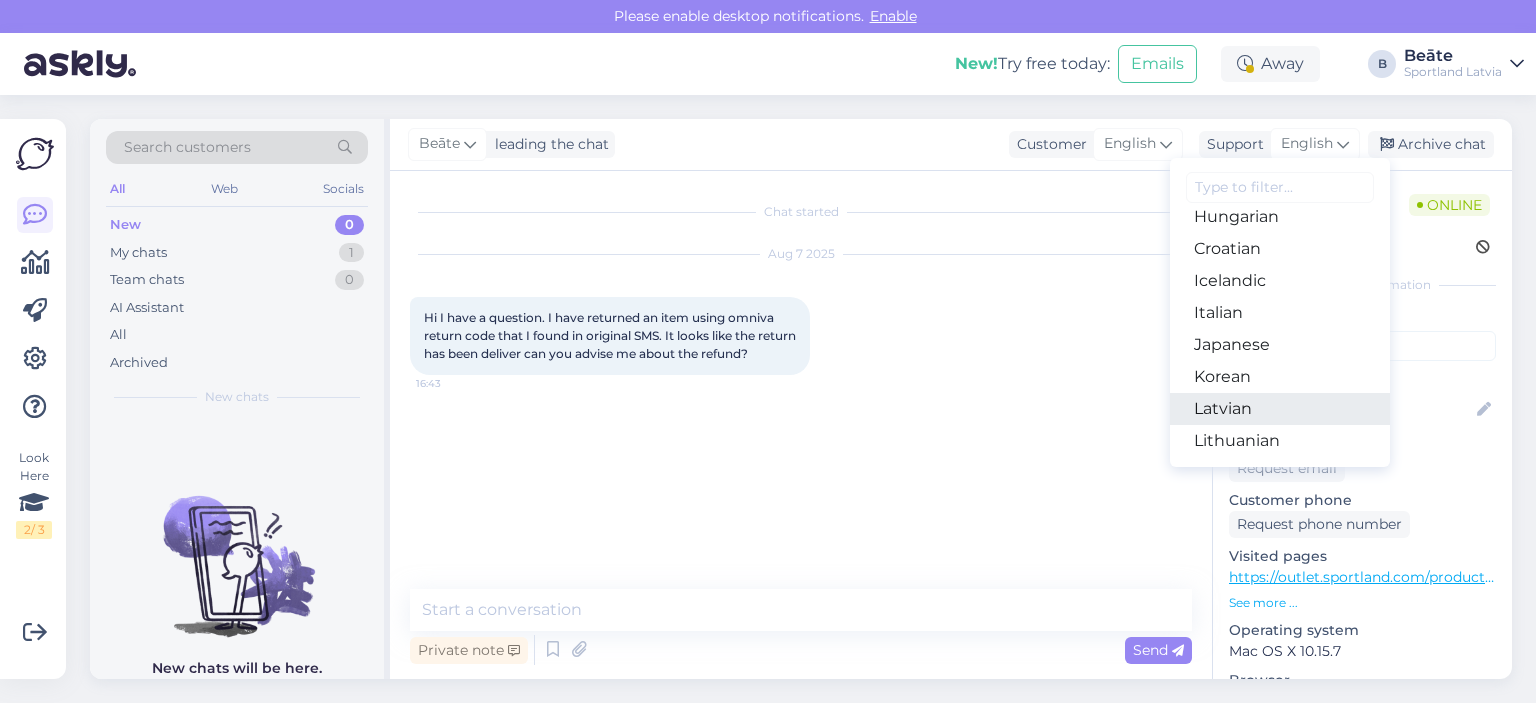 click on "Latvian" at bounding box center (1280, 409) 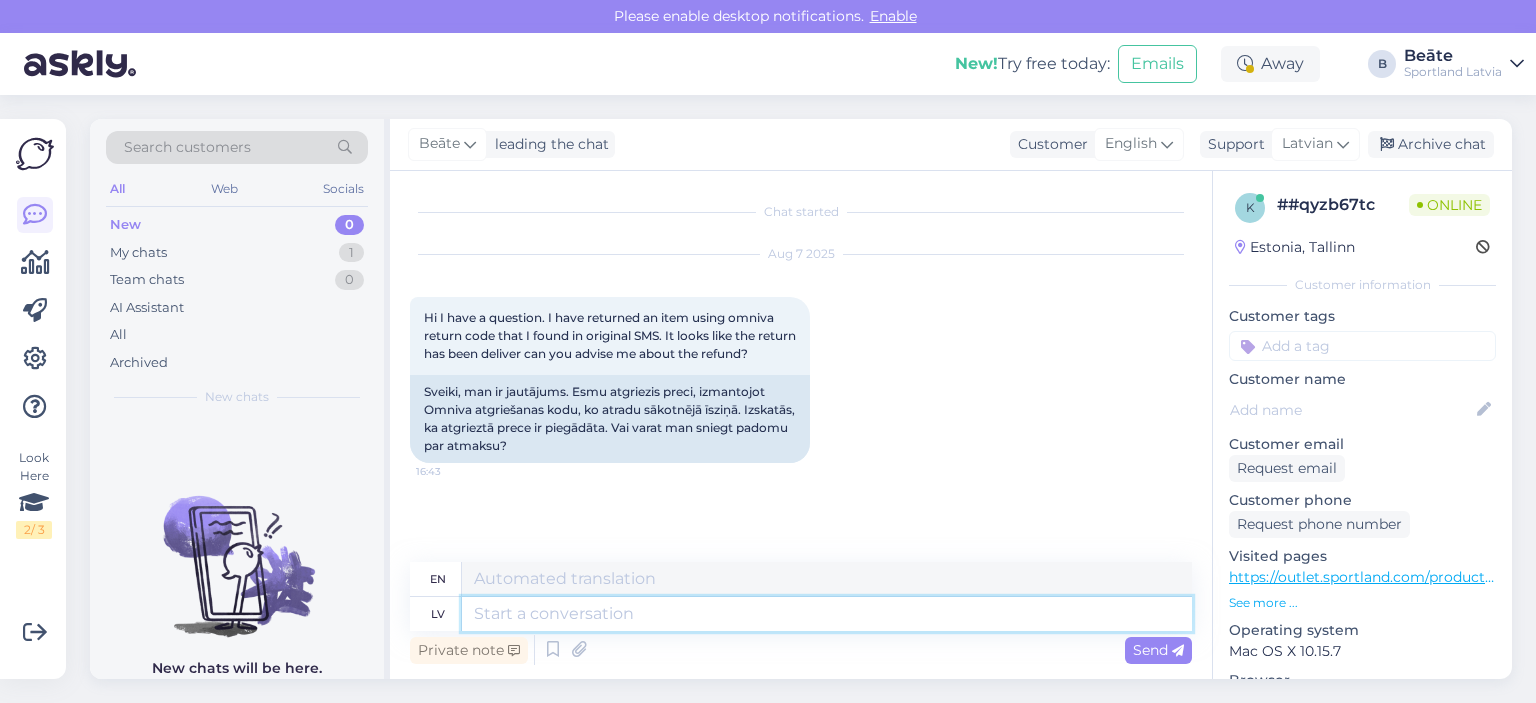 click at bounding box center (827, 614) 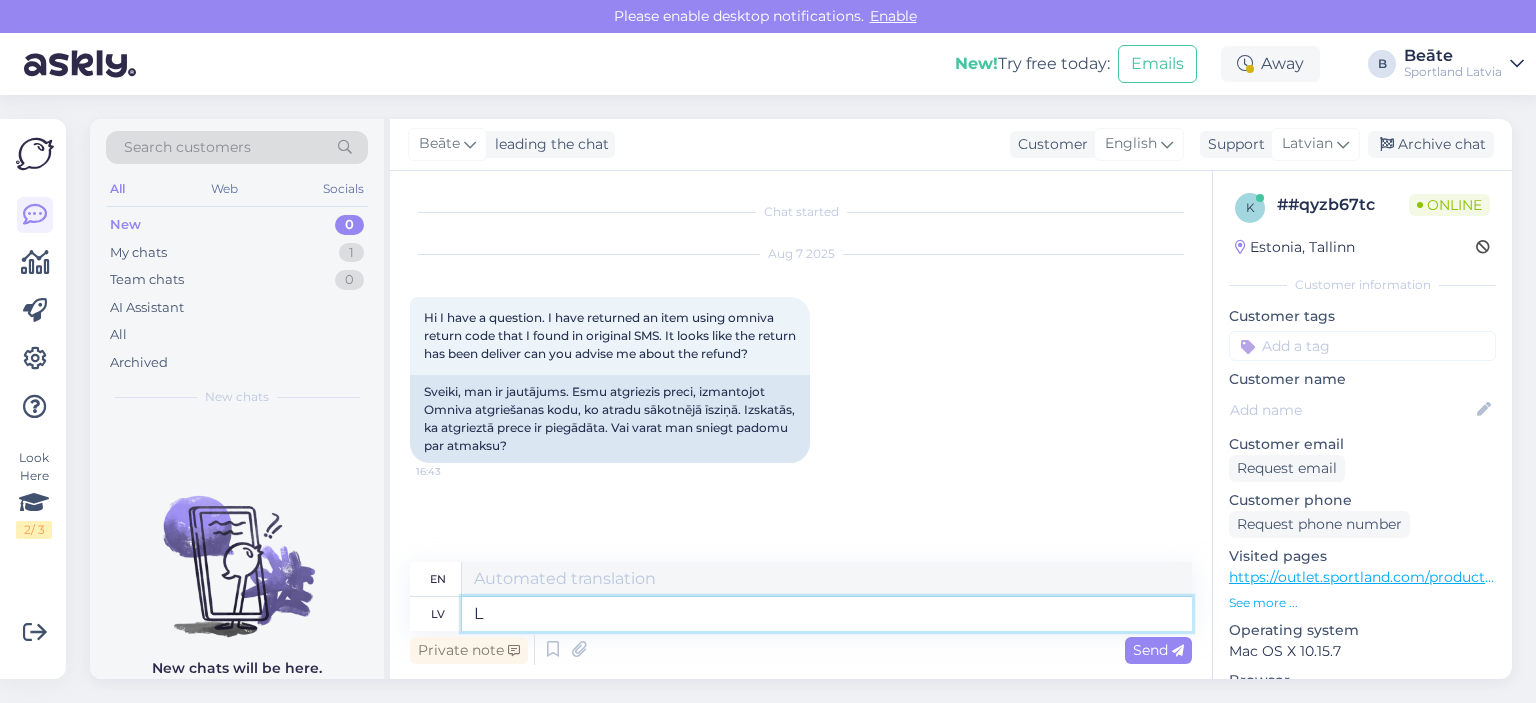 type on "La" 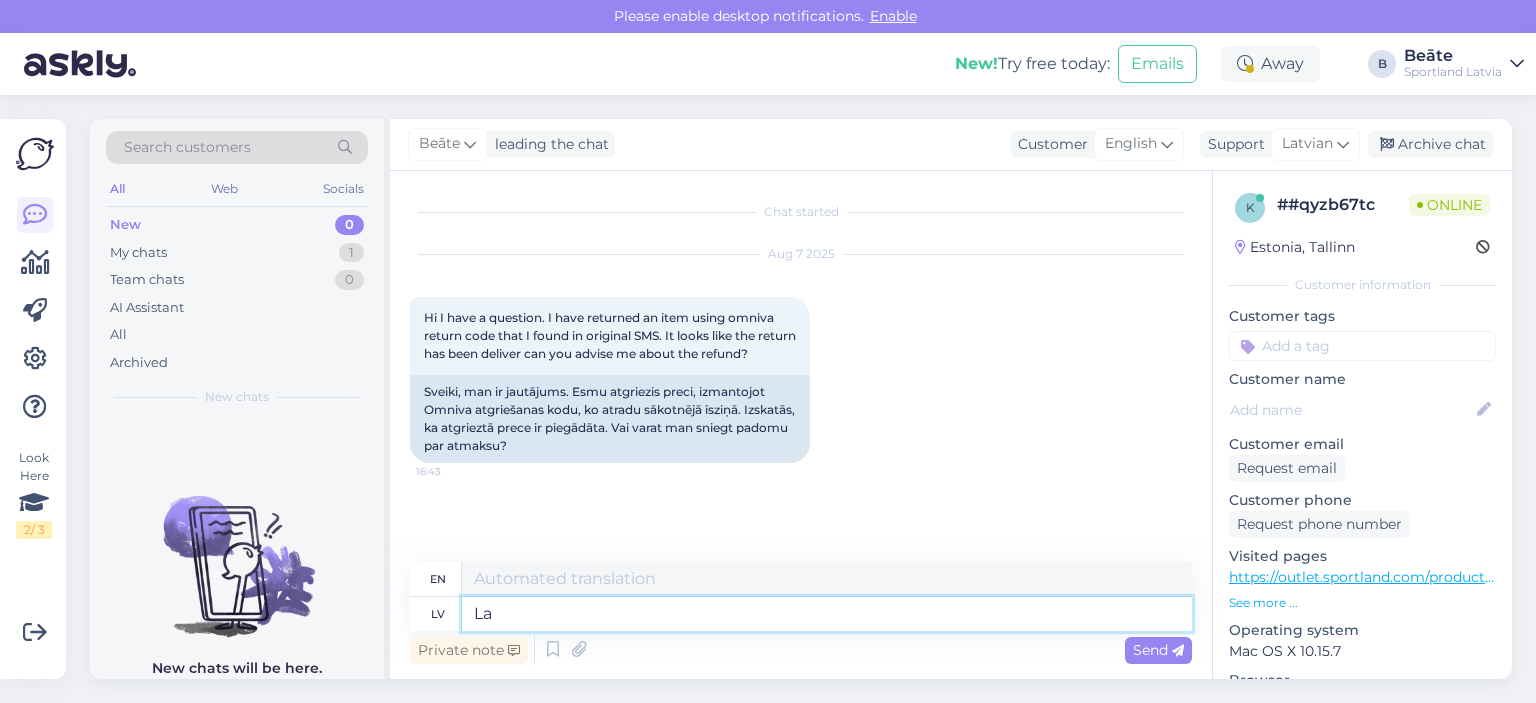 type on "The" 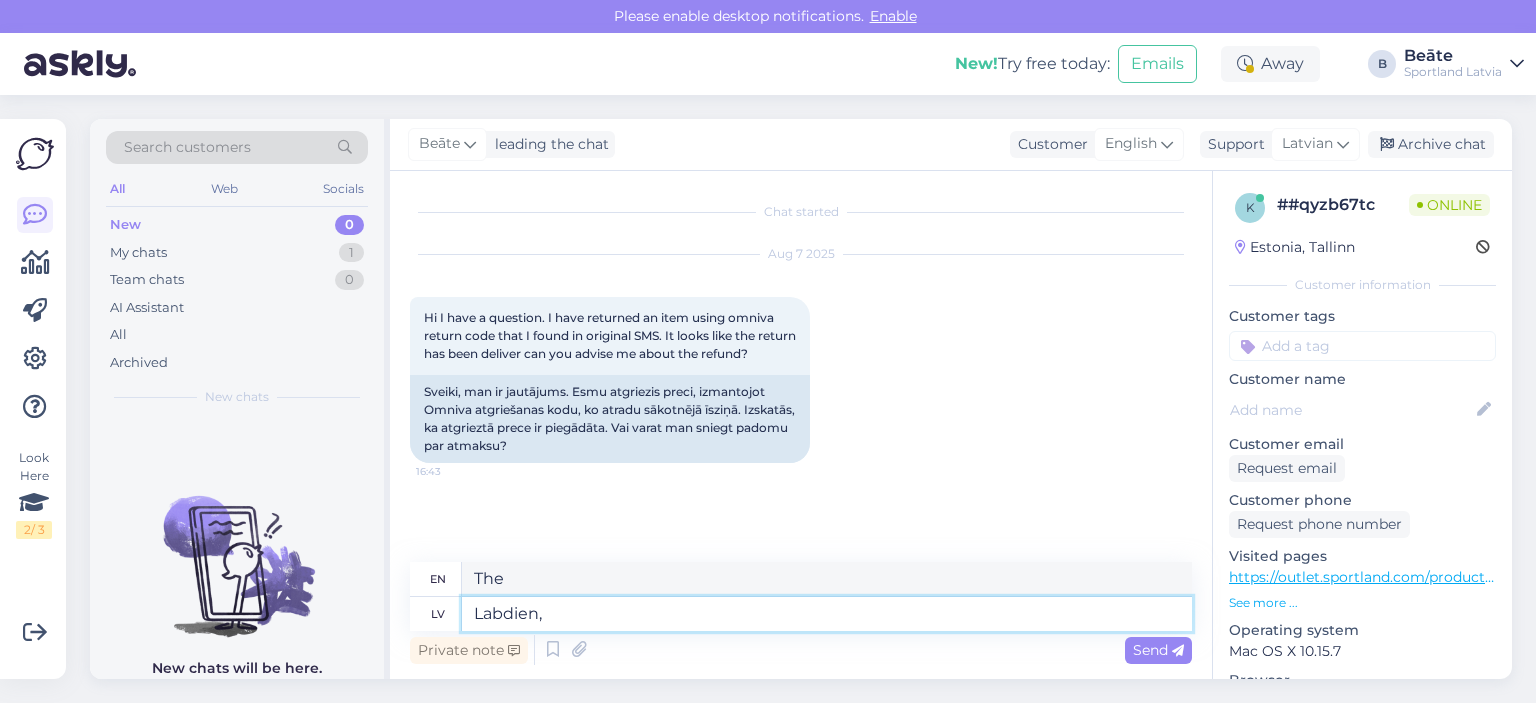 type on "Labdien," 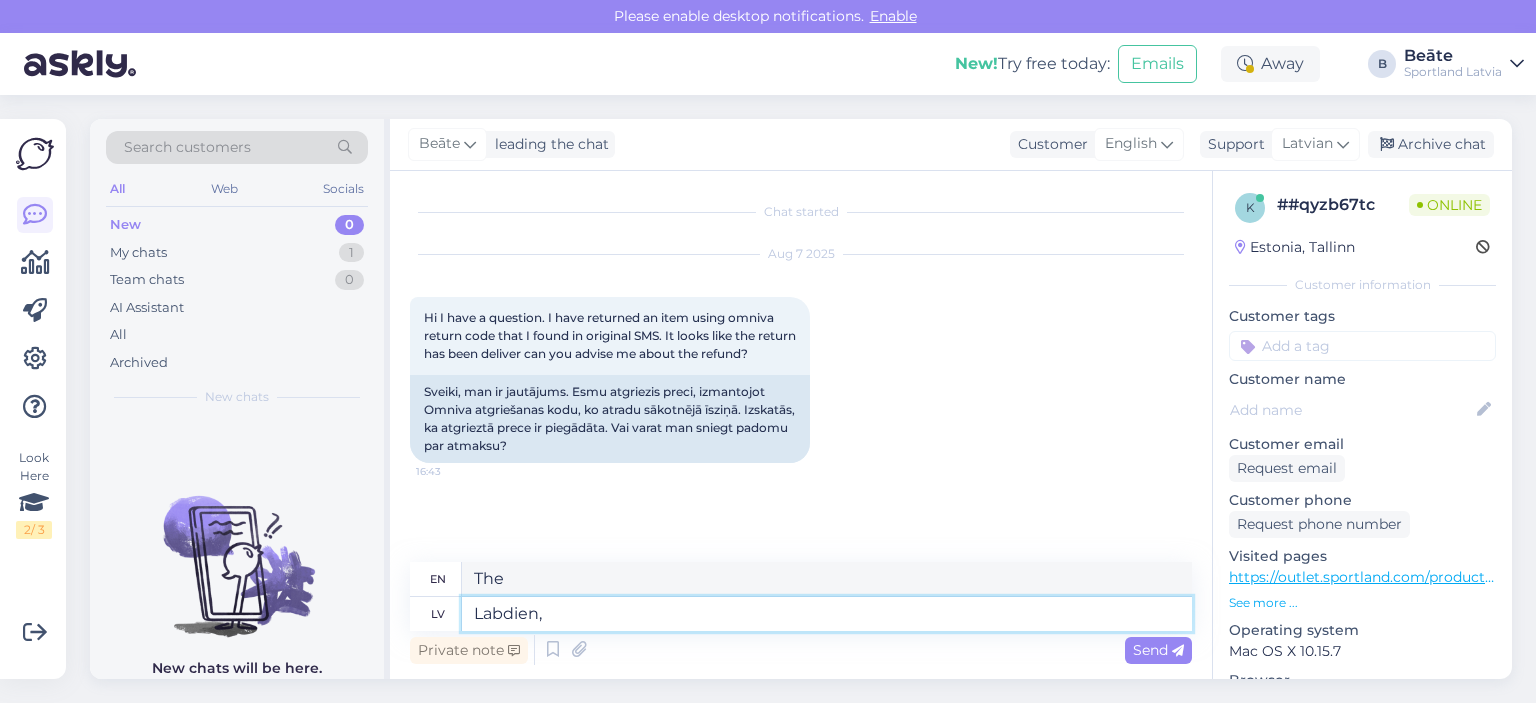 type on "Hello," 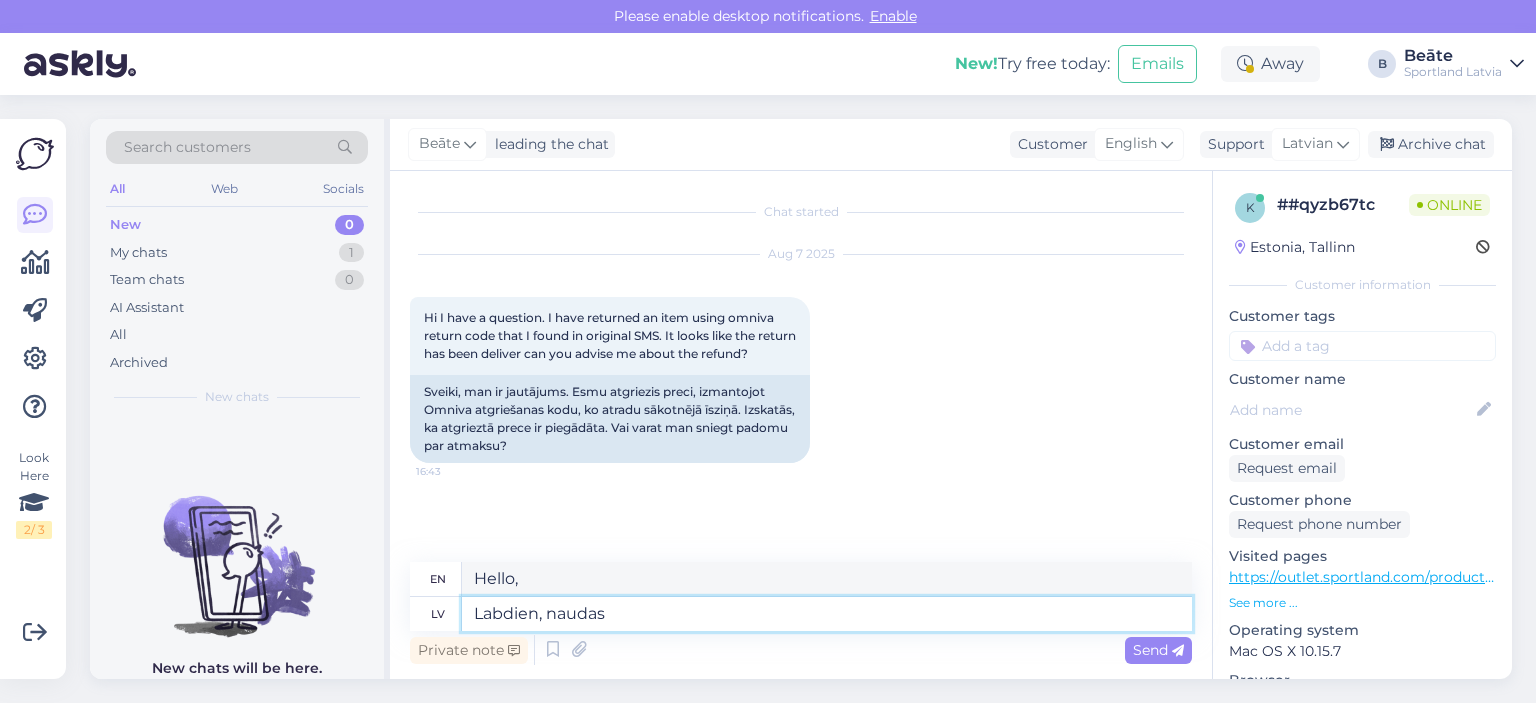 type on "Labdien, naudas a" 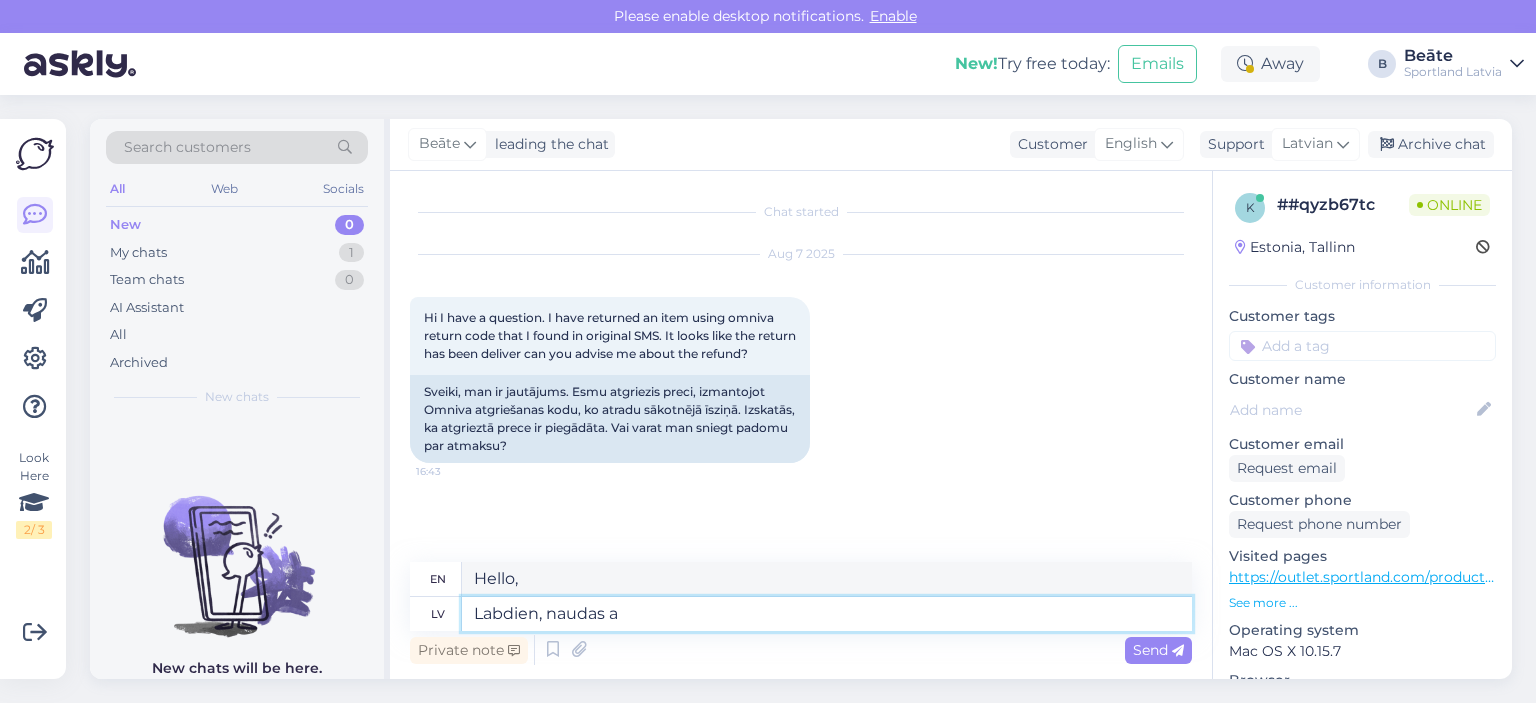 type on "Hello, money" 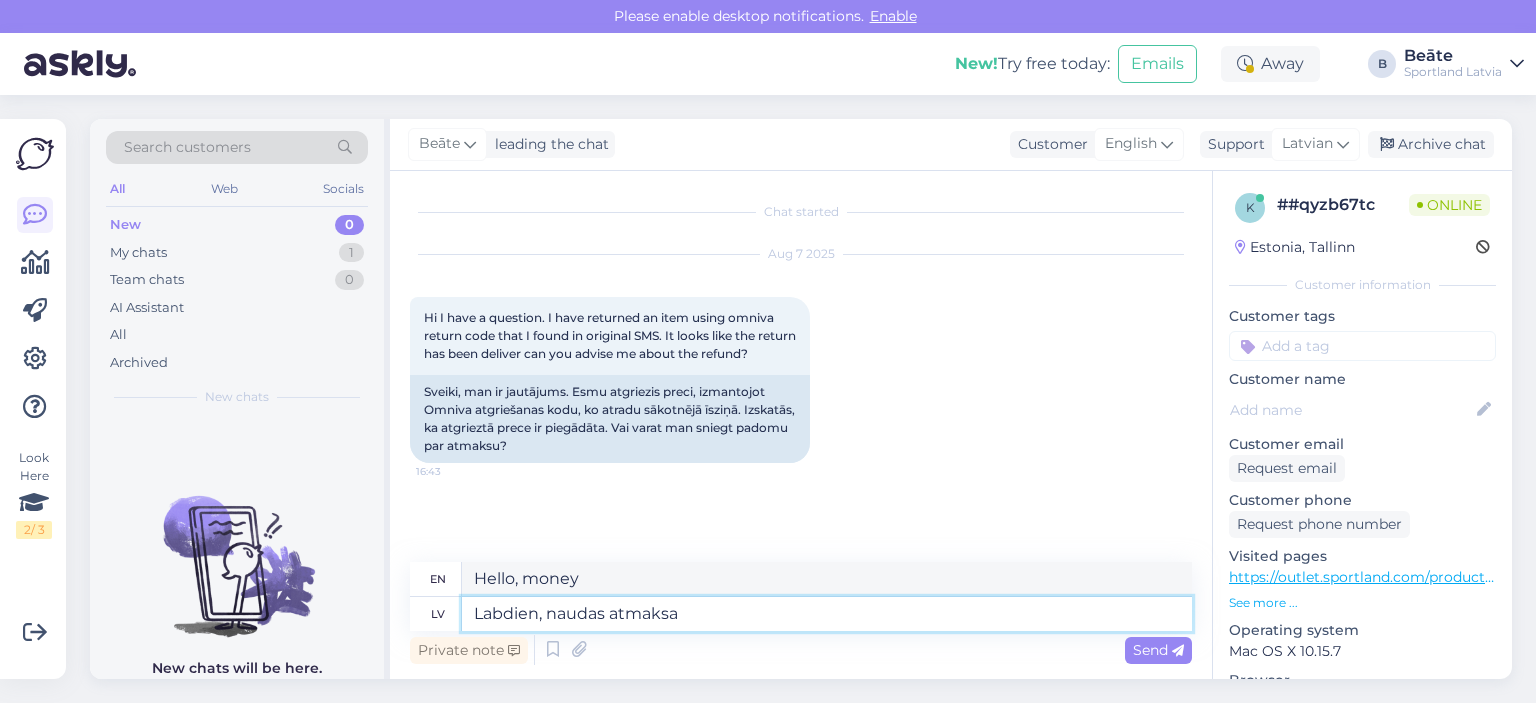 type on "Labdien, naudas atmaksa" 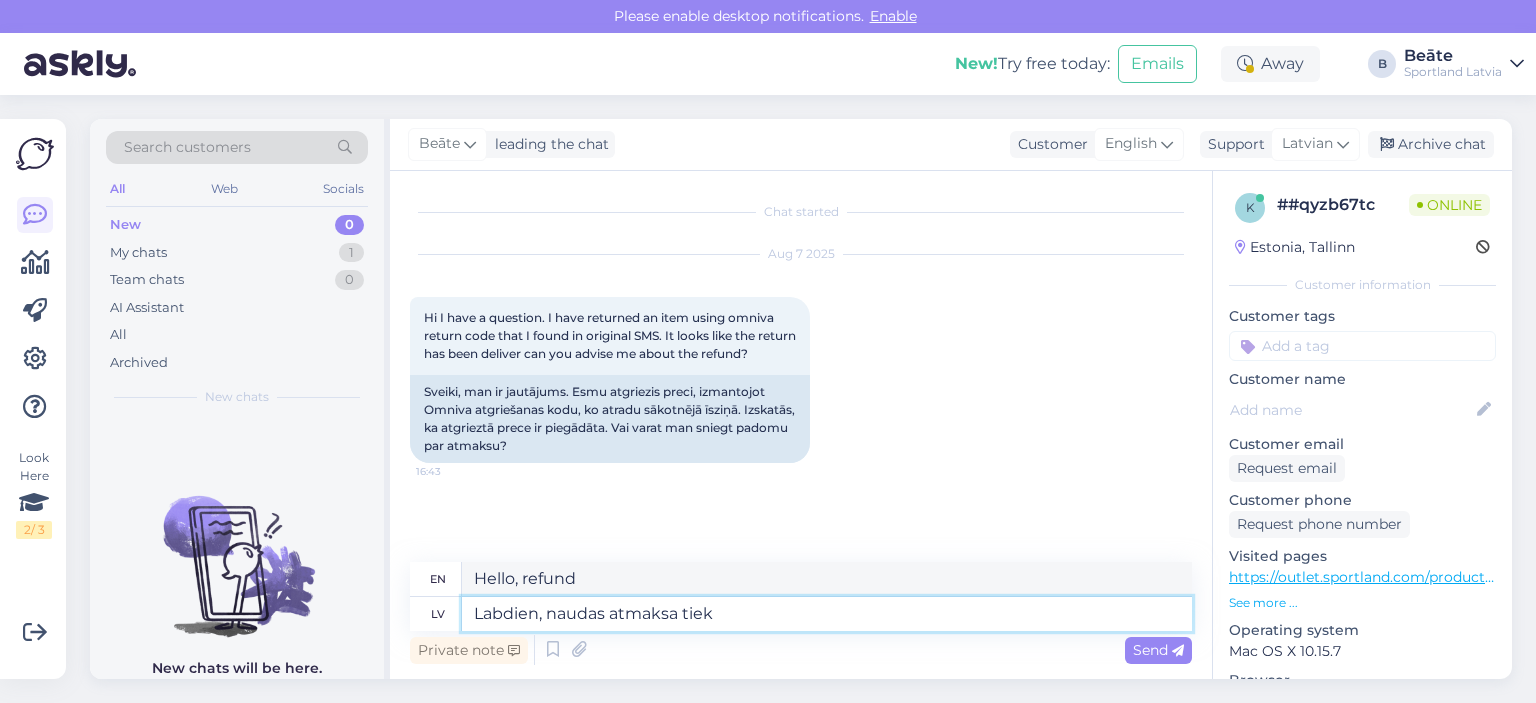 type on "Labdien, naudas atmaksa tiek v" 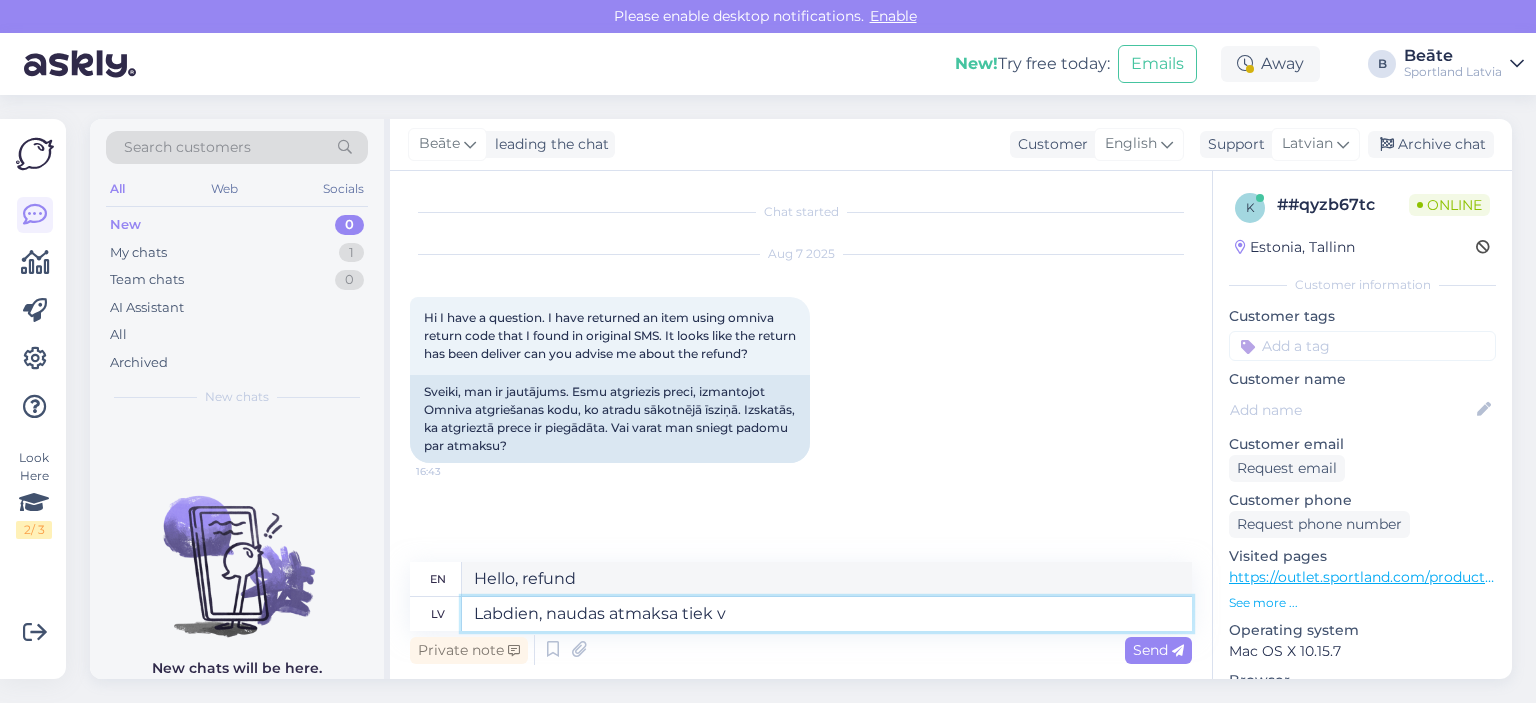 type on "Hello, the refund is" 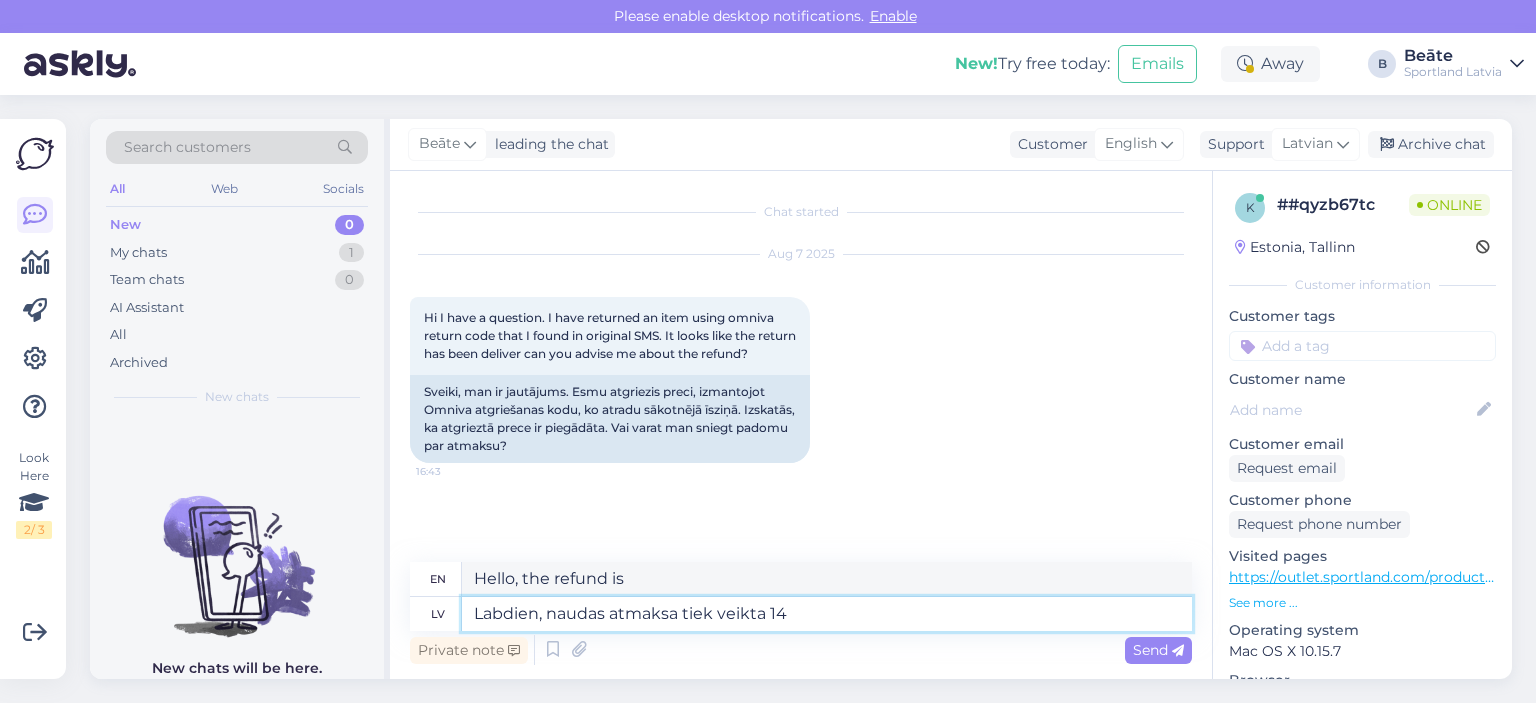 type on "Labdien, naudas atmaksa tiek veikta 14" 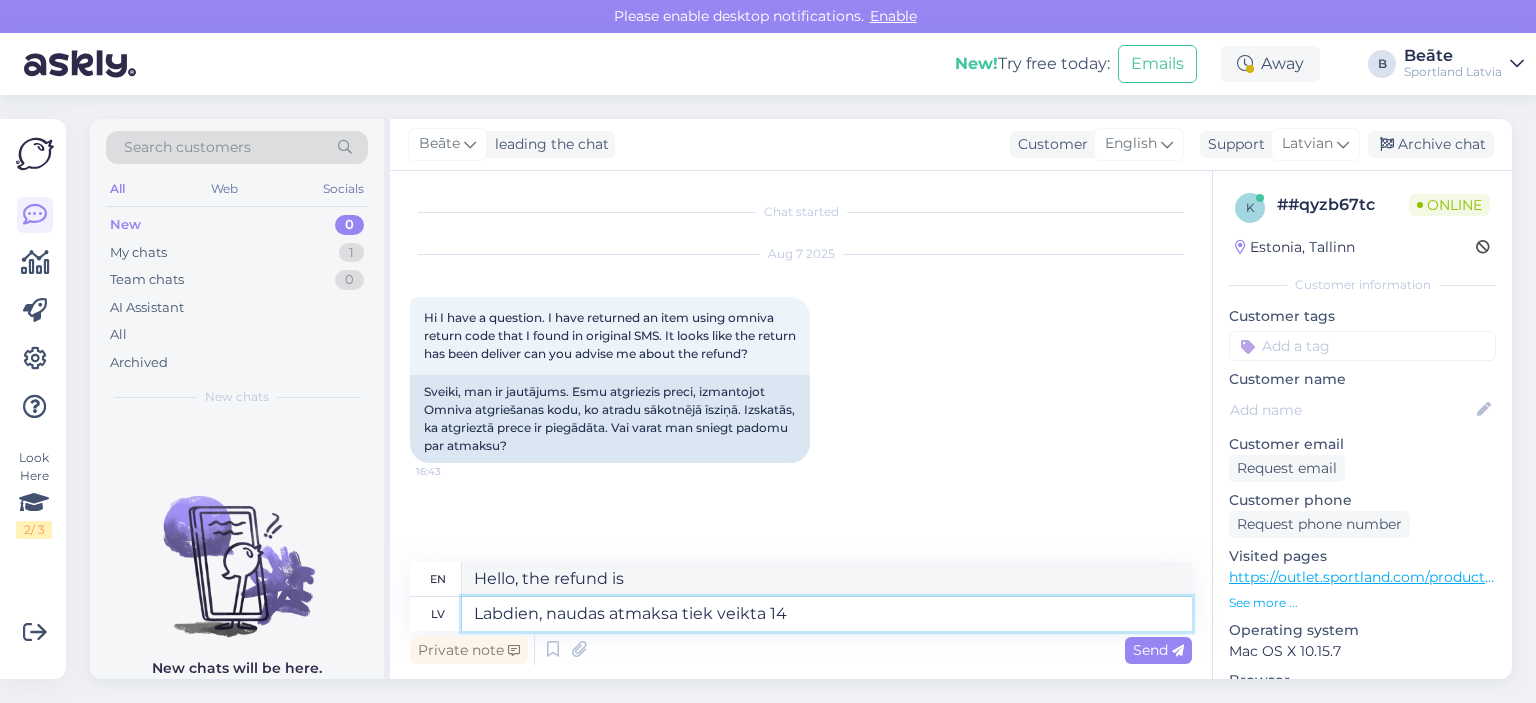type on "Hello, the refund is being processed." 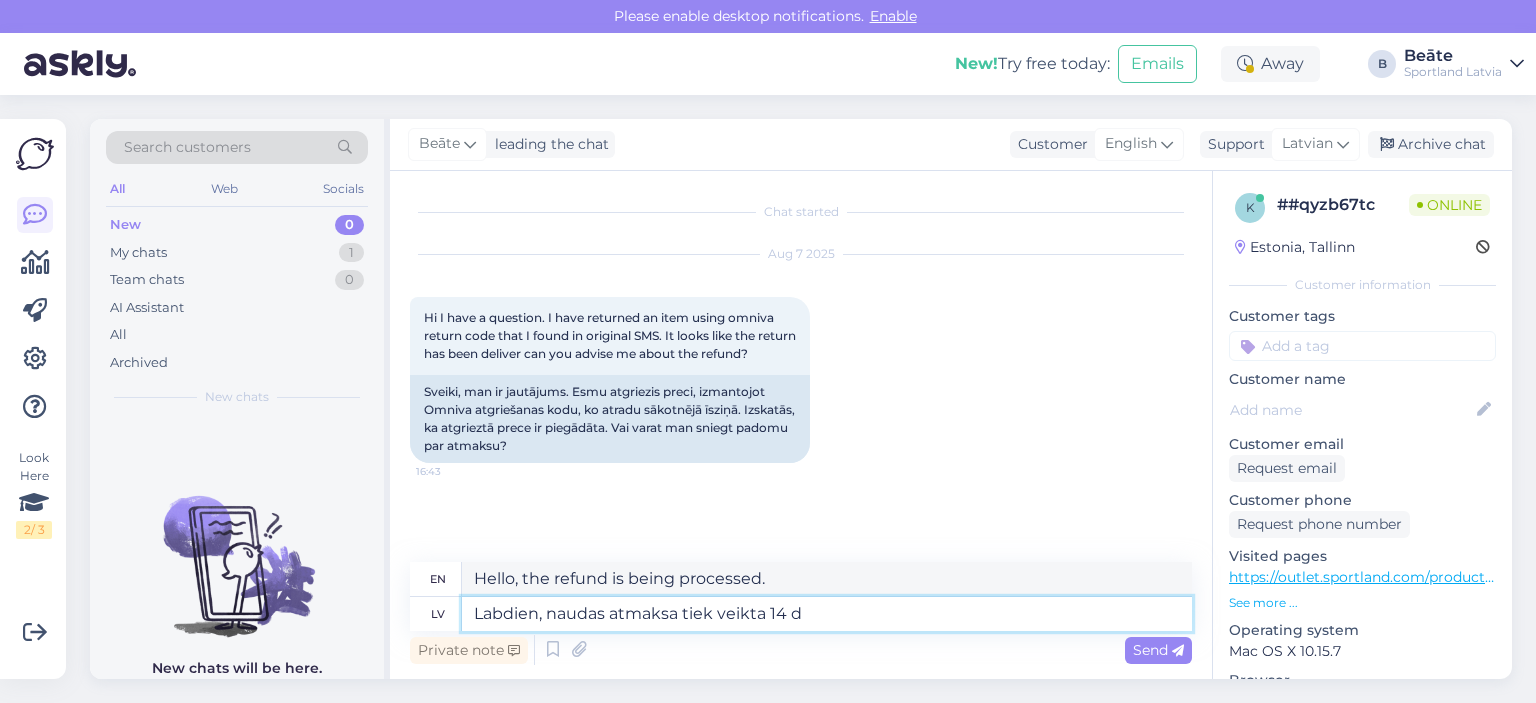 type on "Labdien, naudas atmaksa tiek veikta 14 da" 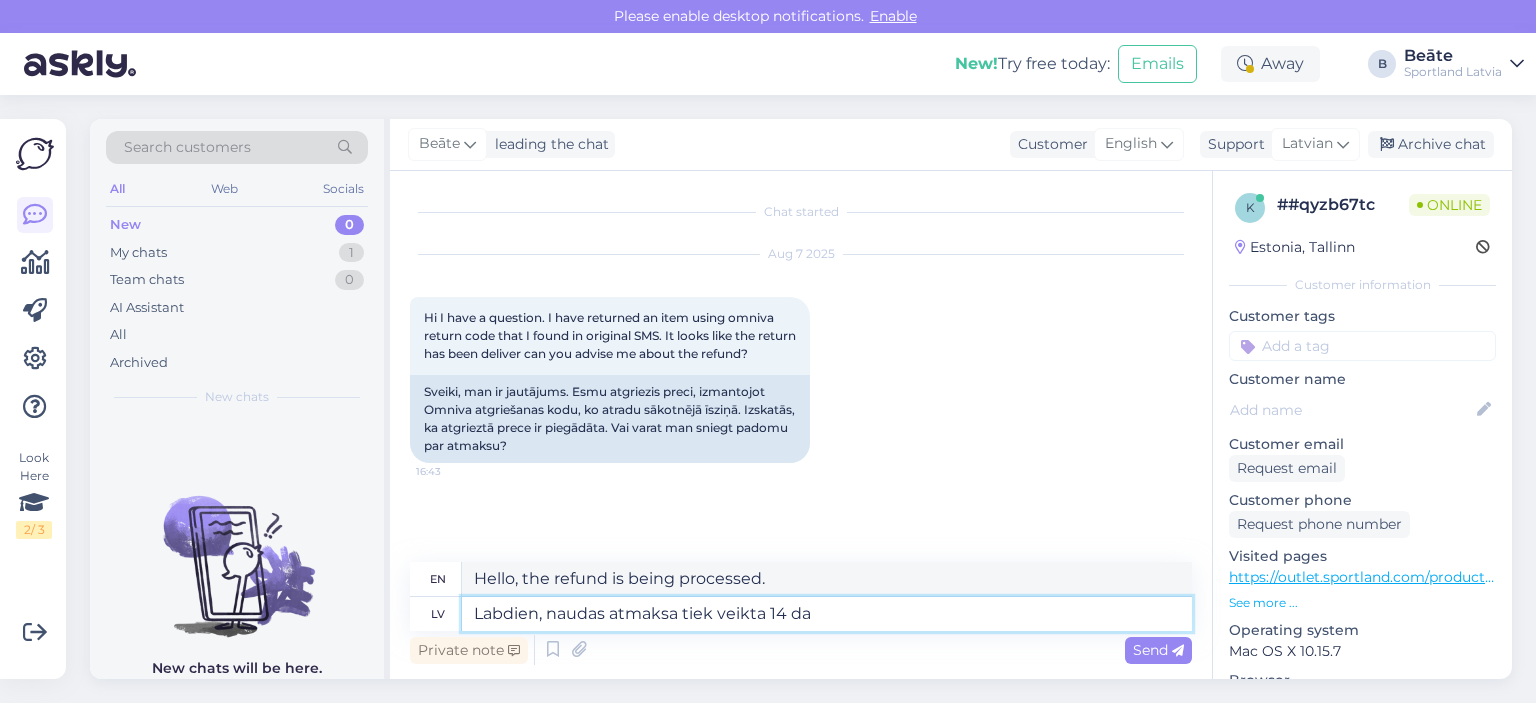type on "Hello, the refund is made on the 14th." 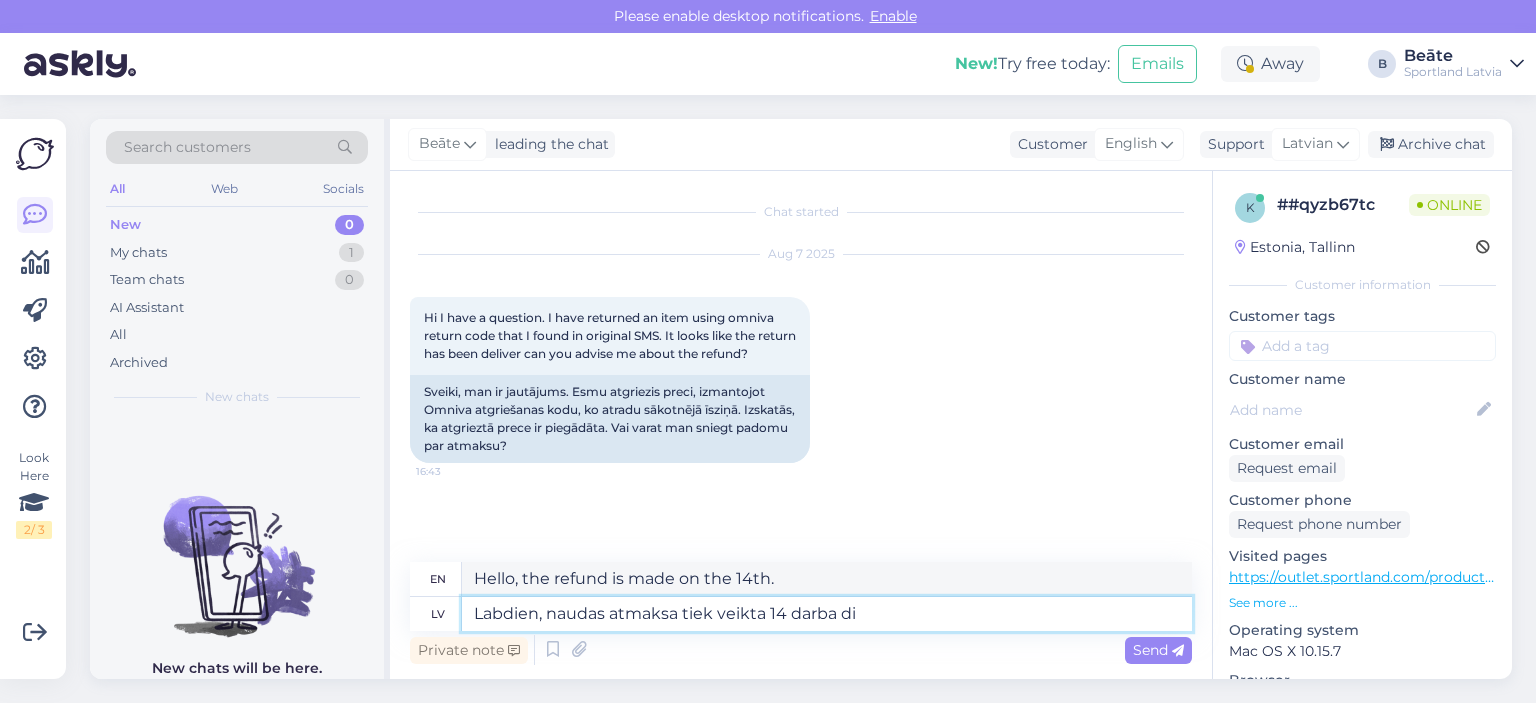 type on "Labdien, naudas atmaksa tiek veikta 14 darba die" 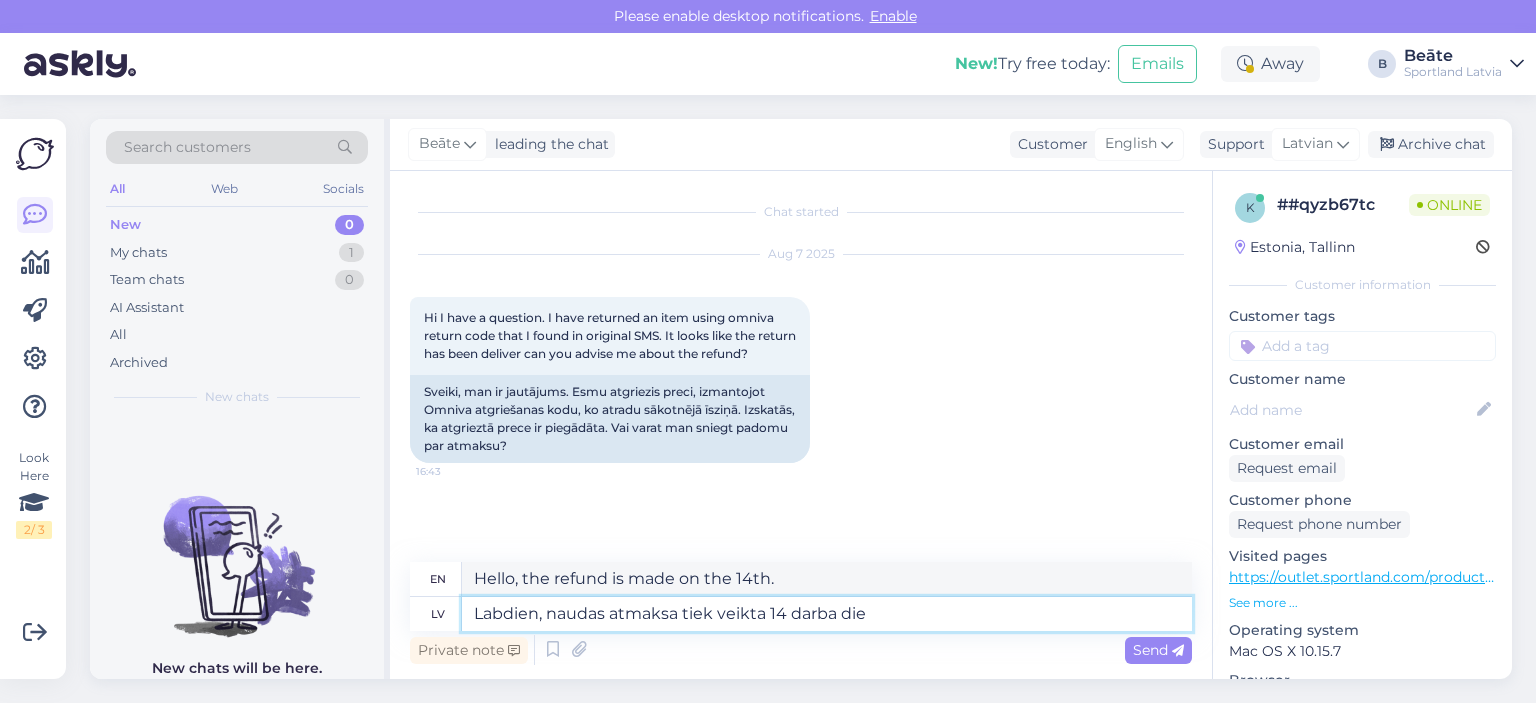 type on "Hello, the refund is made within 14 working days." 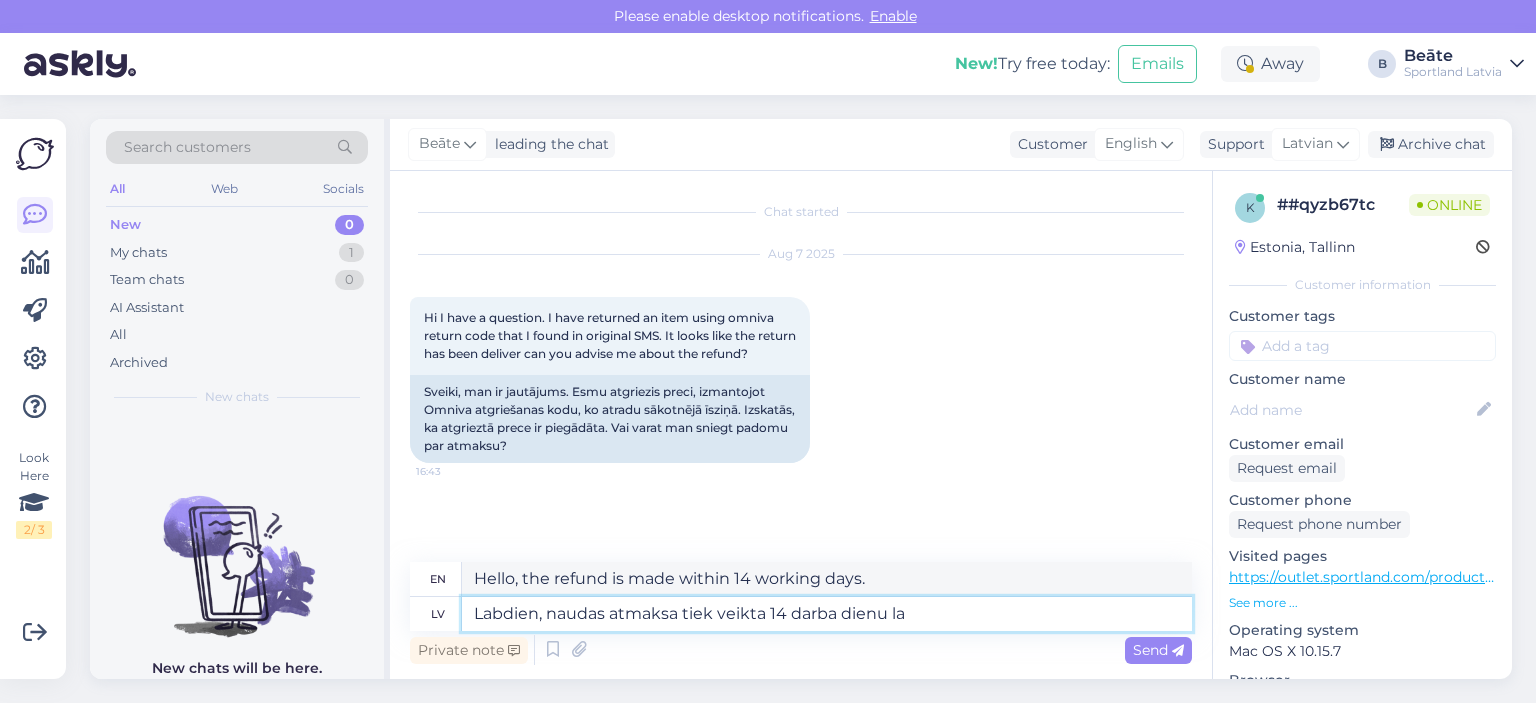 type on "Labdien, naudas atmaksa tiek veikta 14 darba dienu lai" 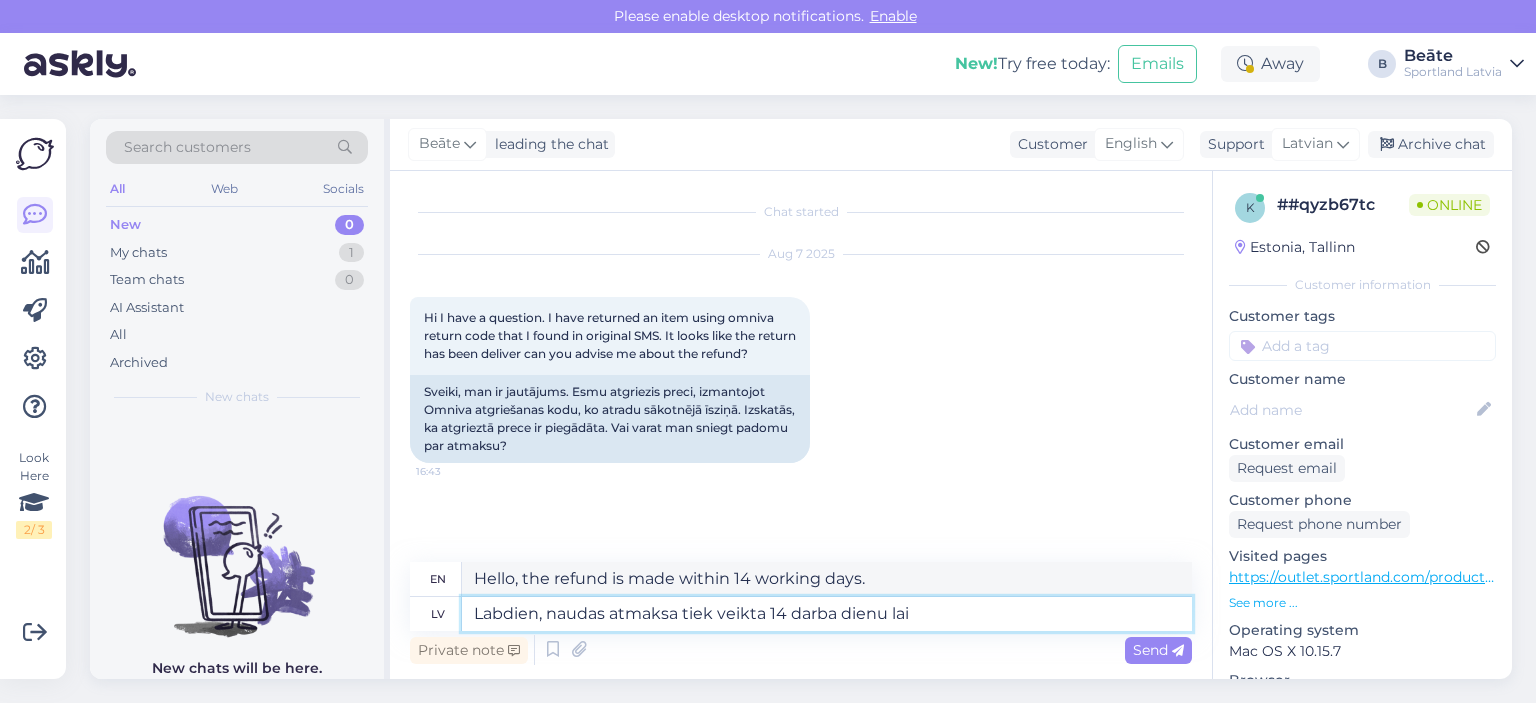 type on "Hello, the refund is made within 14 business days." 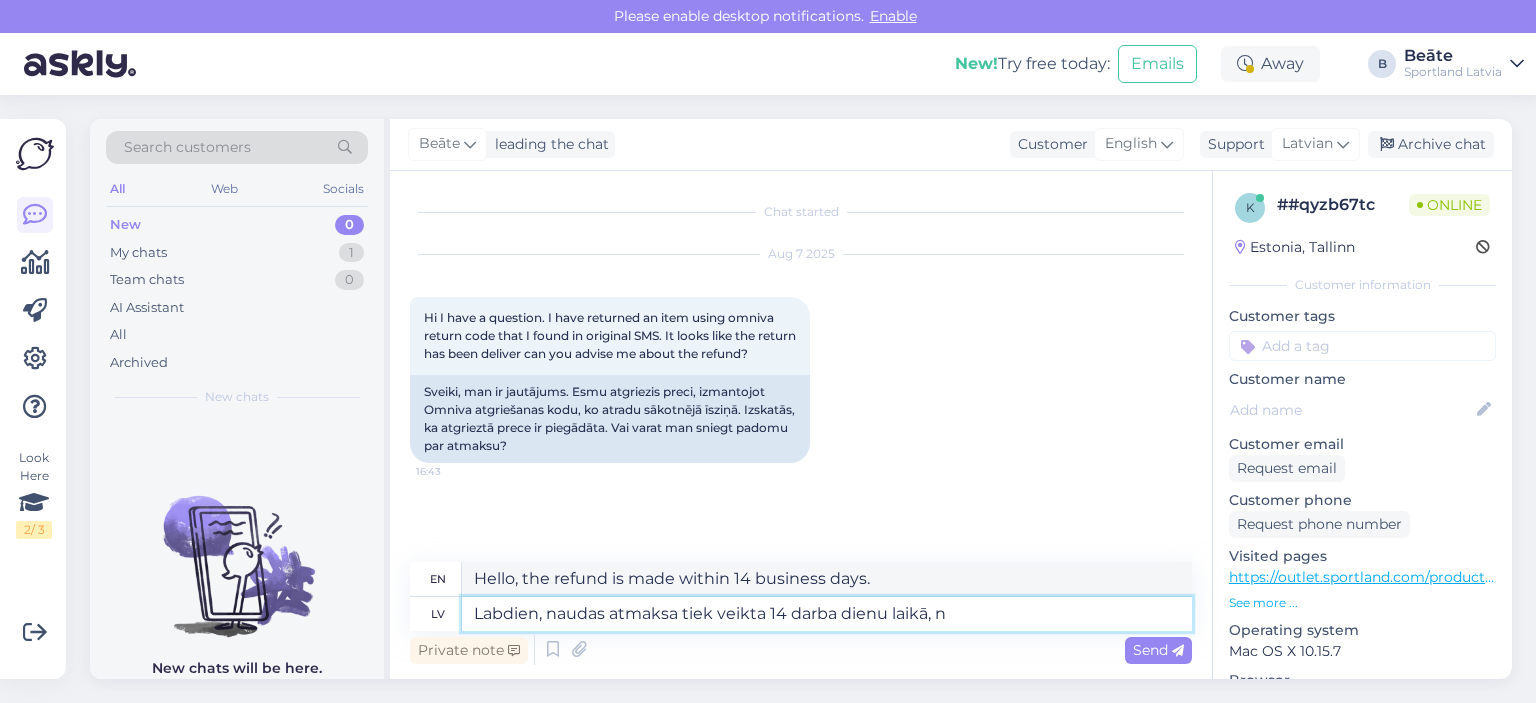 type on "Labdien, naudas atmaksa tiek veikta 14 darba dienu laikā, no" 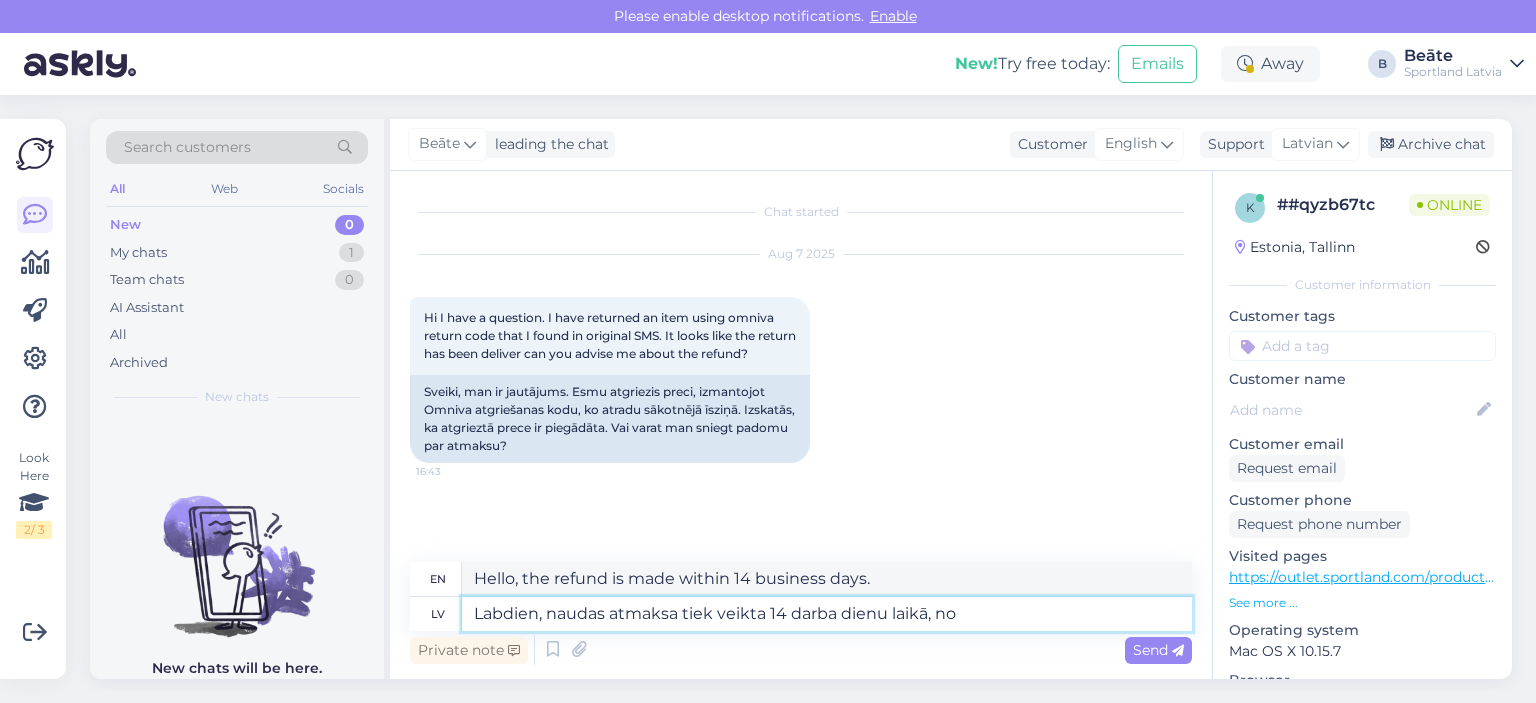 type on "Hello, the refund is made within 14 working days," 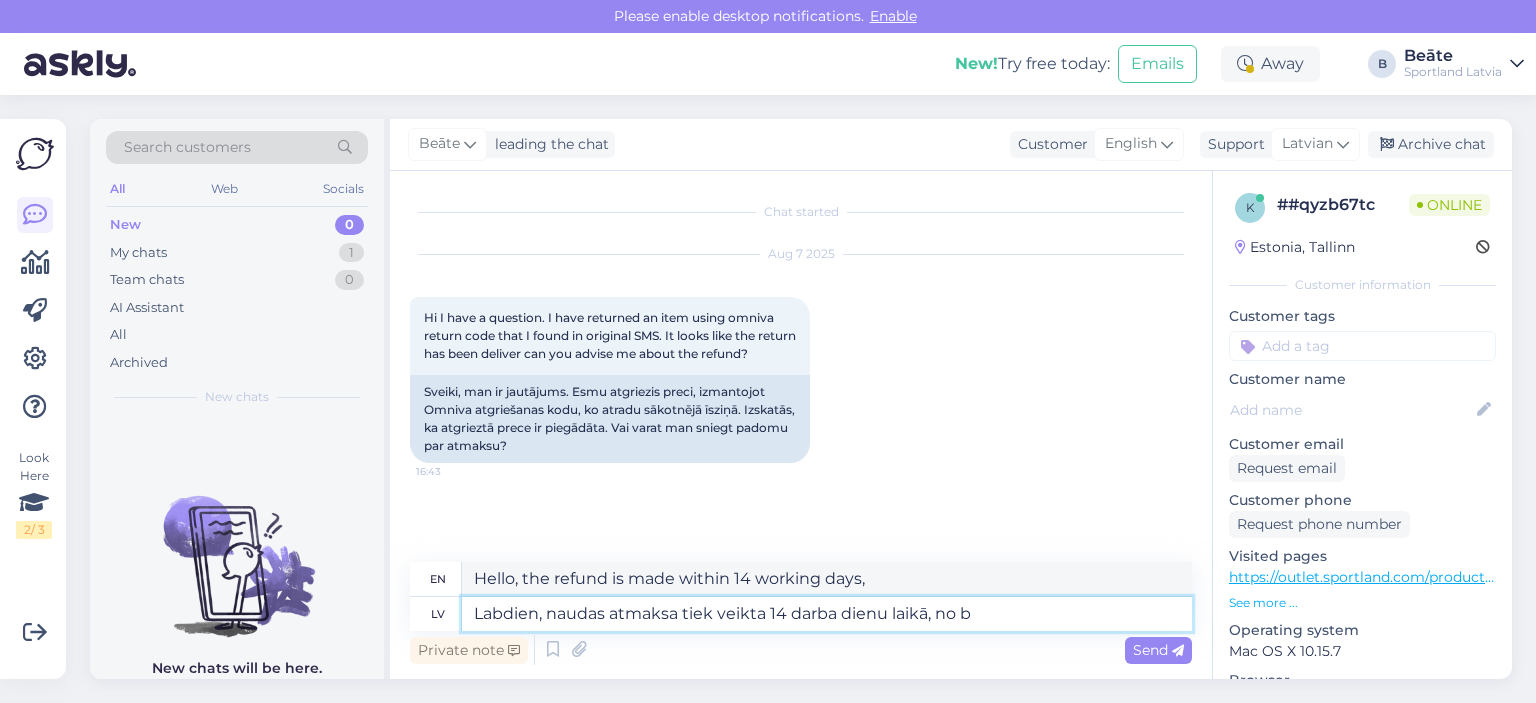 type on "Labdien, naudas atmaksa tiek veikta 14 darba dienu laikā, no br" 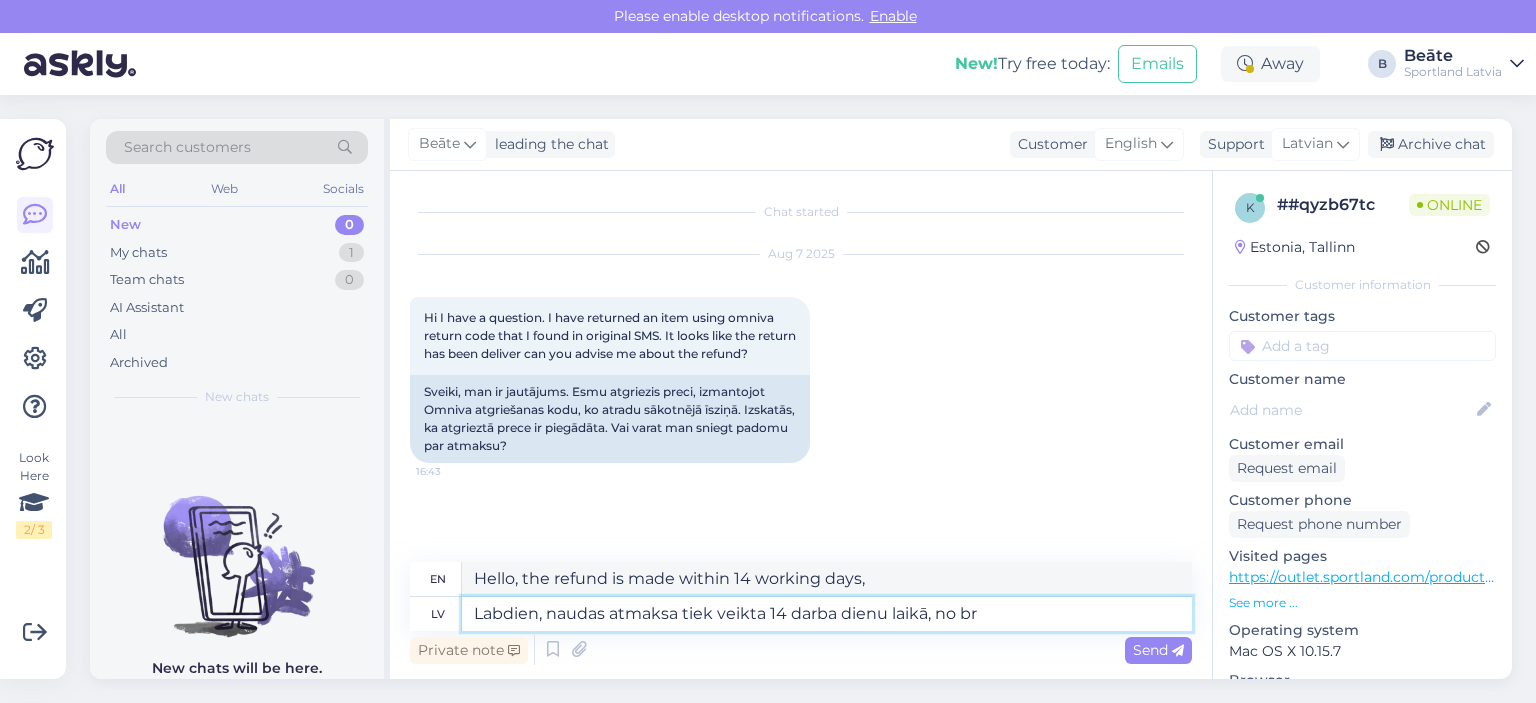 type on "Hello, the refund is made within 14 working days, from" 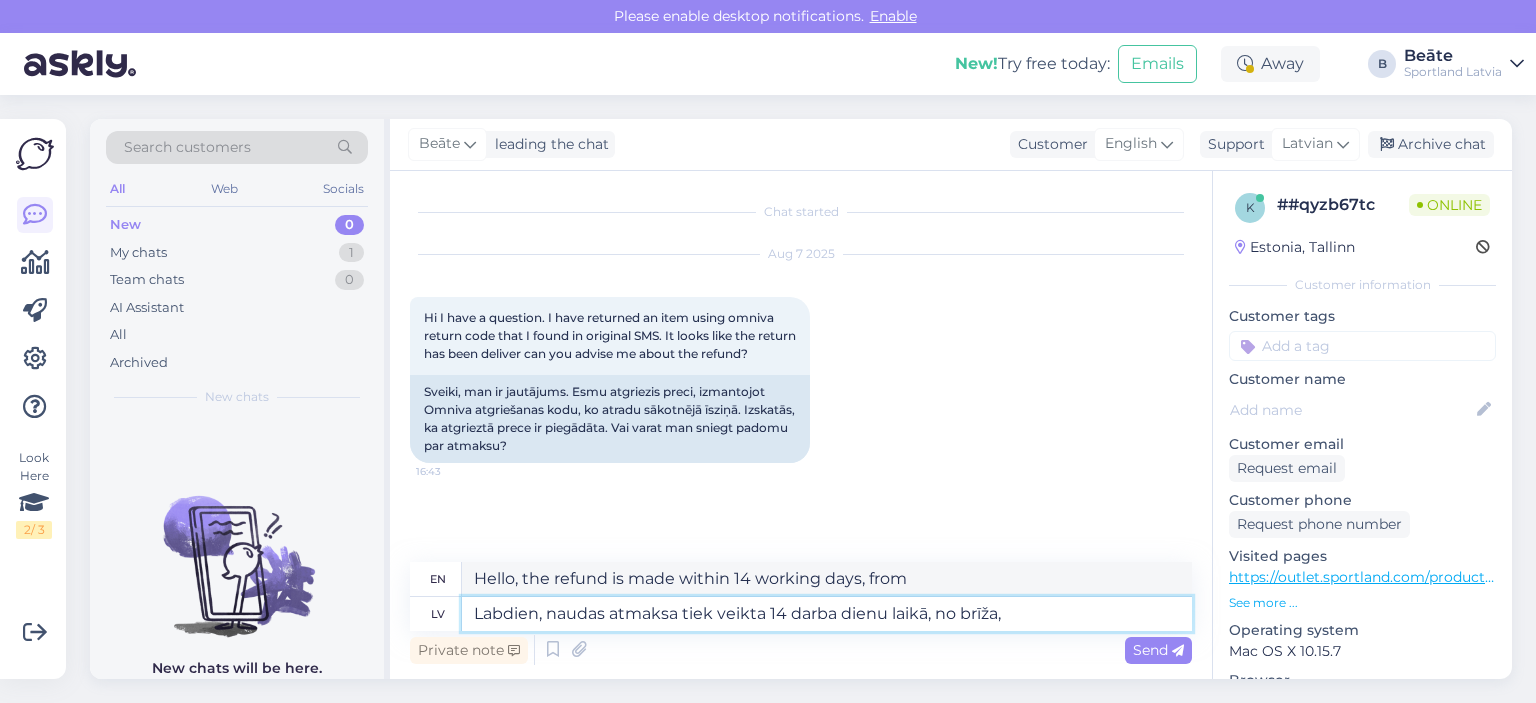 type on "Labdien, naudas atmaksa tiek veikta 14 darba dienu laikā, no brīža, k" 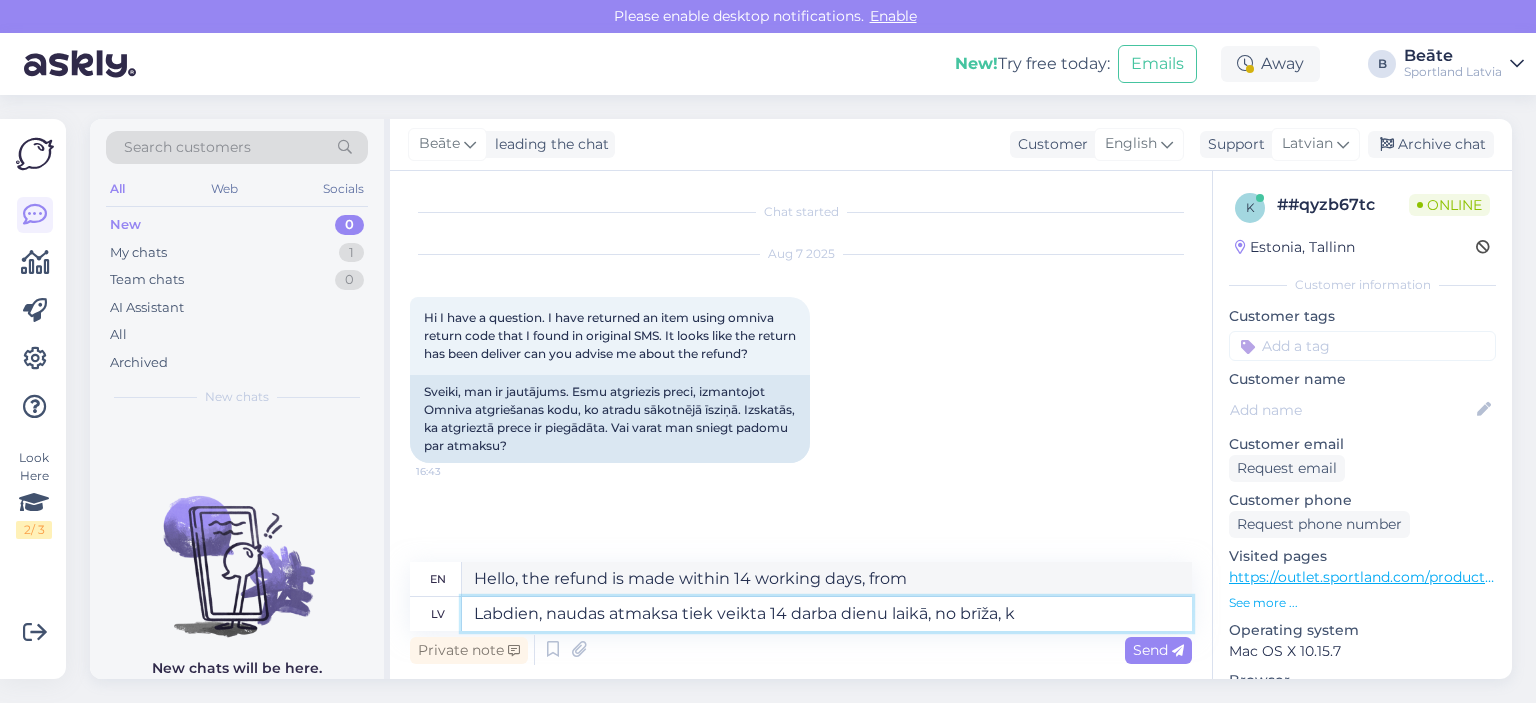 type on "Hello, the refund is made within 14 working days, from the moment," 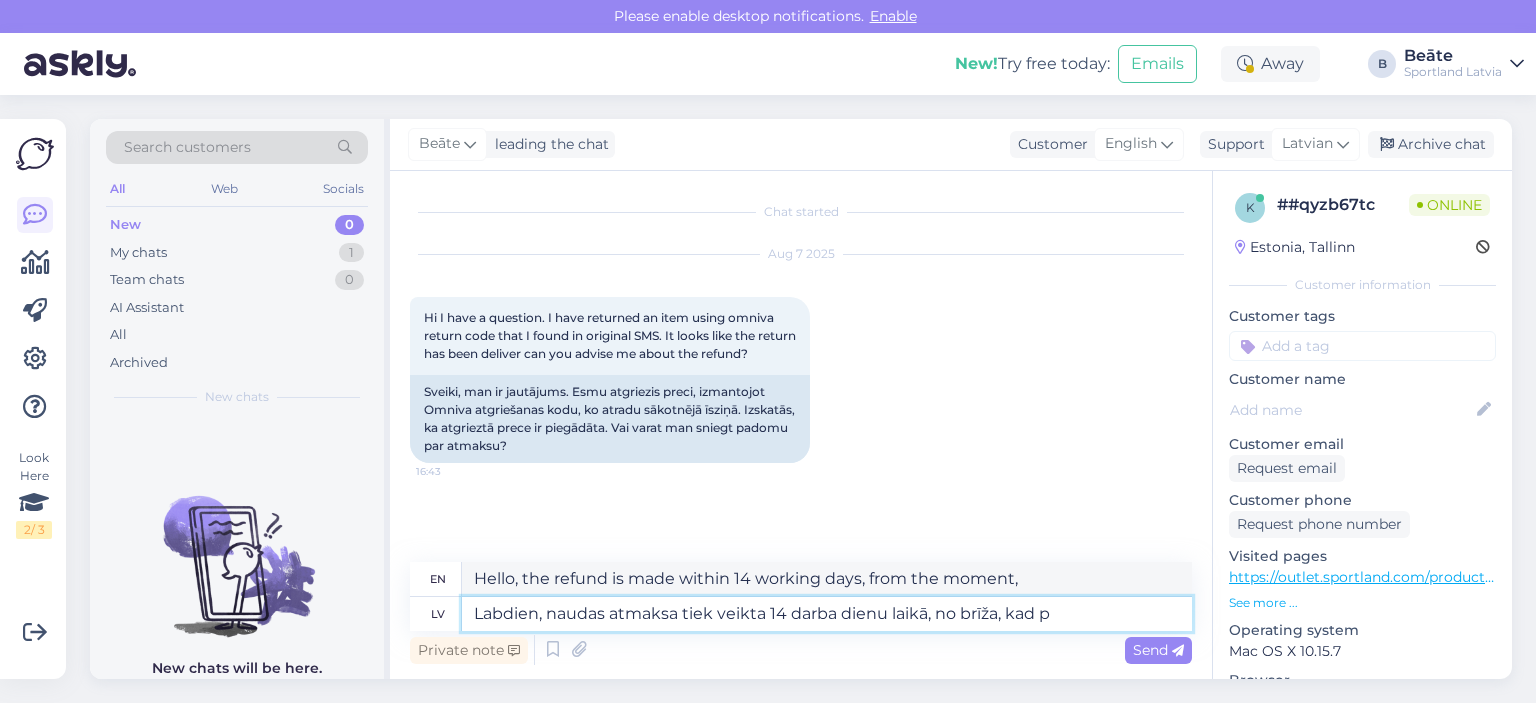 type on "Labdien, naudas atmaksa tiek veikta 14 darba dienu laikā, no brīža, kad pr" 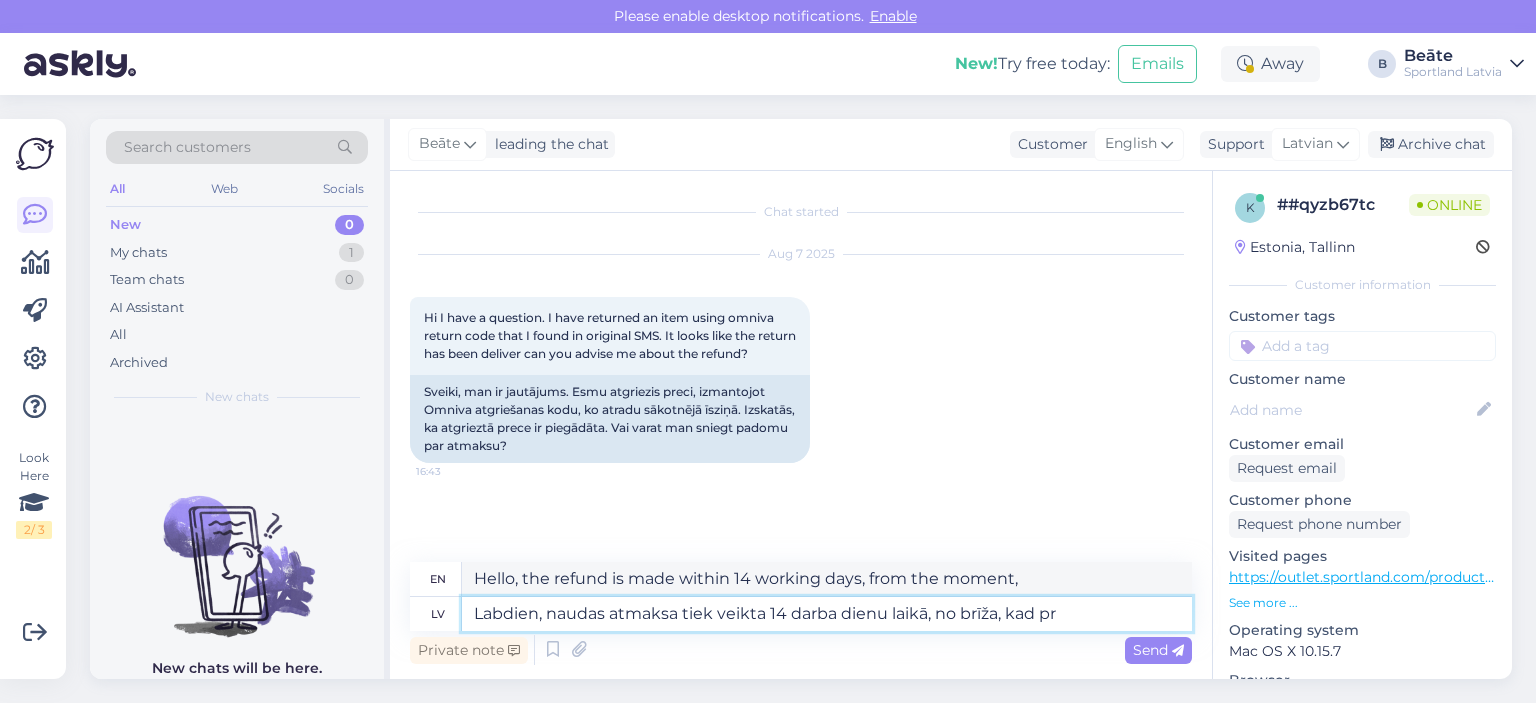 type on "Hello, the refund is made within 14 working days from the moment" 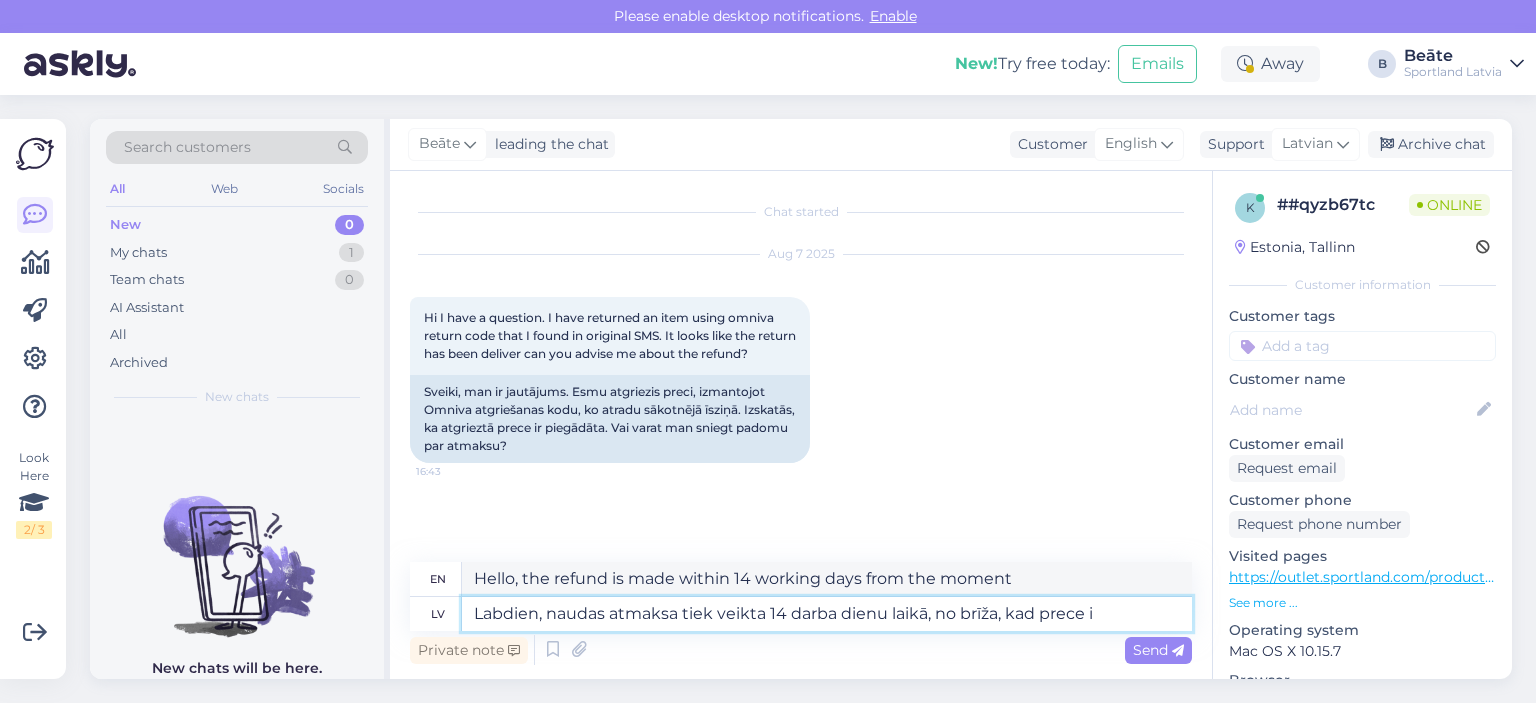 type on "Labdien, naudas atmaksa tiek veikta 14 darba dienu laikā, no brīža, kad prece ir" 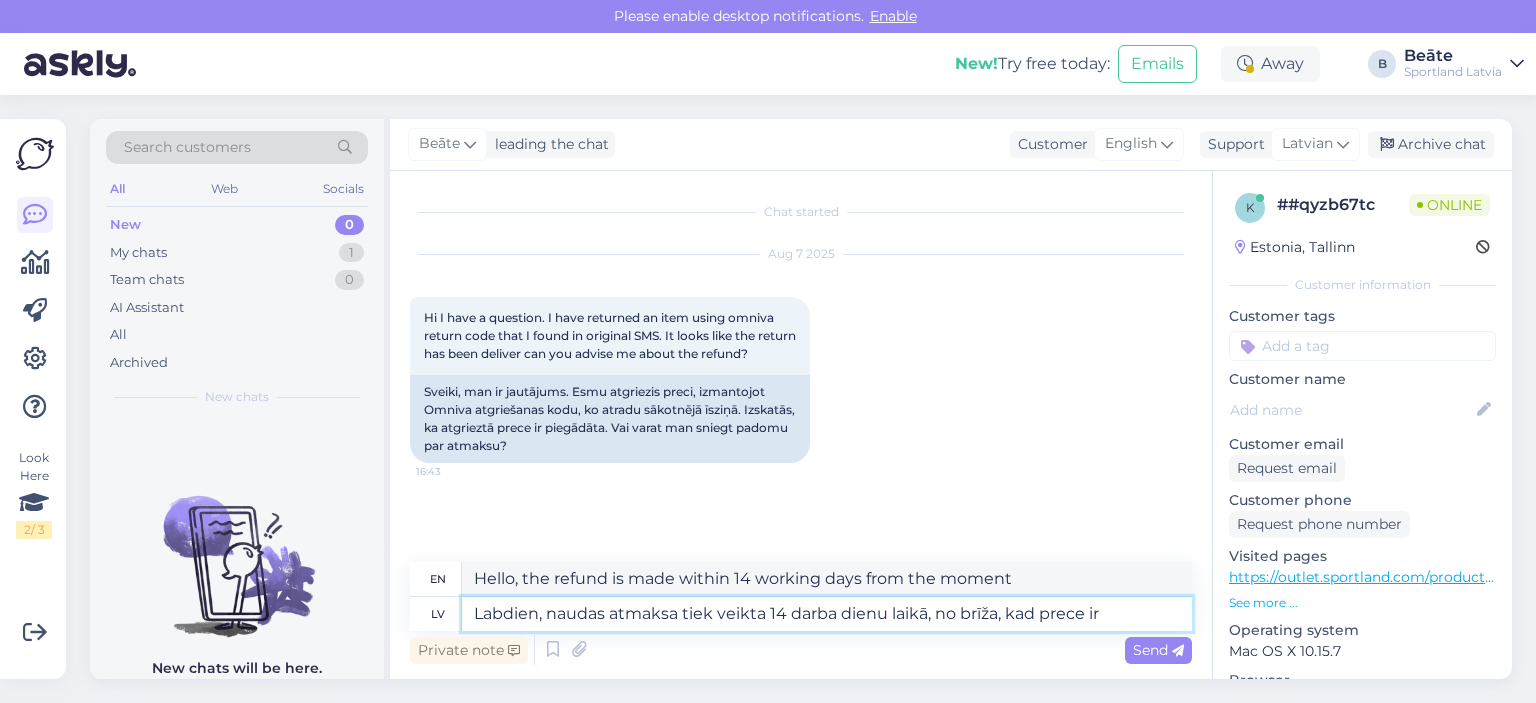type on "Hello, the refund is made within 14 working days from the moment the item is received." 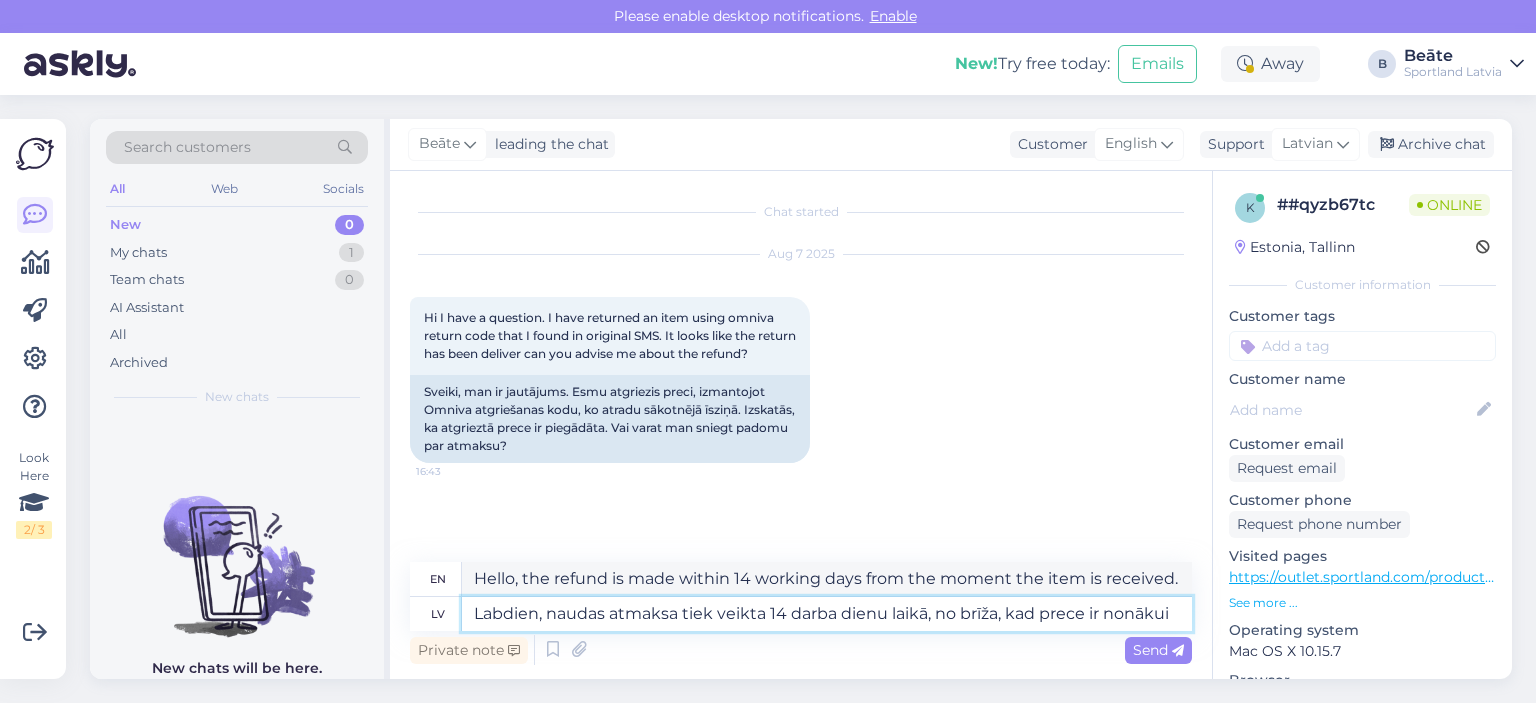type on "Labdien, naudas atmaksa tiek veikta 14 darba dienu laikā, no brīža, kad prece ir nonākui" 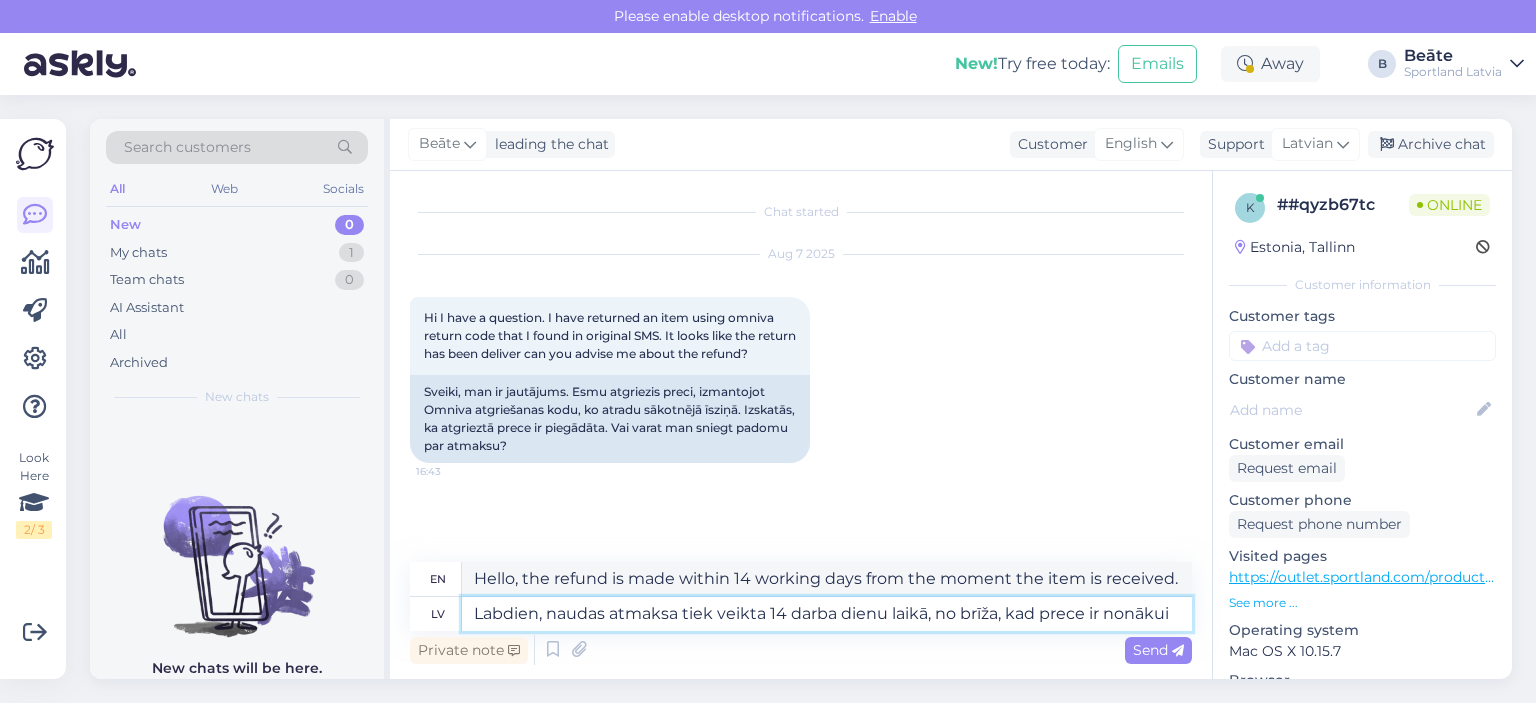 type on "Hello, the refund is made within 14 working days from the moment the item arrives." 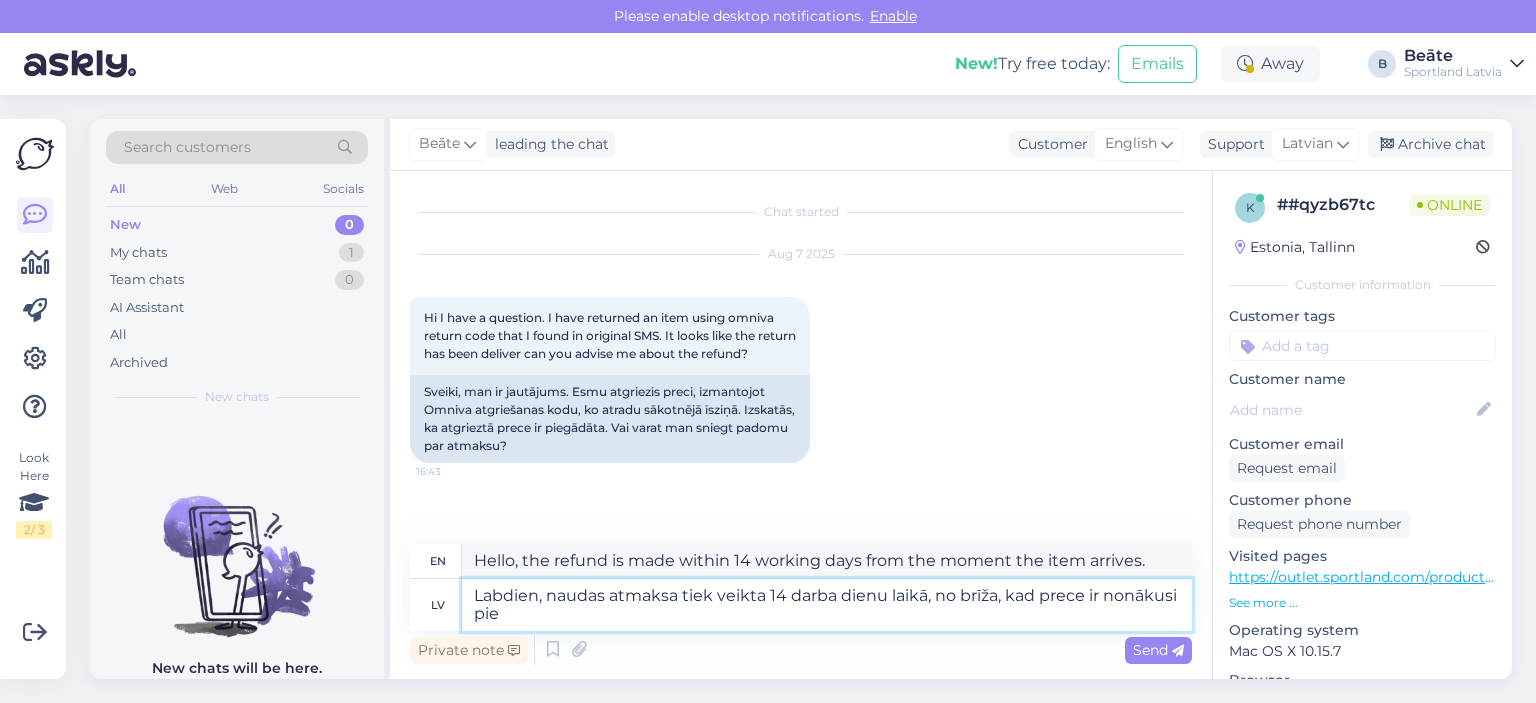 type on "Labdien, naudas atmaksa tiek veikta 14 darba dienu laikā, no brīža, kad prece ir nonākusi pie m" 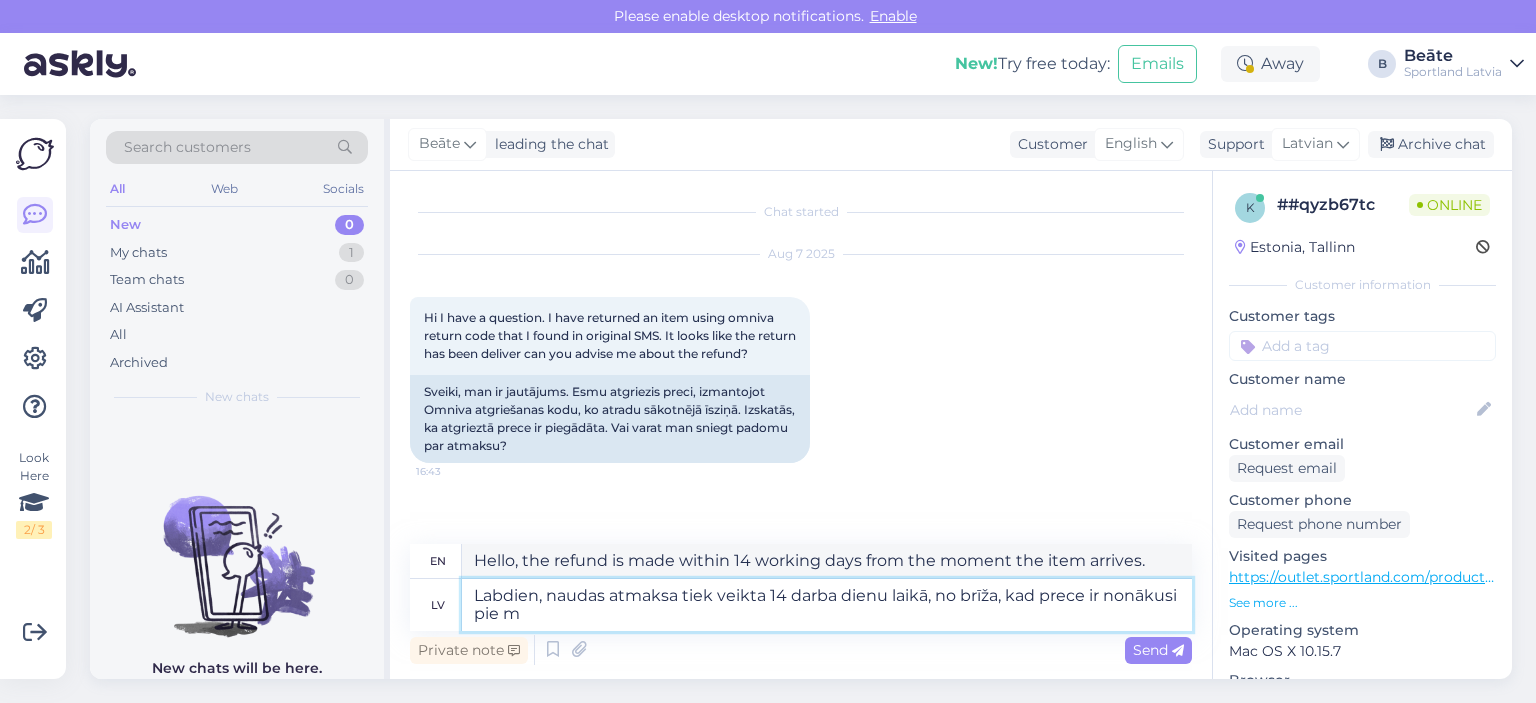 type on "Hello, the refund is made within 14 working days from the moment the product arrives." 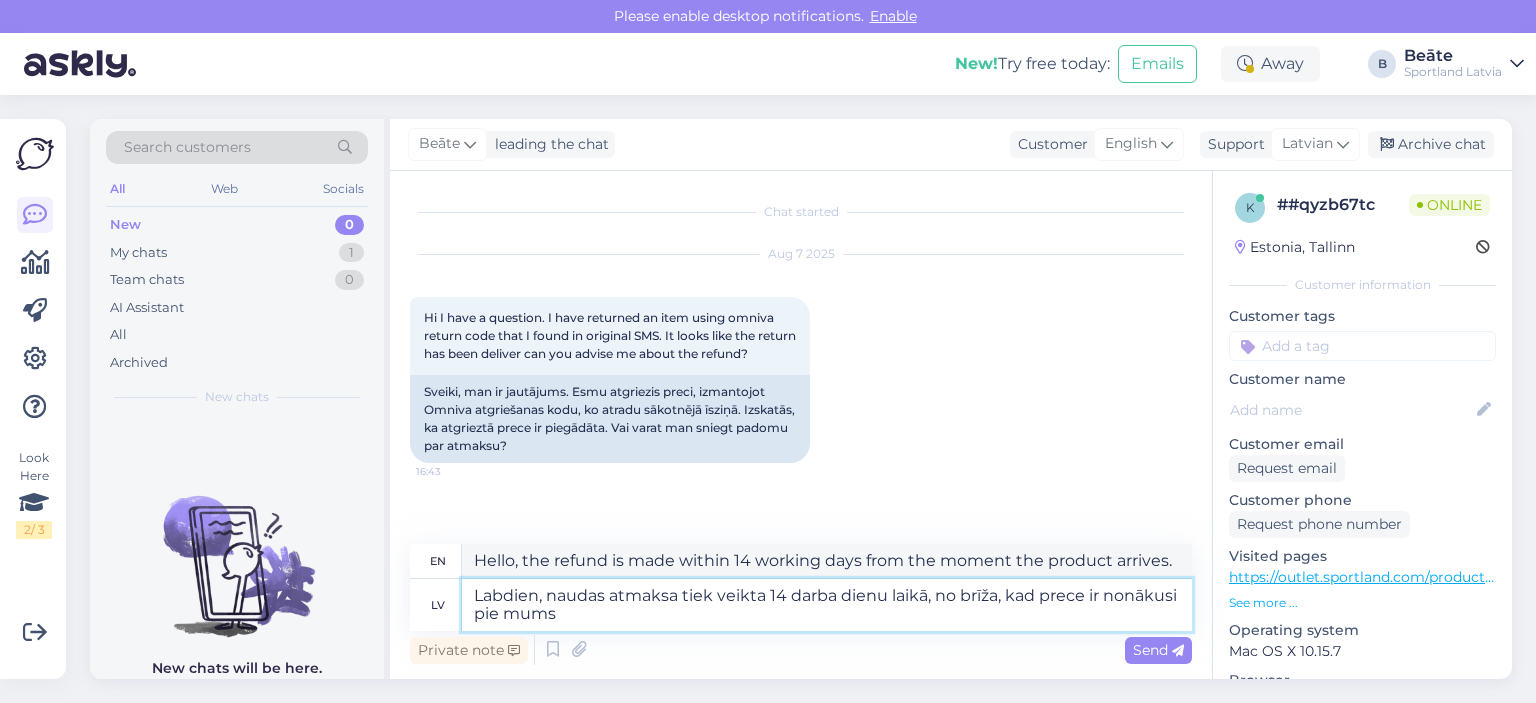 type on "Labdien, naudas atmaksa tiek veikta 14 darba dienu laikā, no brīža, kad prece ir nonākusi pie mums." 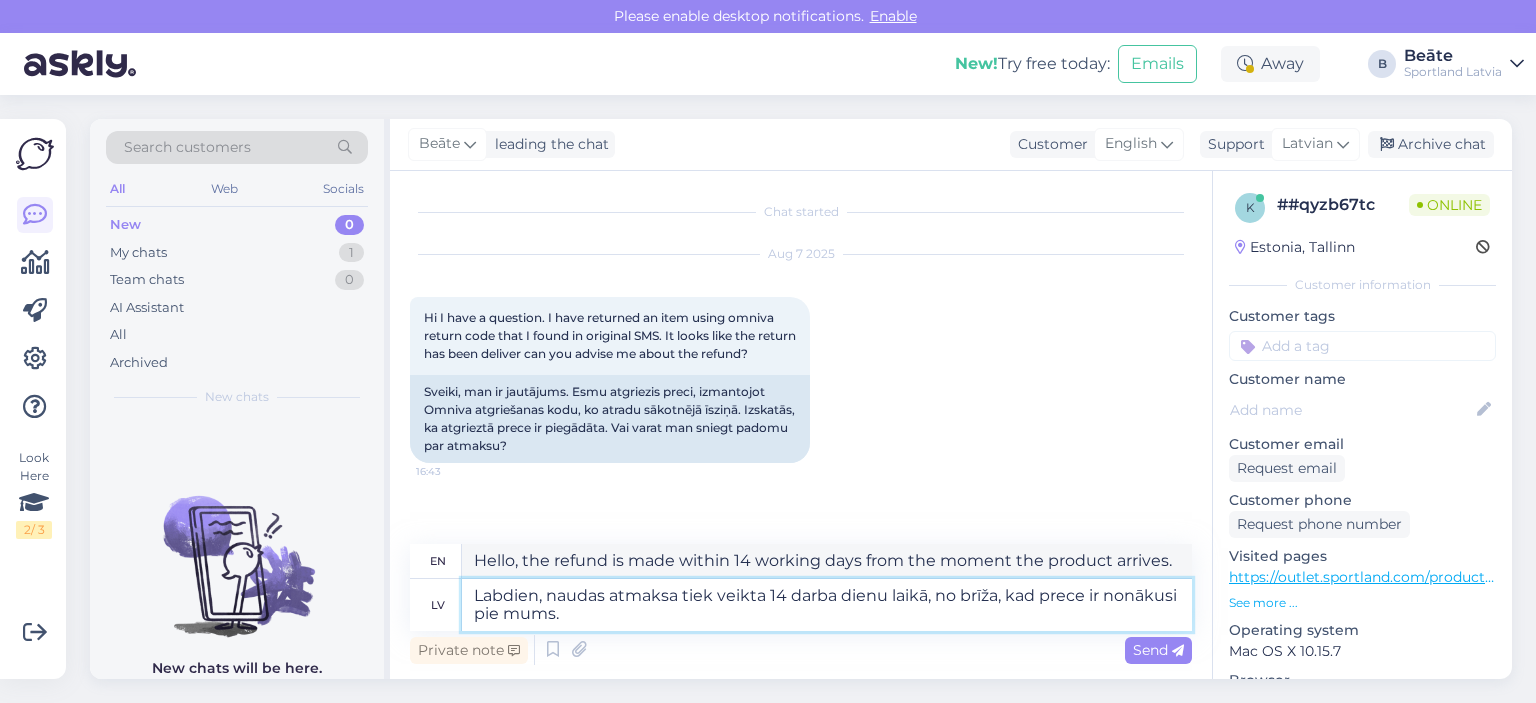 type on "Hello, the refund is made within 14 business days from the moment the item reaches us." 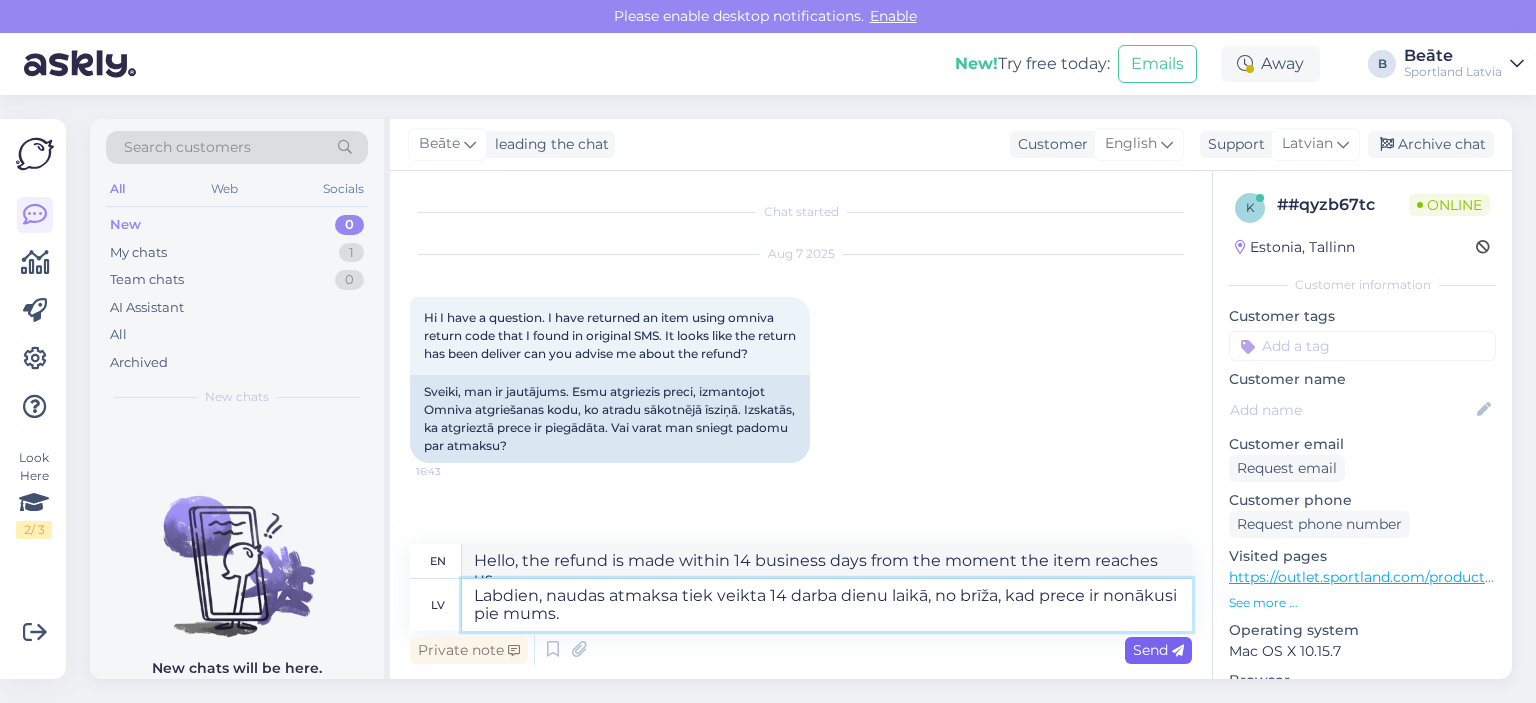 type on "Labdien, naudas atmaksa tiek veikta 14 darba dienu laikā, no brīža, kad prece ir nonākusi pie mums." 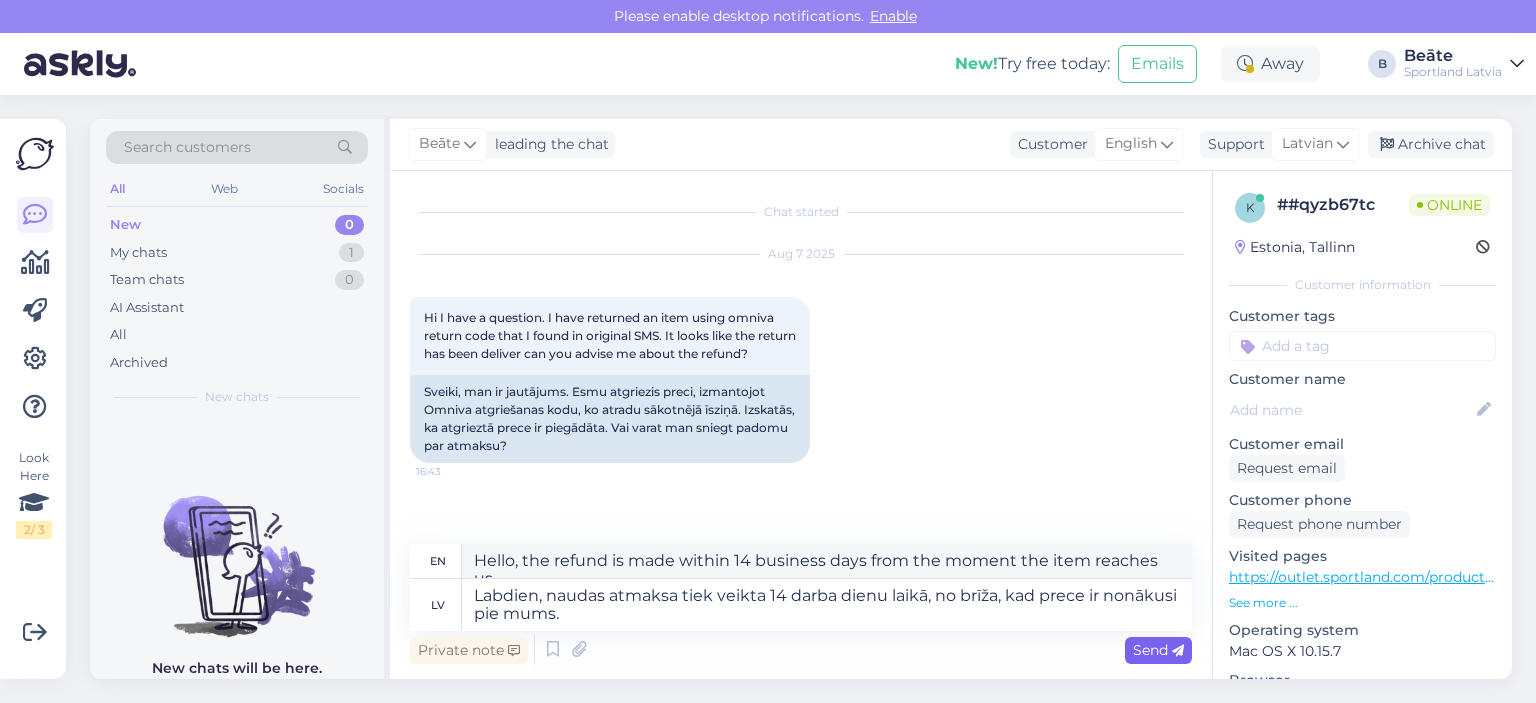 click at bounding box center [1178, 651] 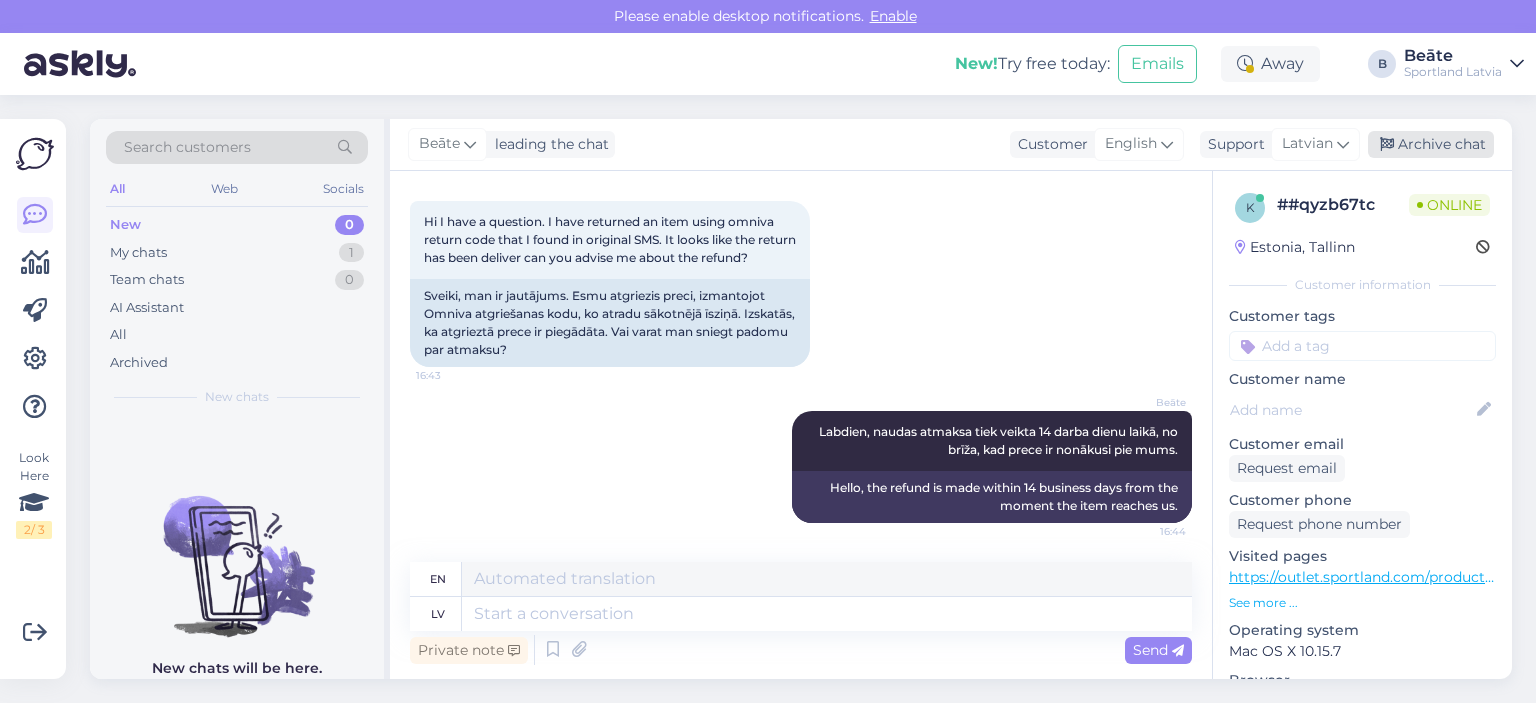 click on "Archive chat" at bounding box center (1431, 144) 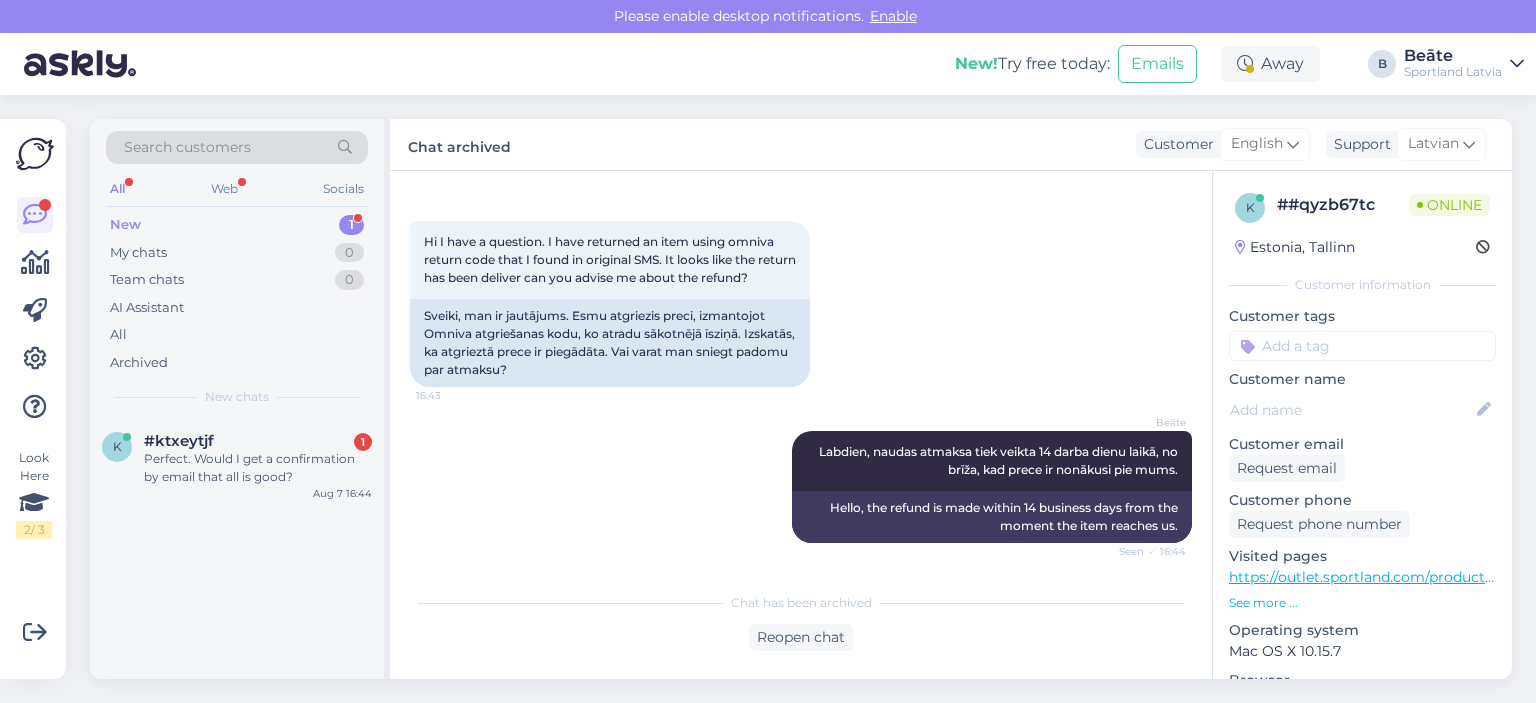 scroll, scrollTop: 162, scrollLeft: 0, axis: vertical 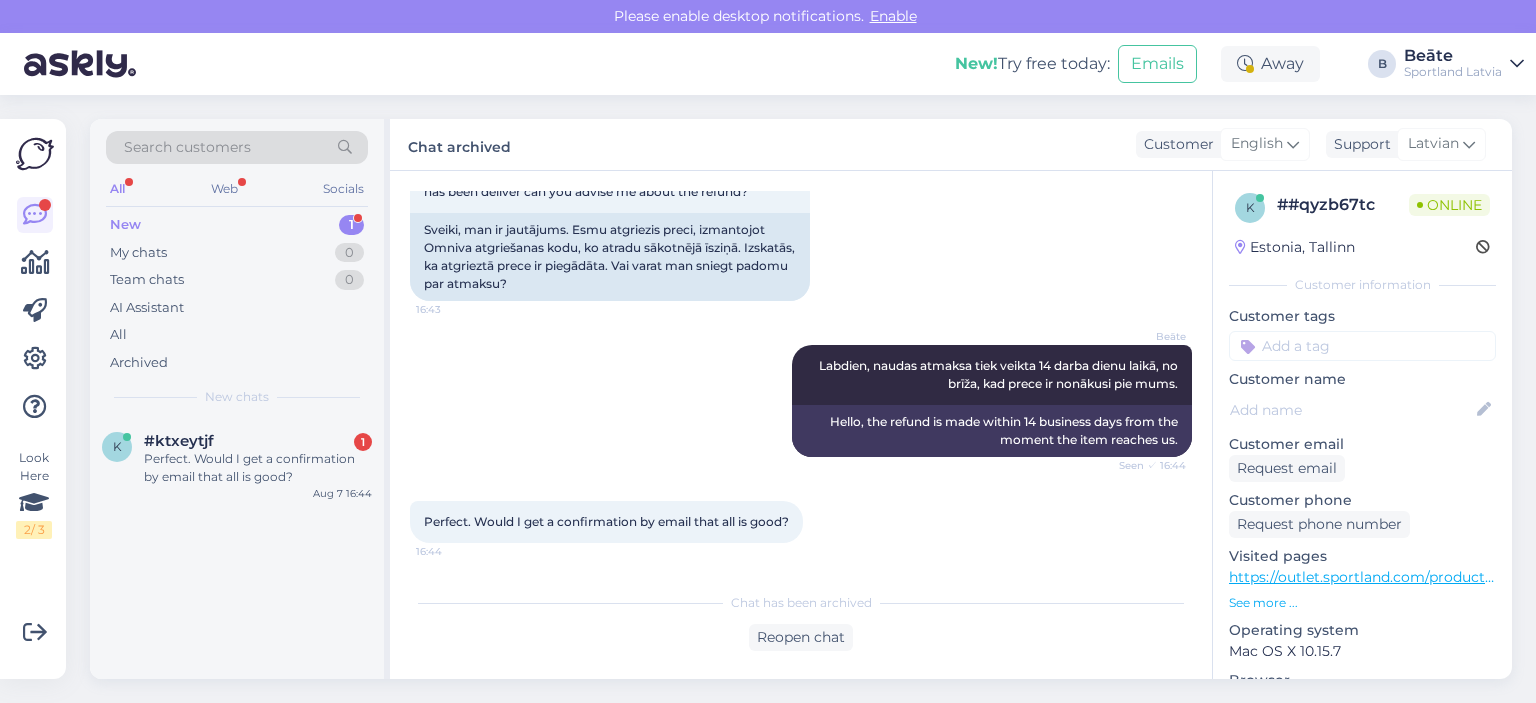 drag, startPoint x: 808, startPoint y: 641, endPoint x: 791, endPoint y: 597, distance: 47.169907 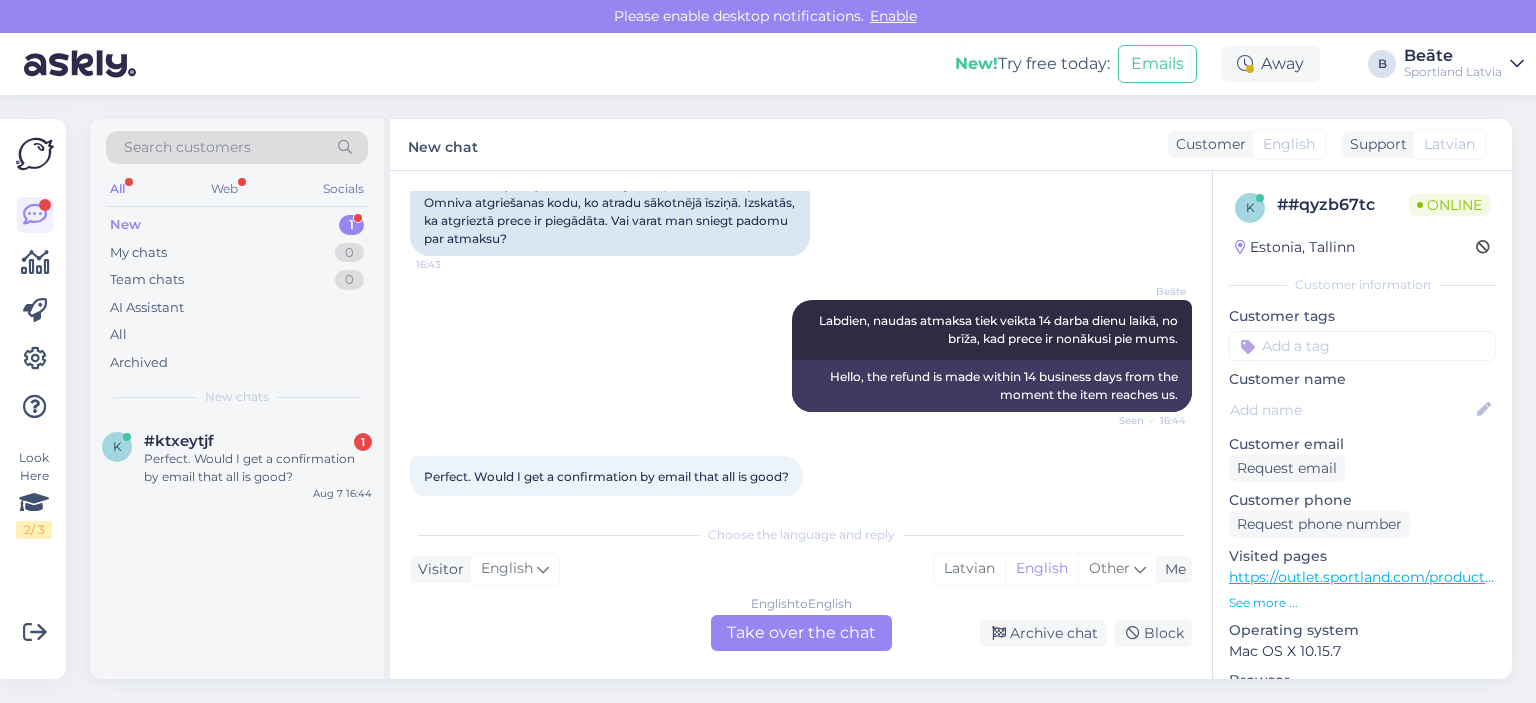 scroll, scrollTop: 230, scrollLeft: 0, axis: vertical 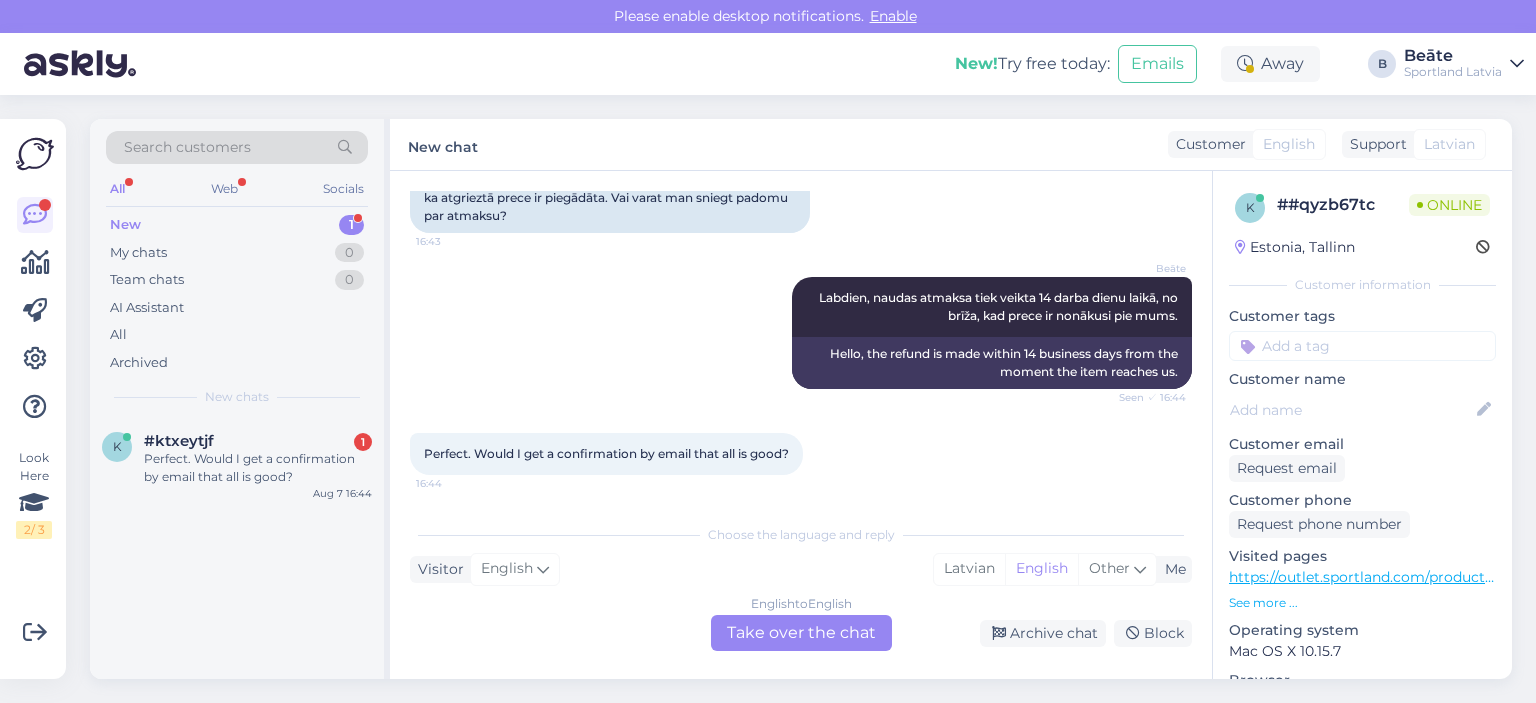 click on "English  to  English Take over the chat" at bounding box center [801, 633] 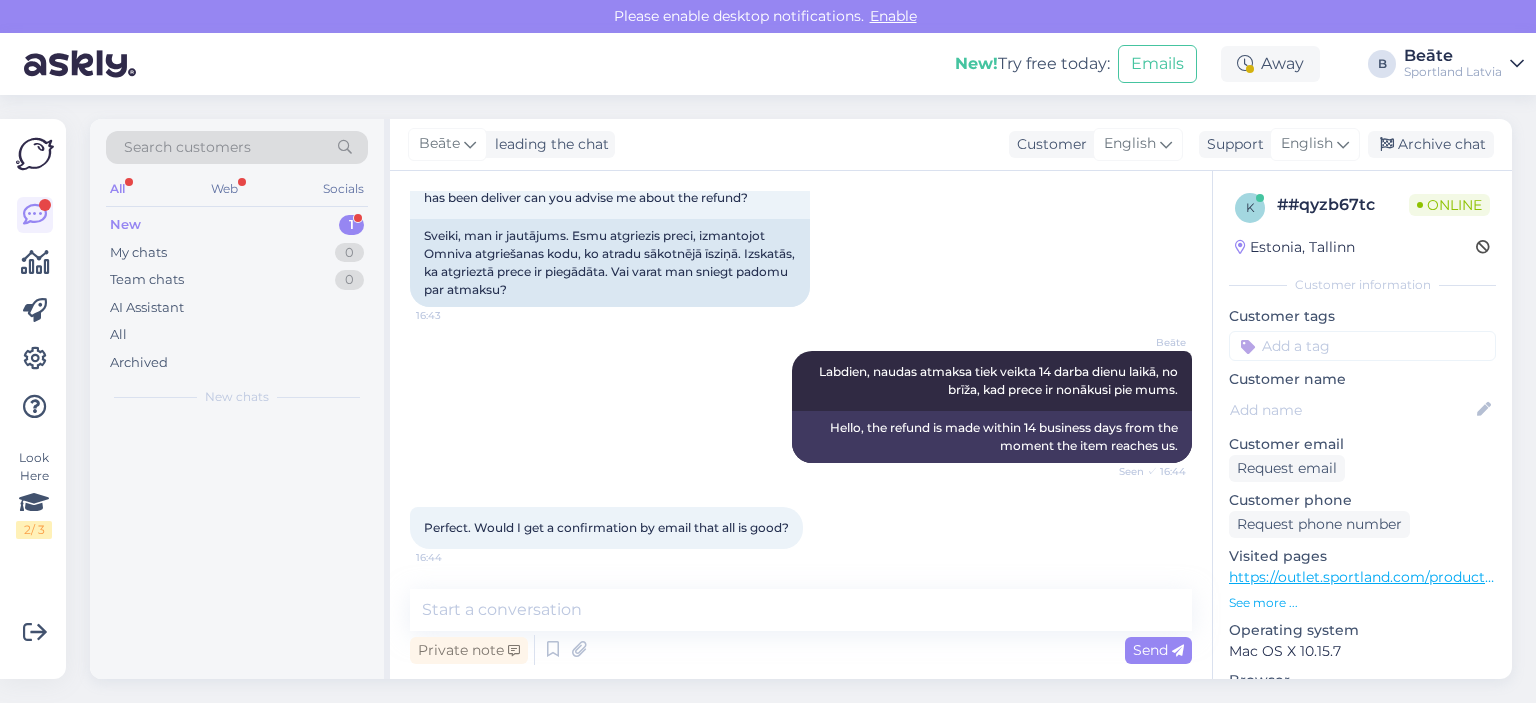 scroll, scrollTop: 156, scrollLeft: 0, axis: vertical 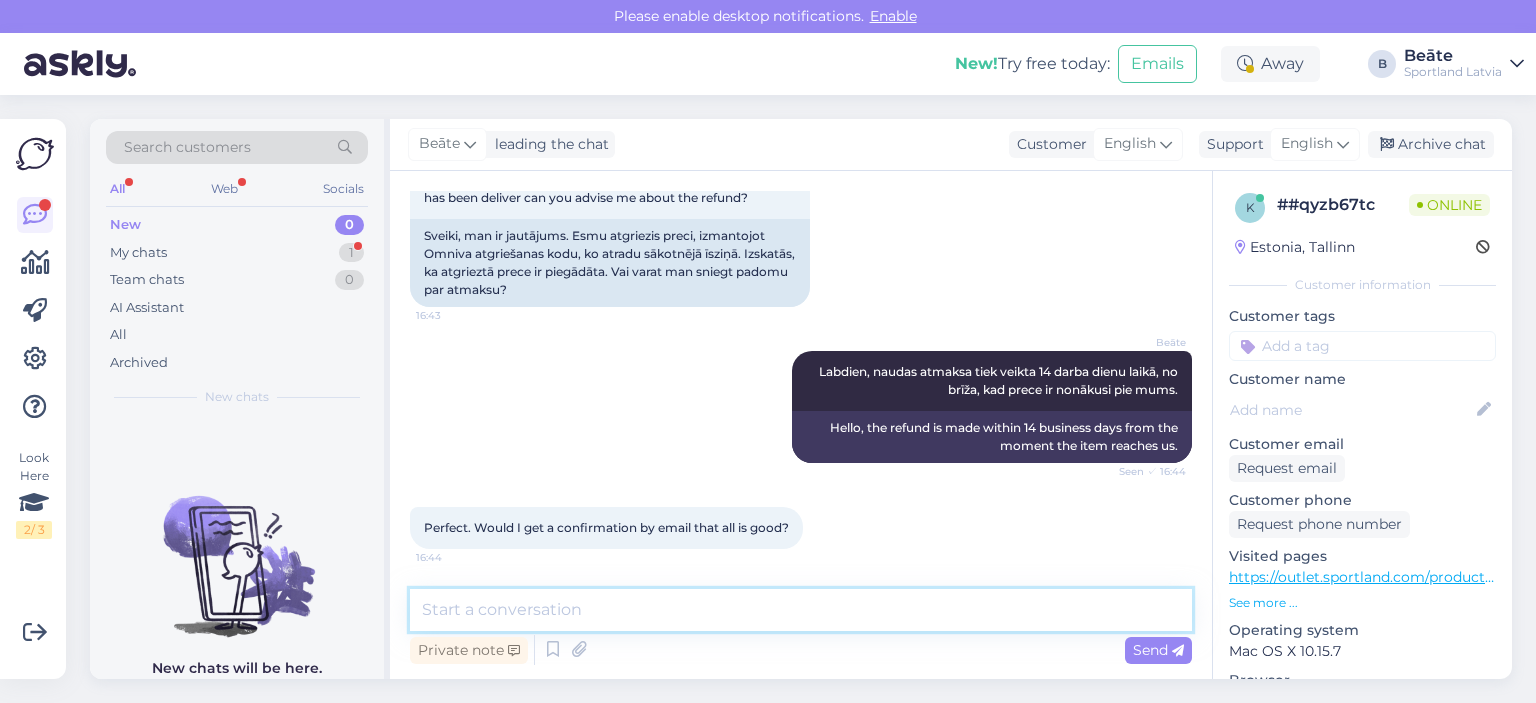 click at bounding box center [801, 610] 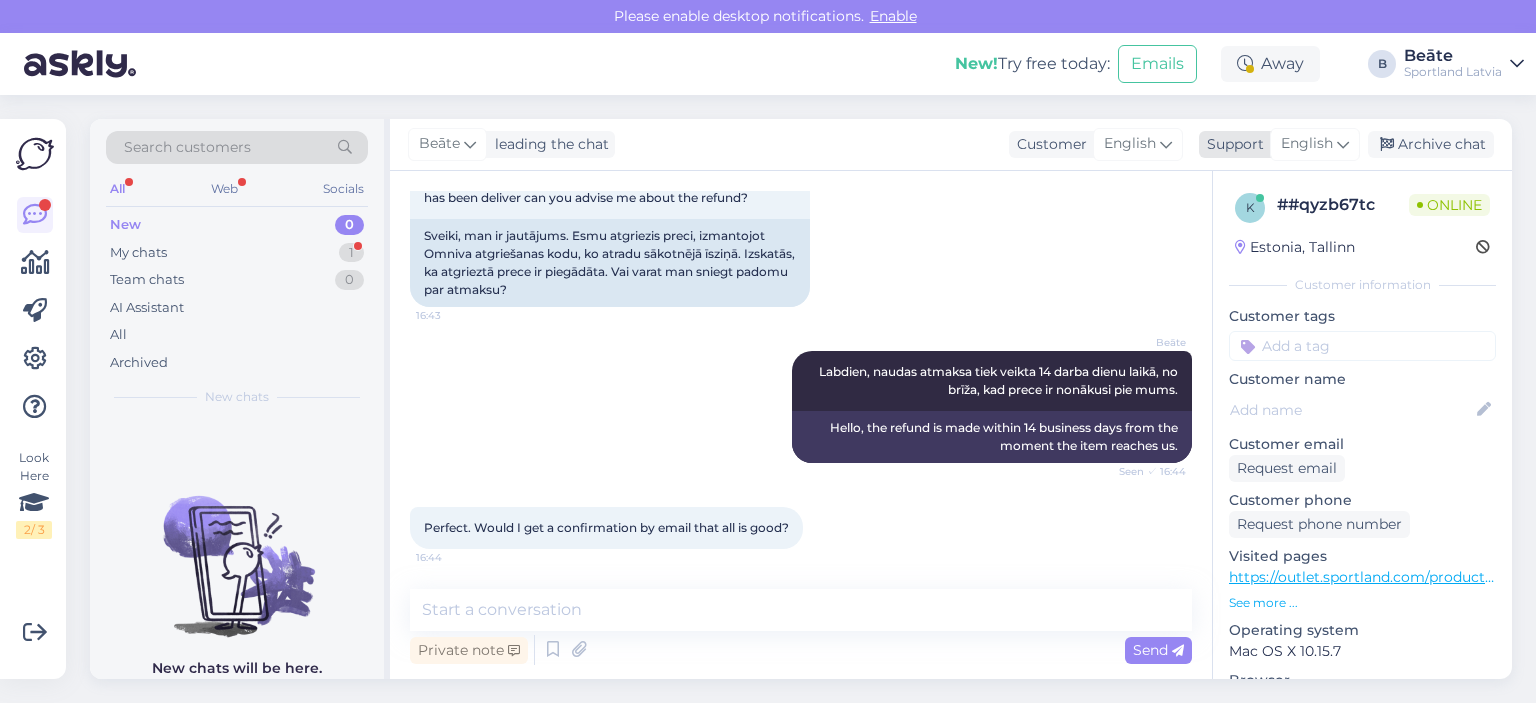 click on "English" at bounding box center (1307, 144) 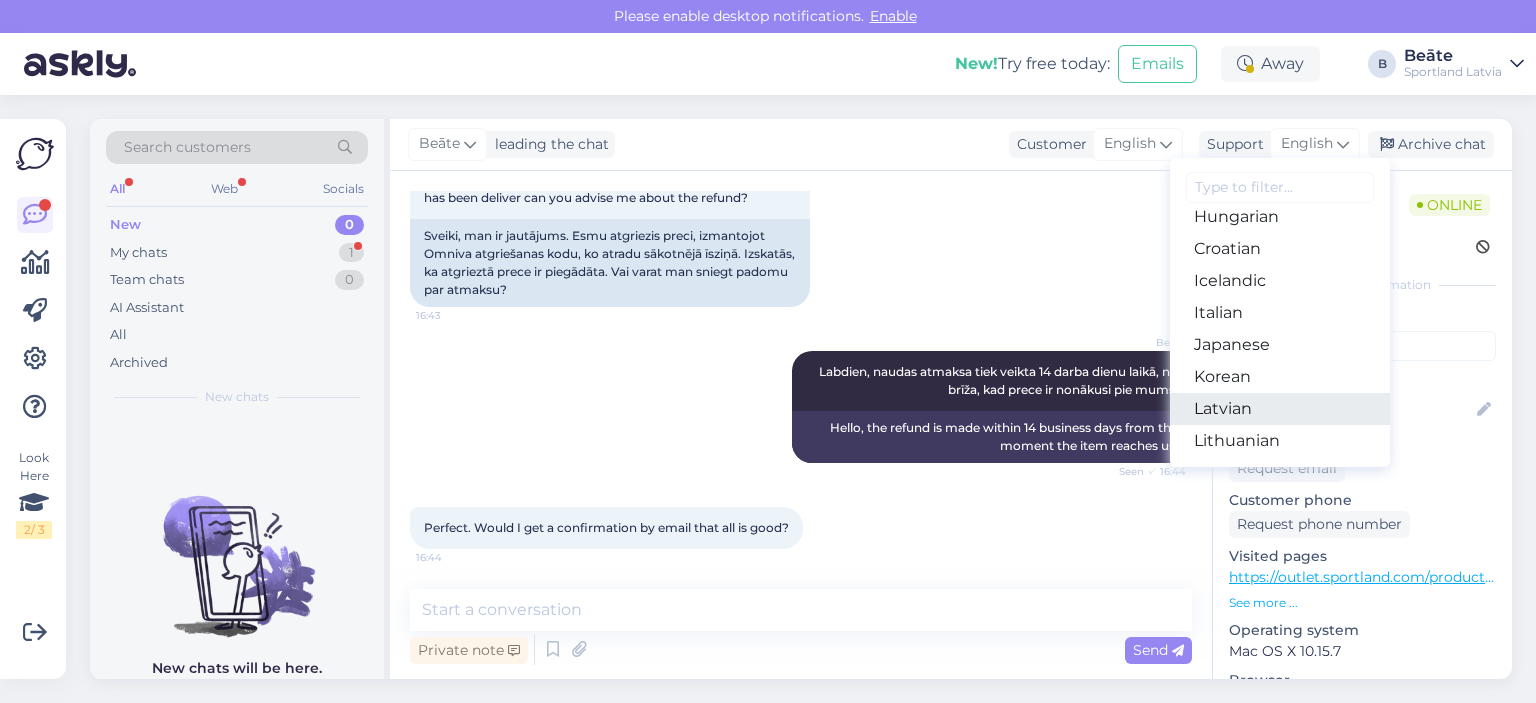 click on "Latvian" at bounding box center [1280, 409] 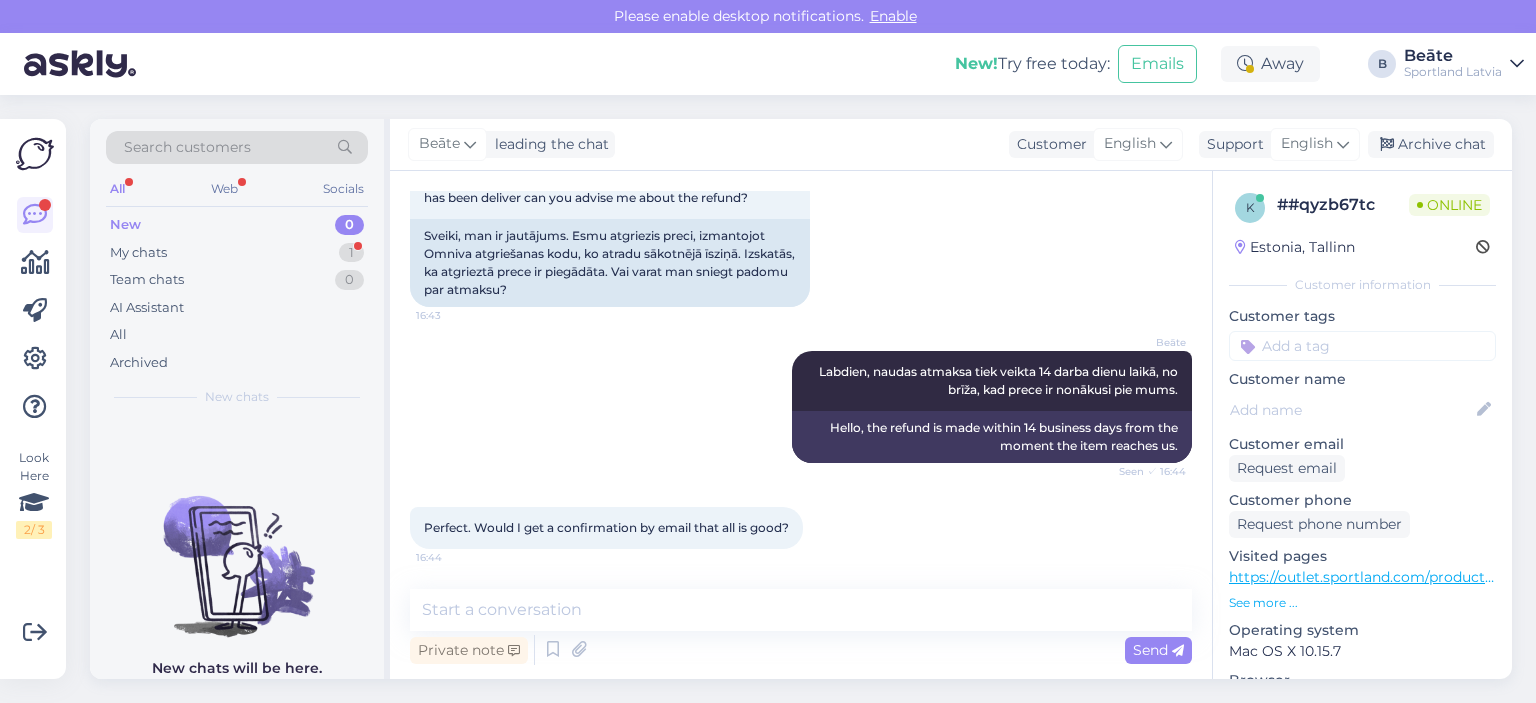 scroll, scrollTop: 230, scrollLeft: 0, axis: vertical 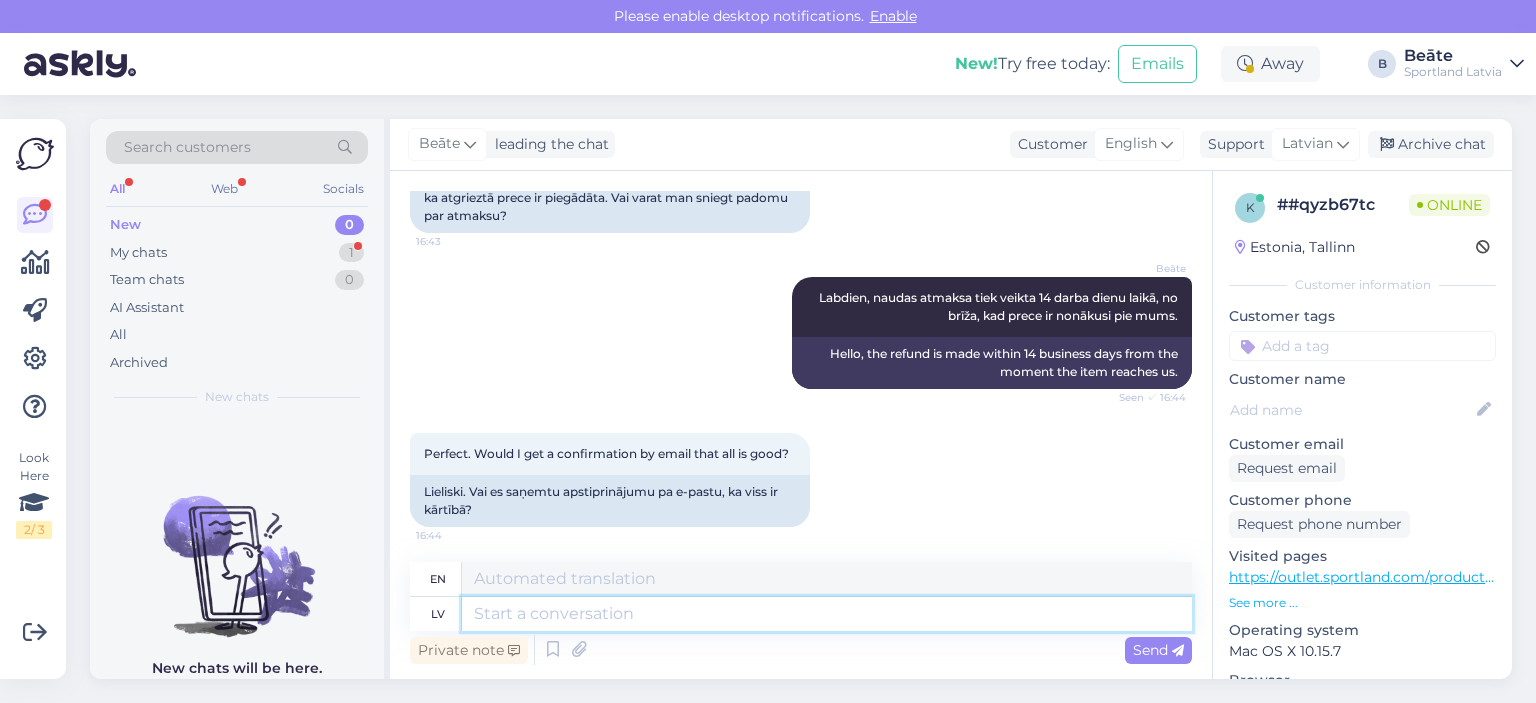 click at bounding box center (827, 614) 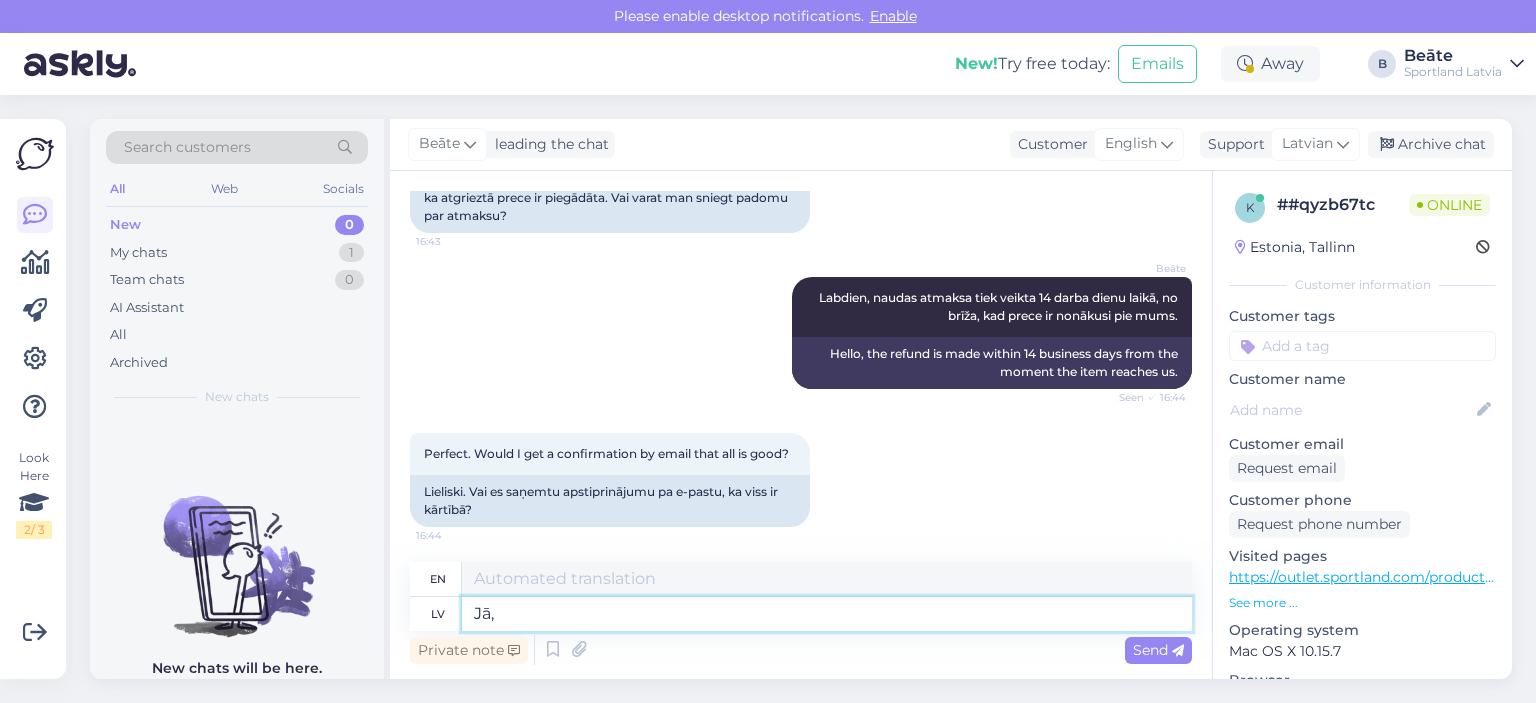 type on "Jā," 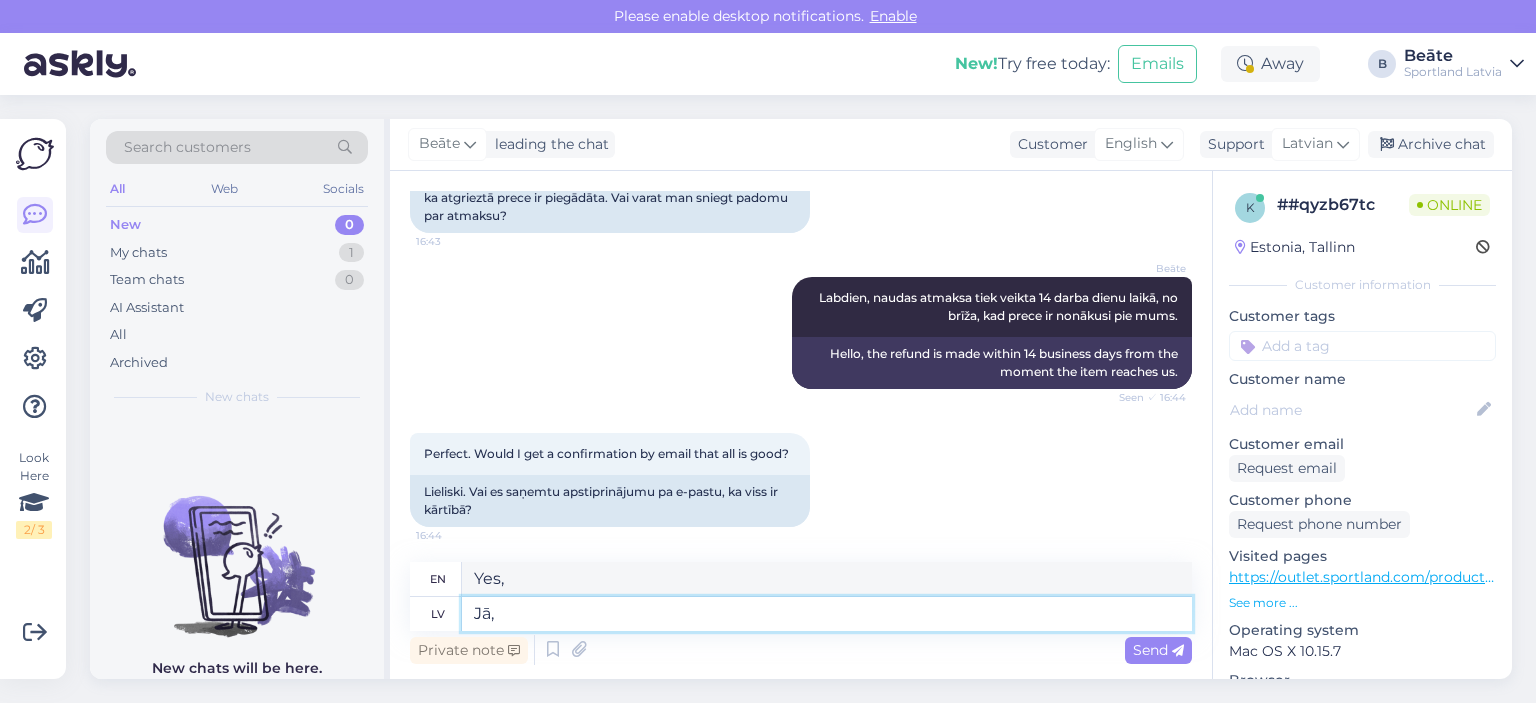 type on "Yes," 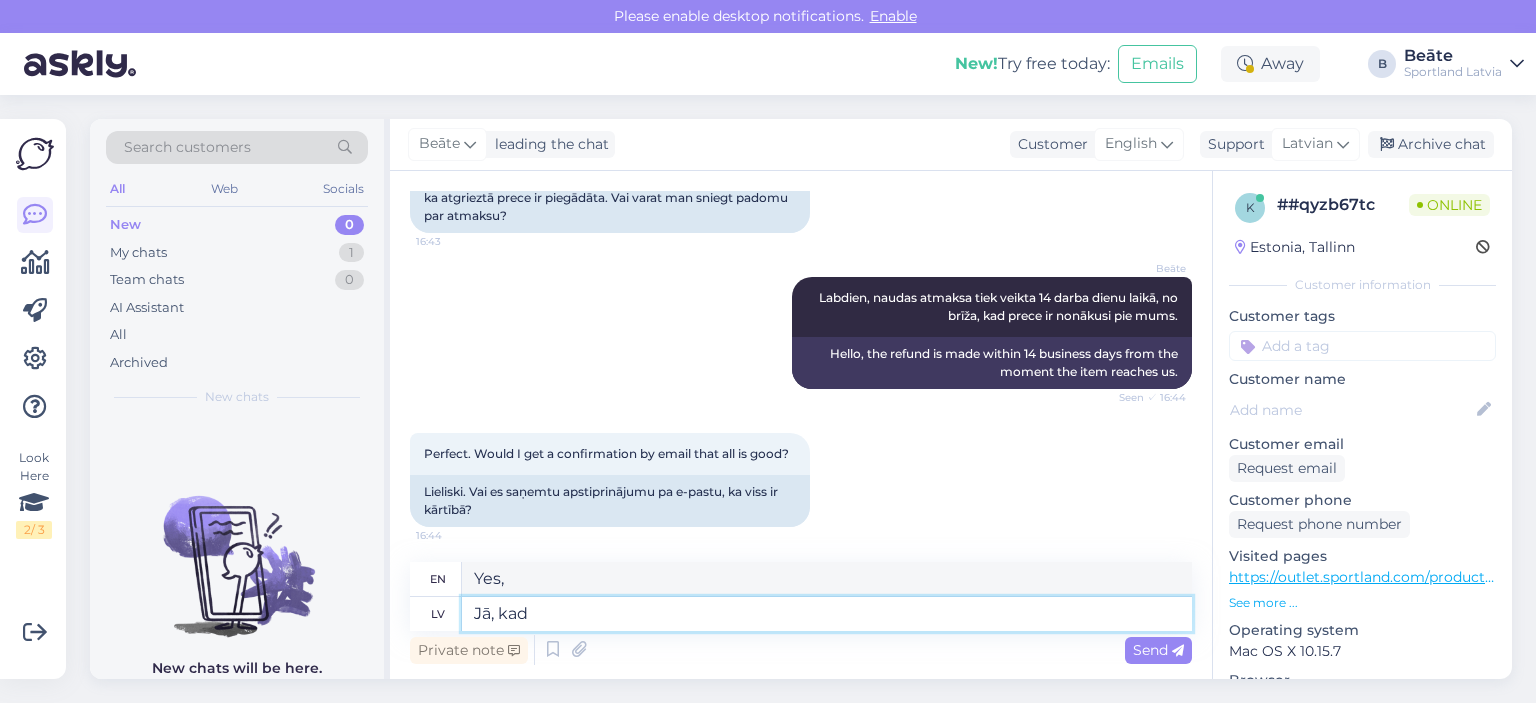 type on "Jā, kad" 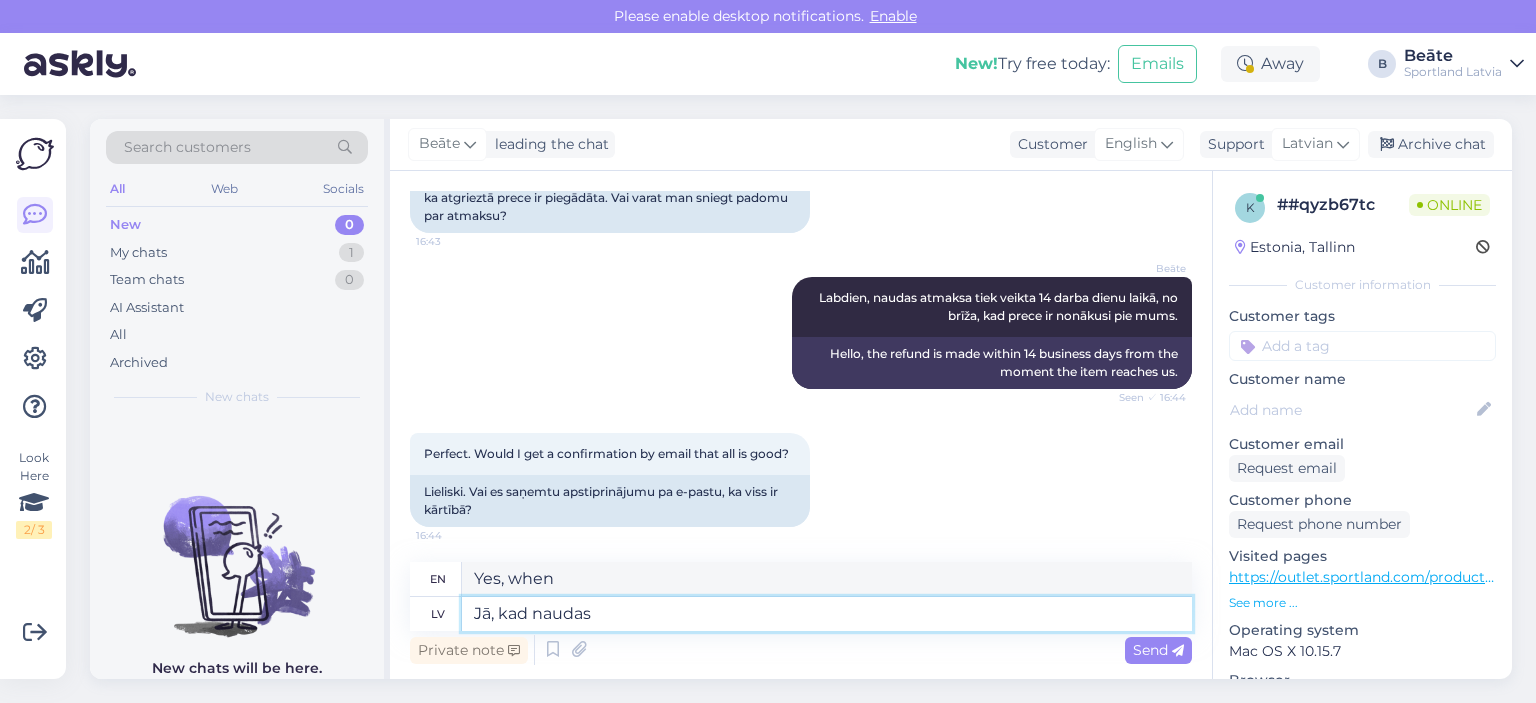 type on "Jā, kad naudas a" 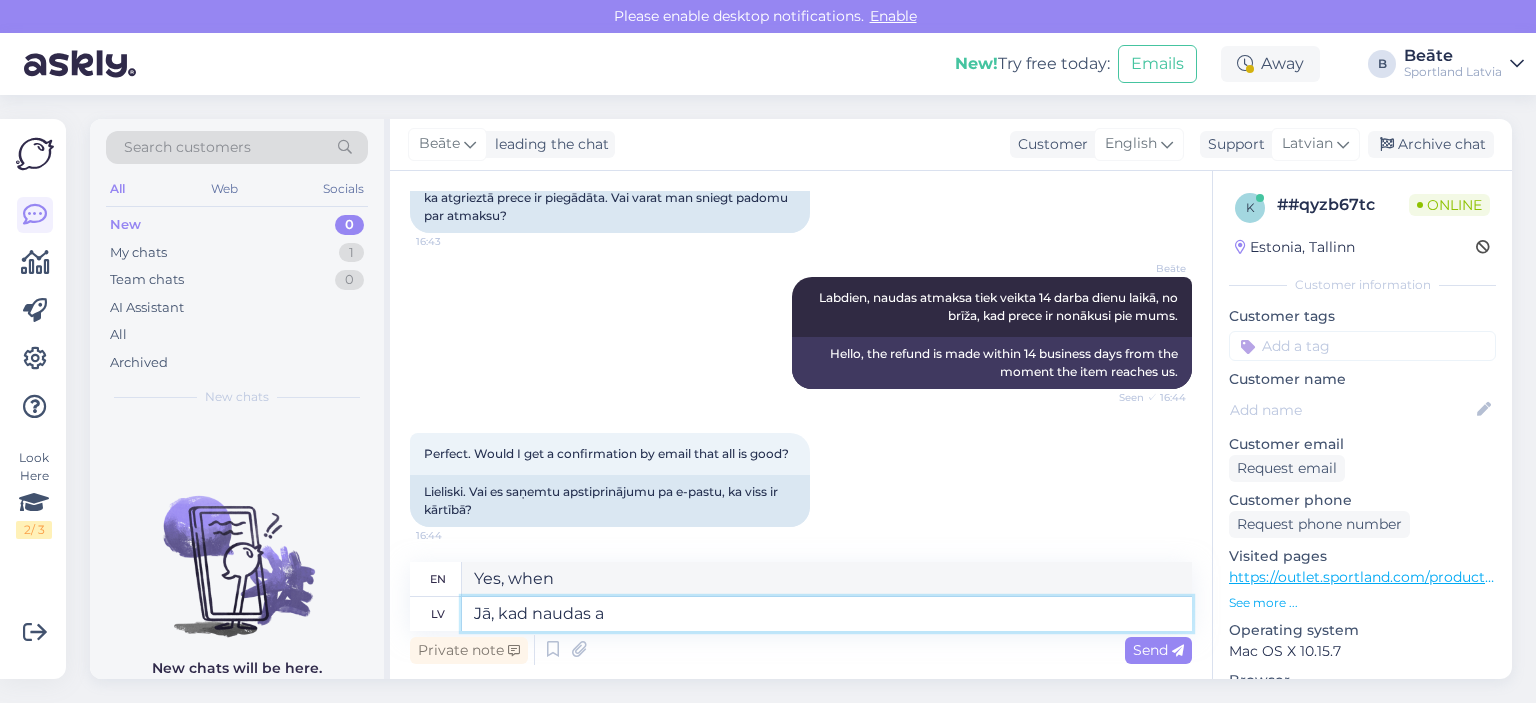 type on "Yes, when the money" 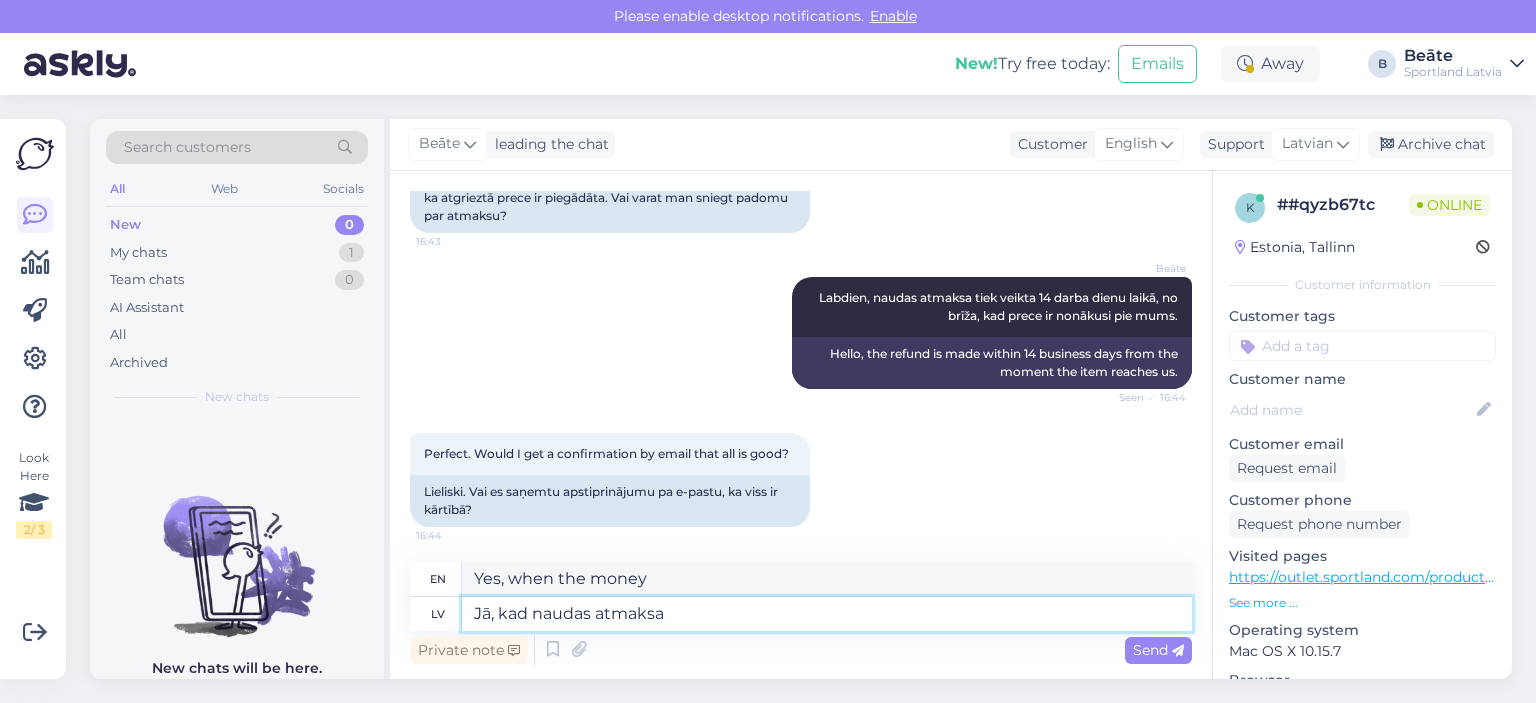type on "Jā, kad naudas atmaksa" 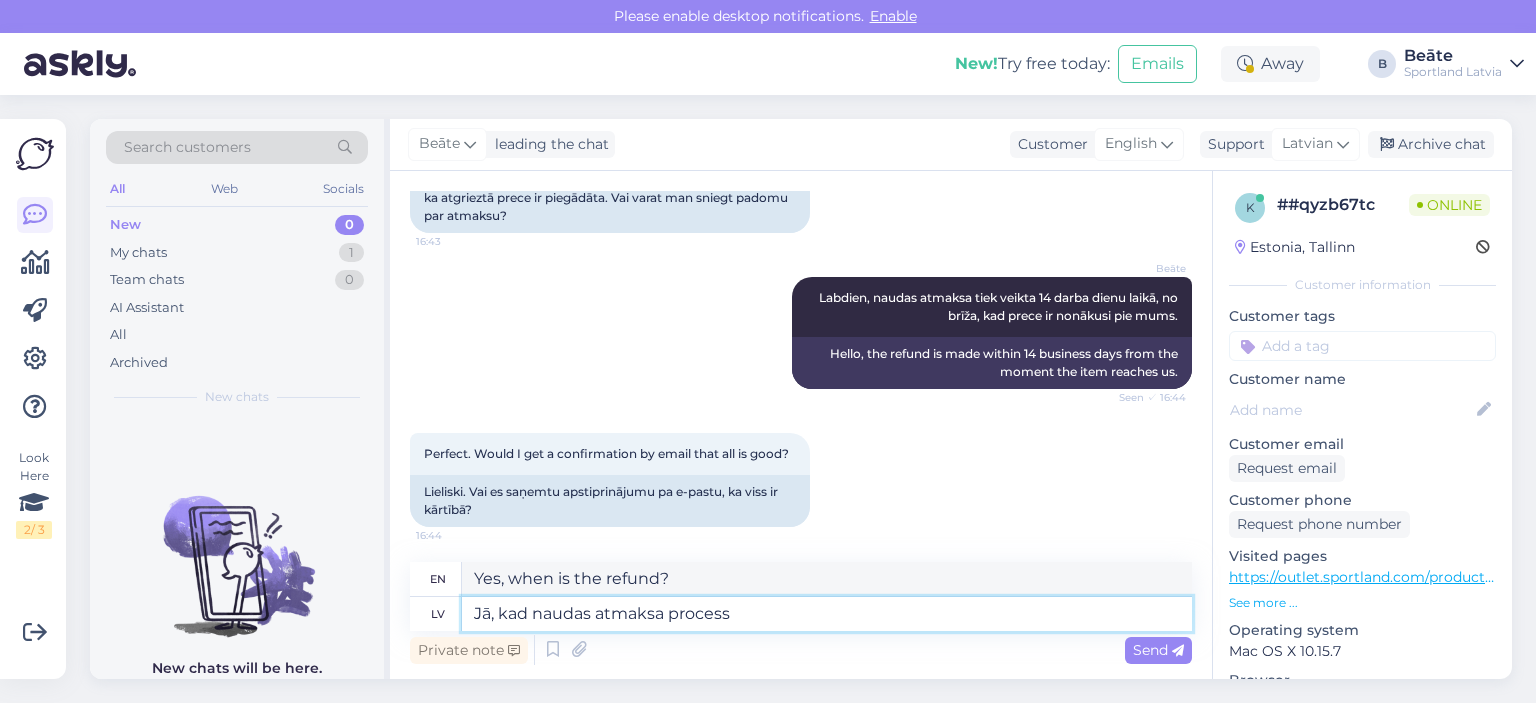 type on "Jā, kad naudas atmaksa process" 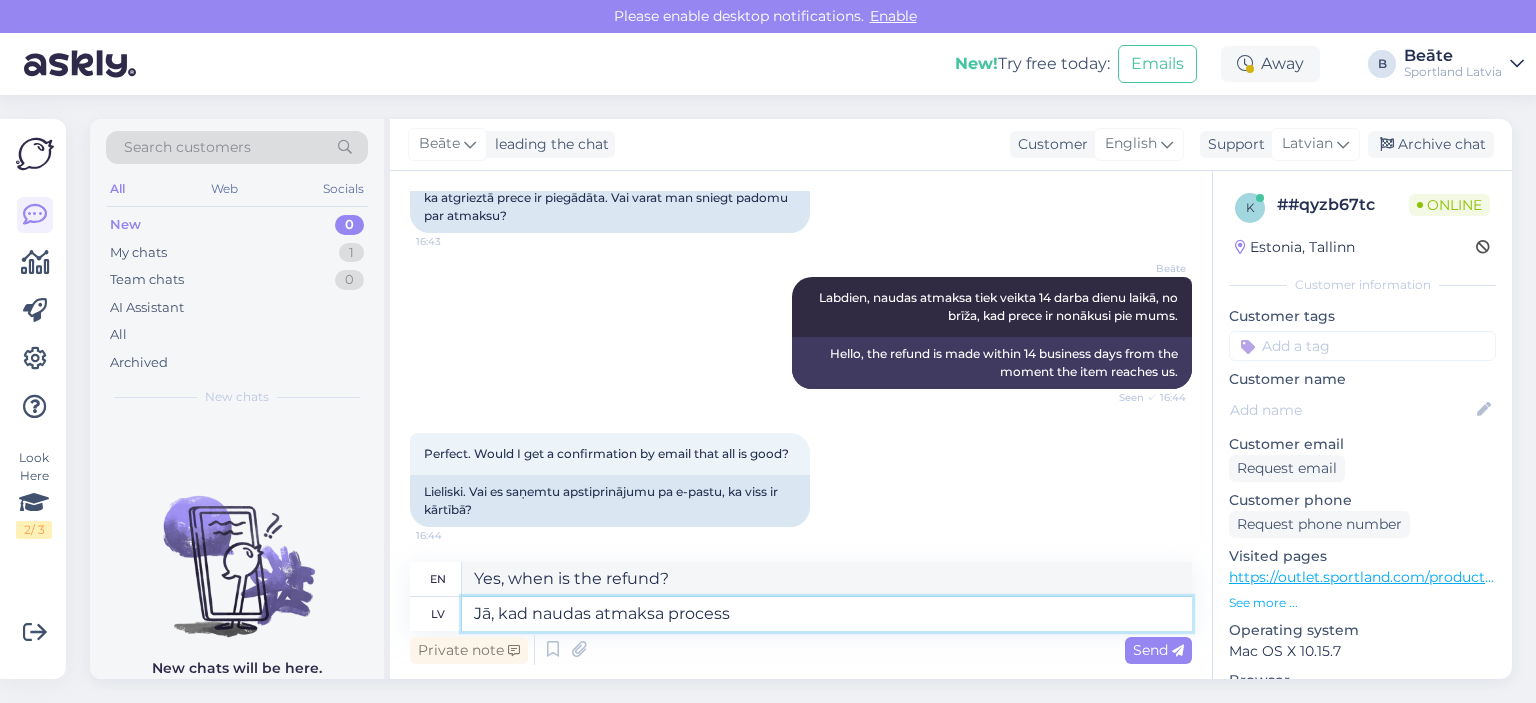 type on "Yes, when the refund process" 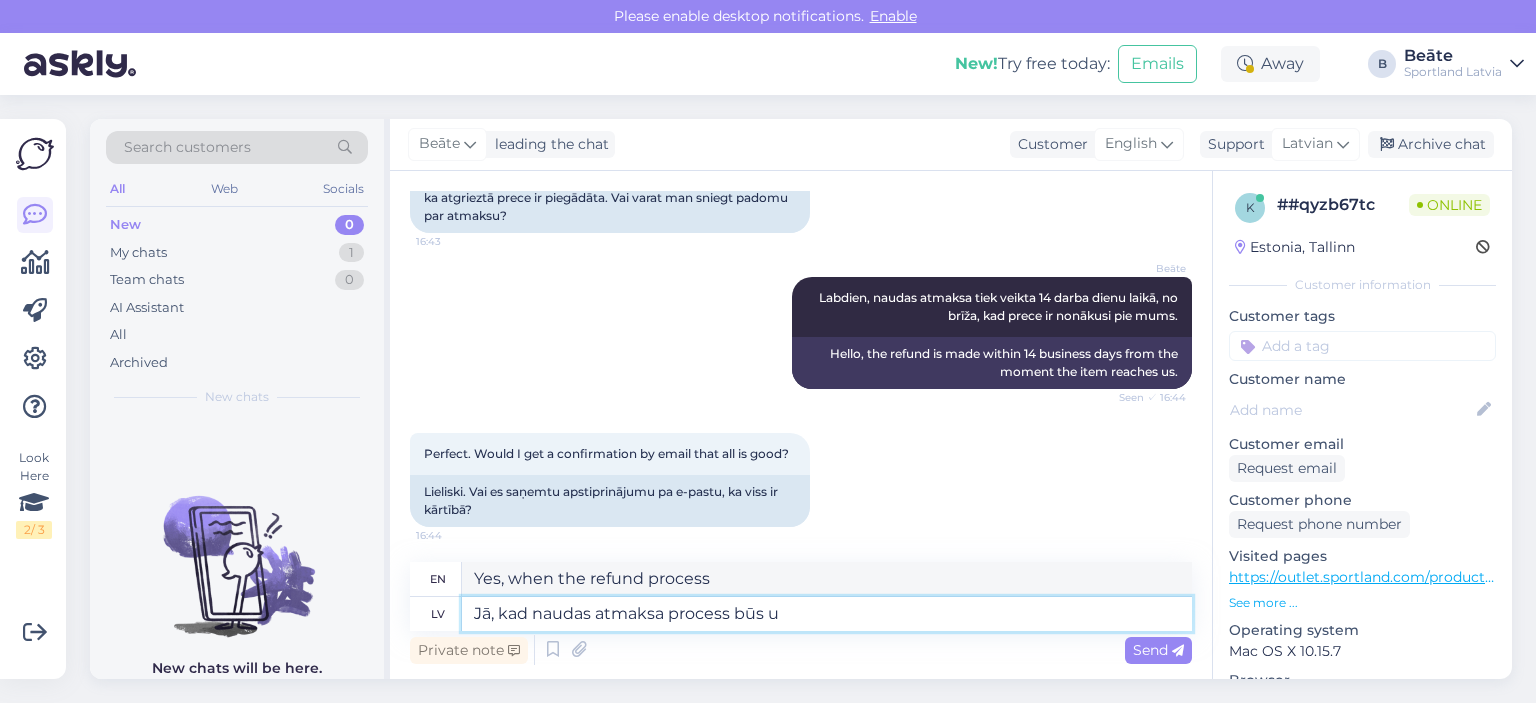 type on "Jā, kad naudas atmaksa process būs uz" 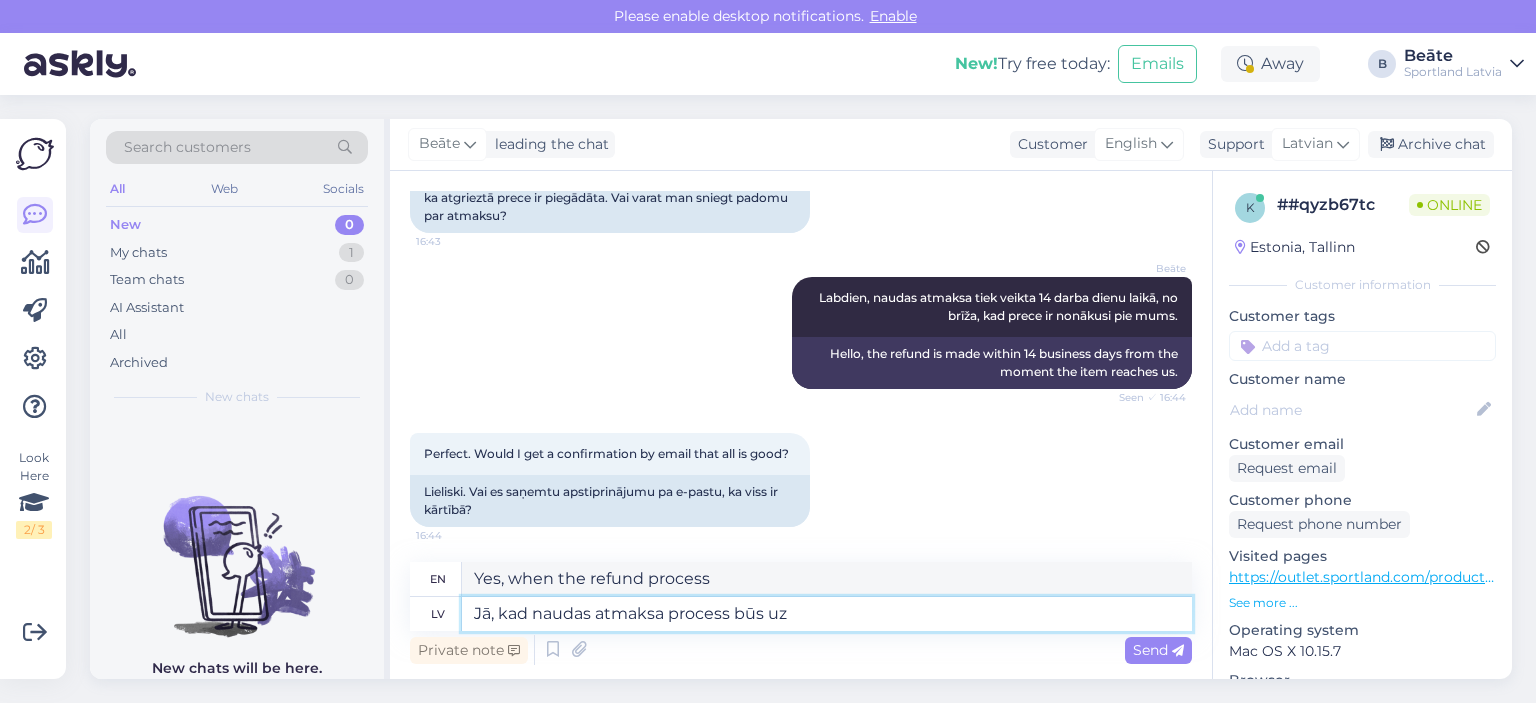 type on "Yes, when will the refund process be?" 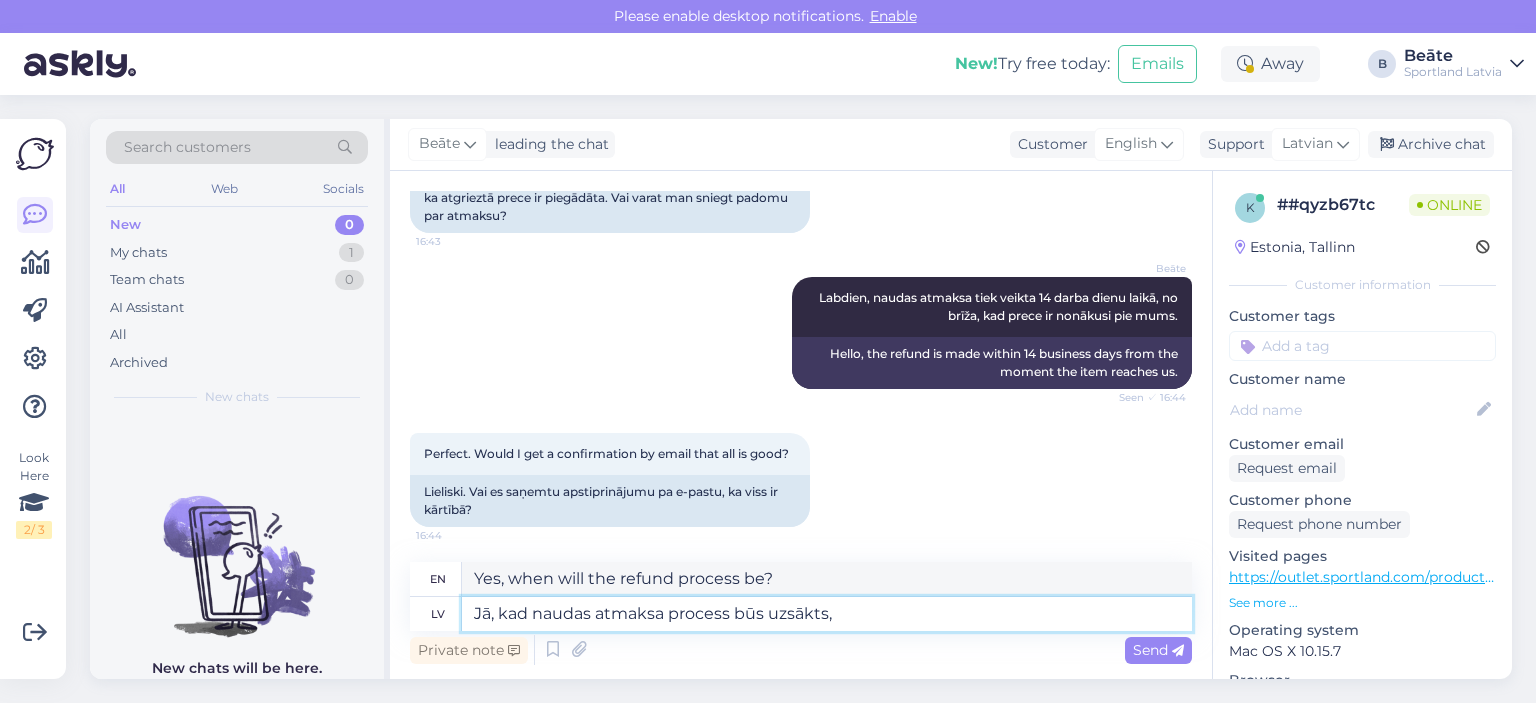 type on "Jā, kad naudas atmaksa process būs uzsākts, J" 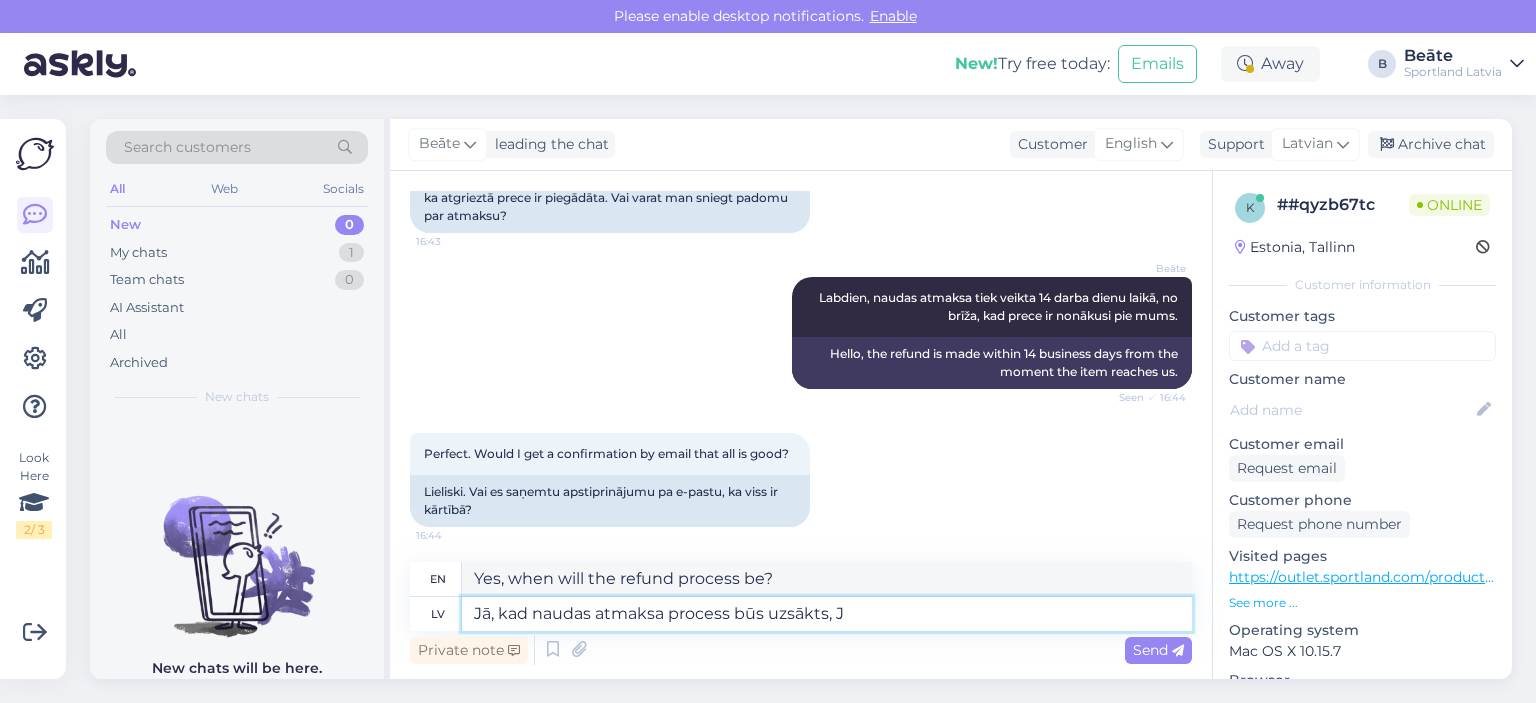 type on "Yes, once the refund process has been initiated," 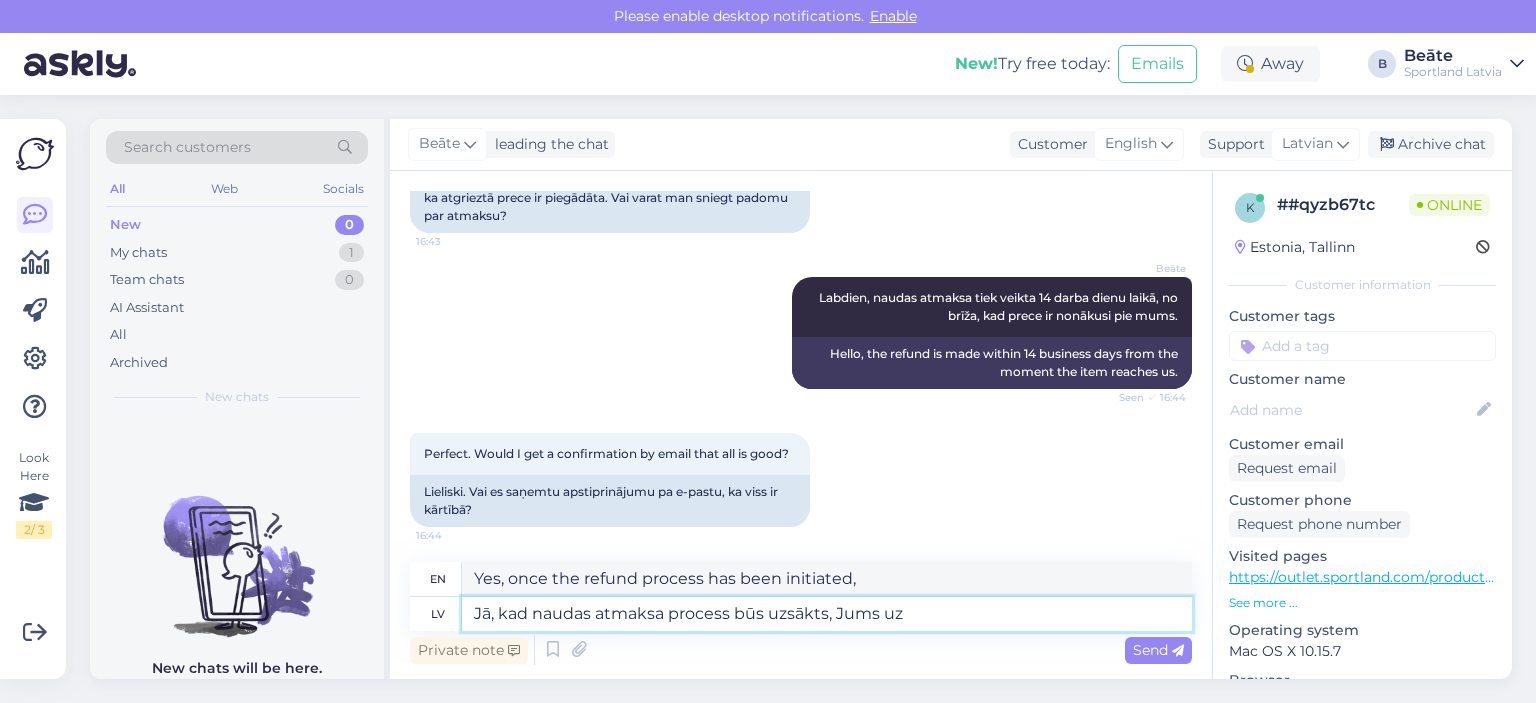 type on "Jā, kad naudas atmaksa process būs uzsākts, Jums uz" 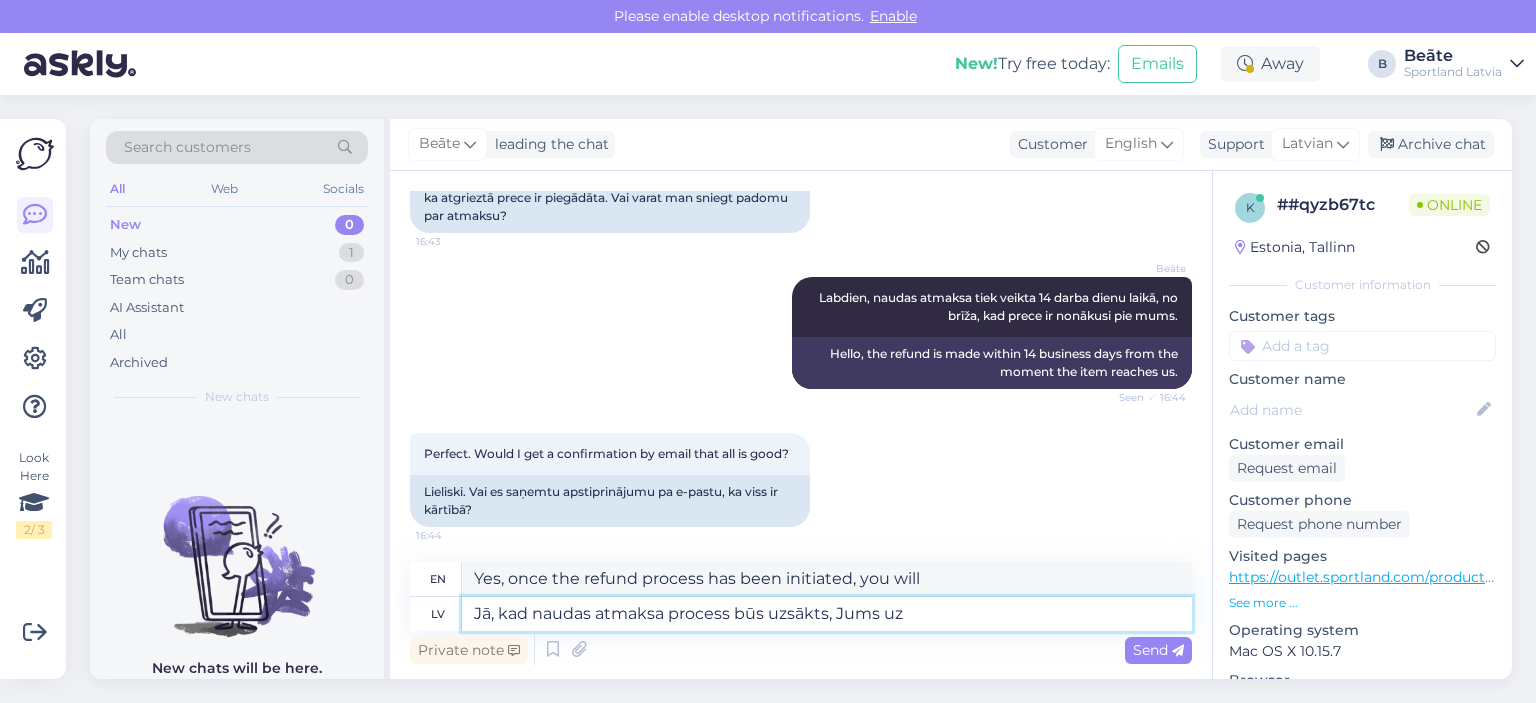 type on "Yes, once the refund process has been initiated, you will be notified" 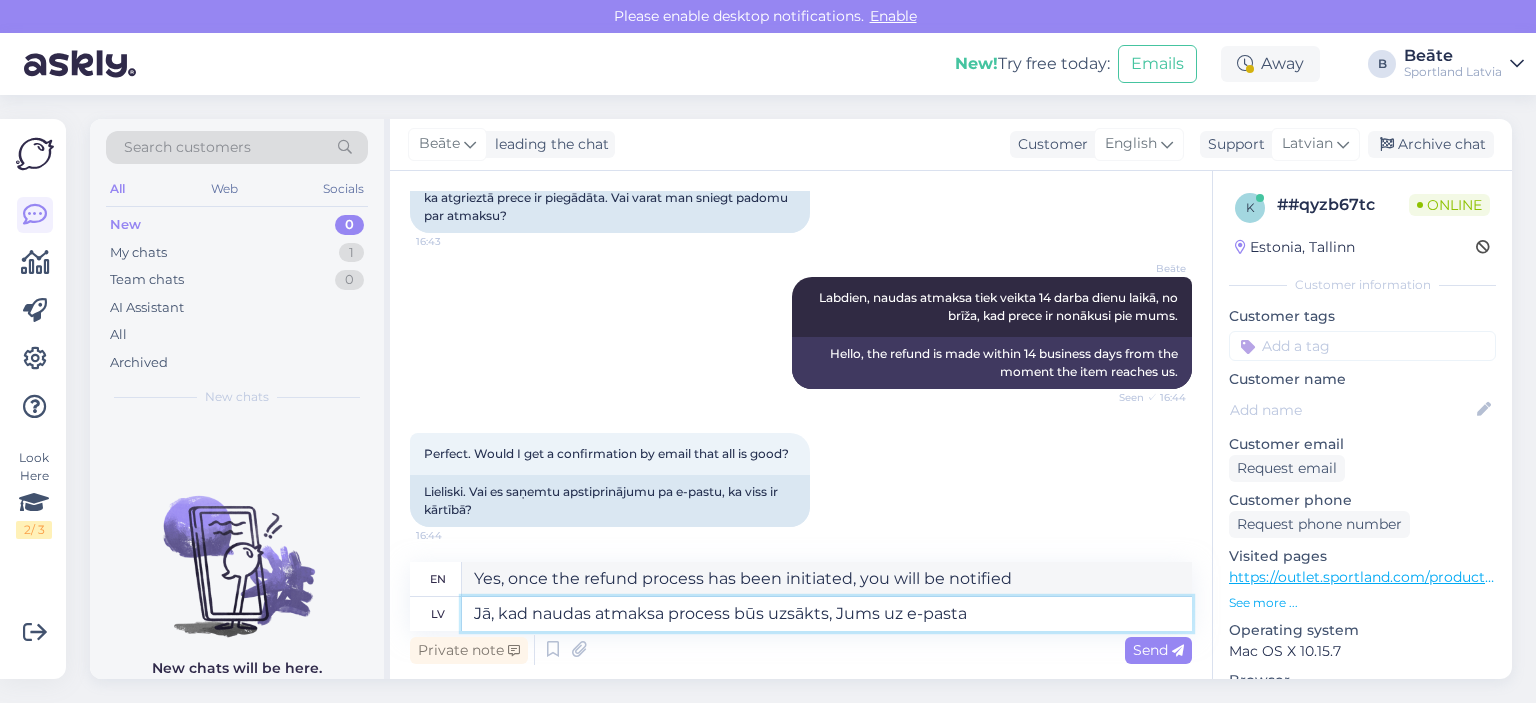 type on "Jā, kad naudas atmaksa process būs uzsākts, Jums uz e-pasta a" 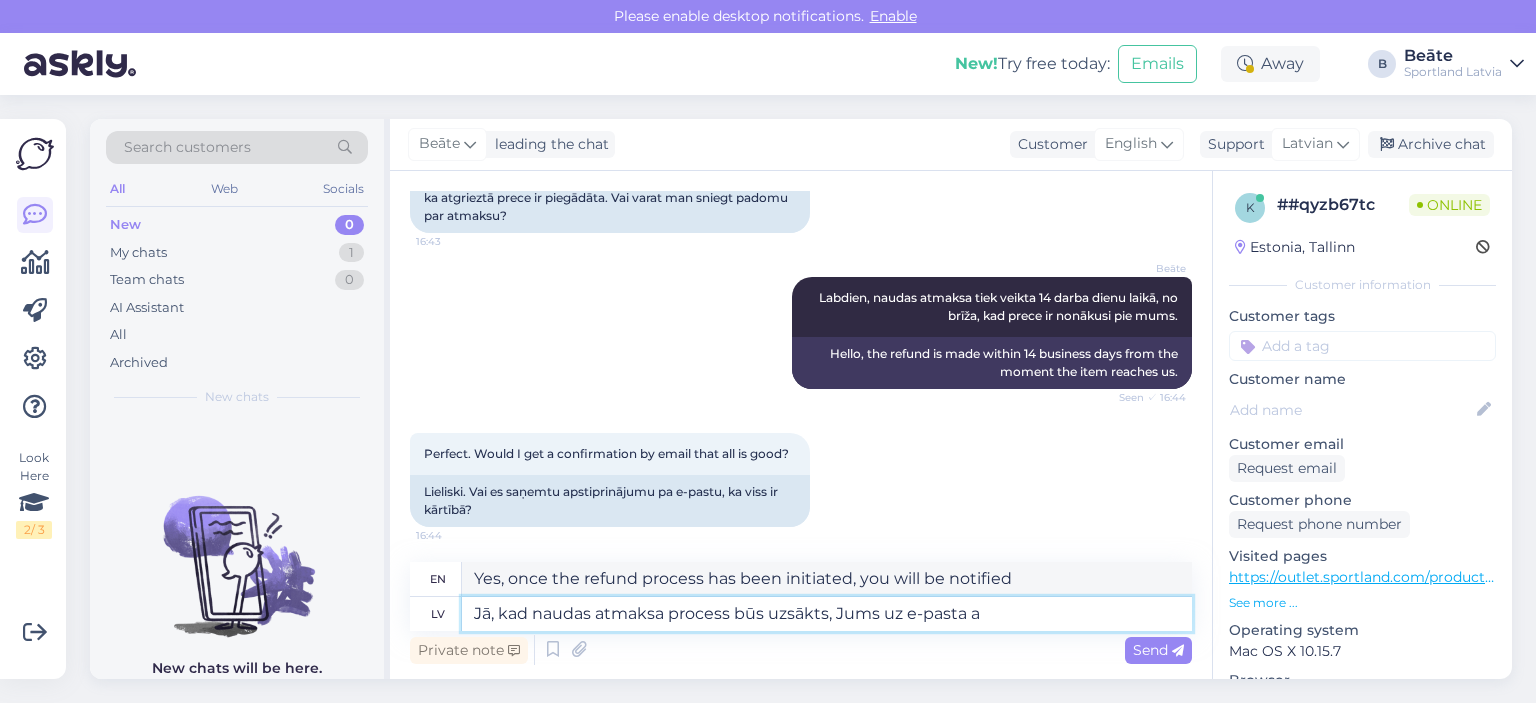type on "Yes, you will receive an email when the refund process is initiated." 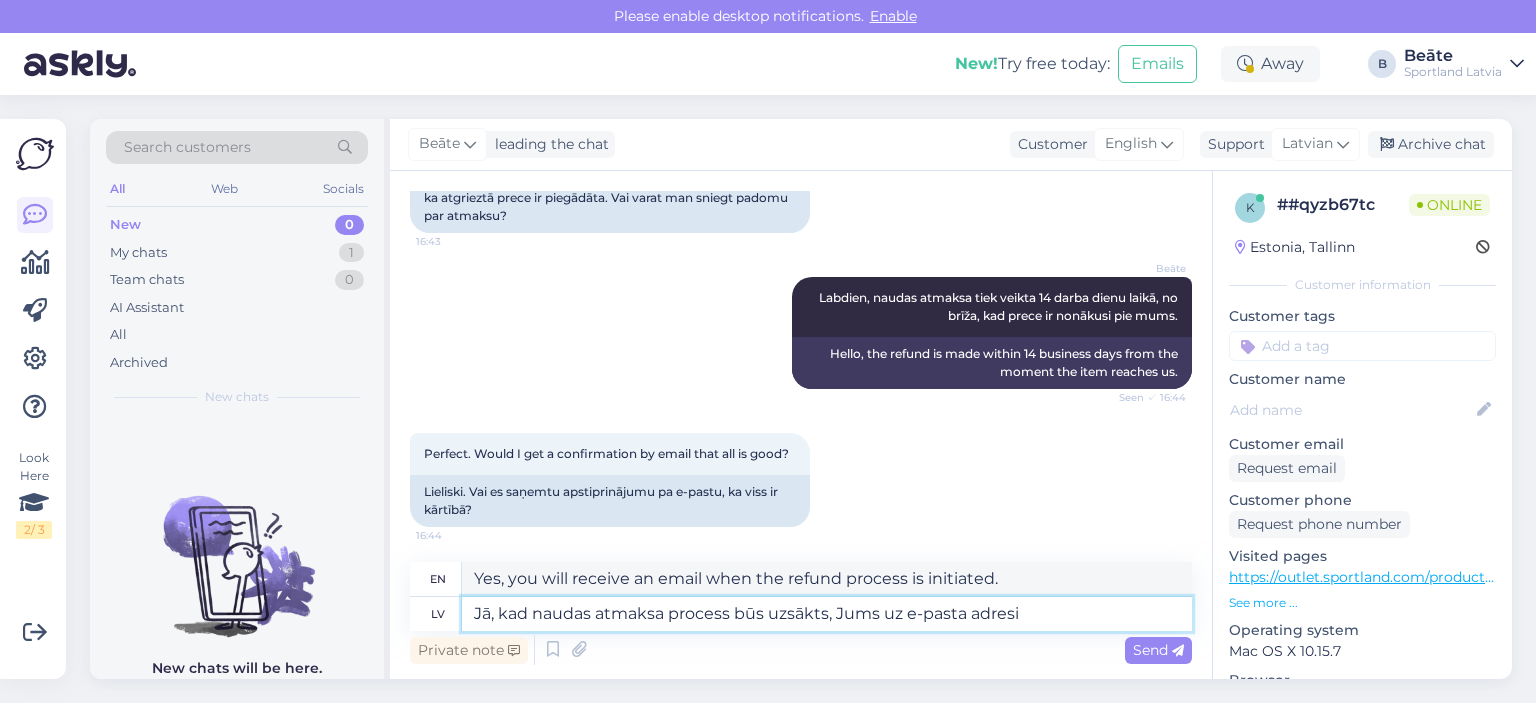 type on "Jā, kad naudas atmaksa process būs uzsākts, Jums uz e-pasta adresi t" 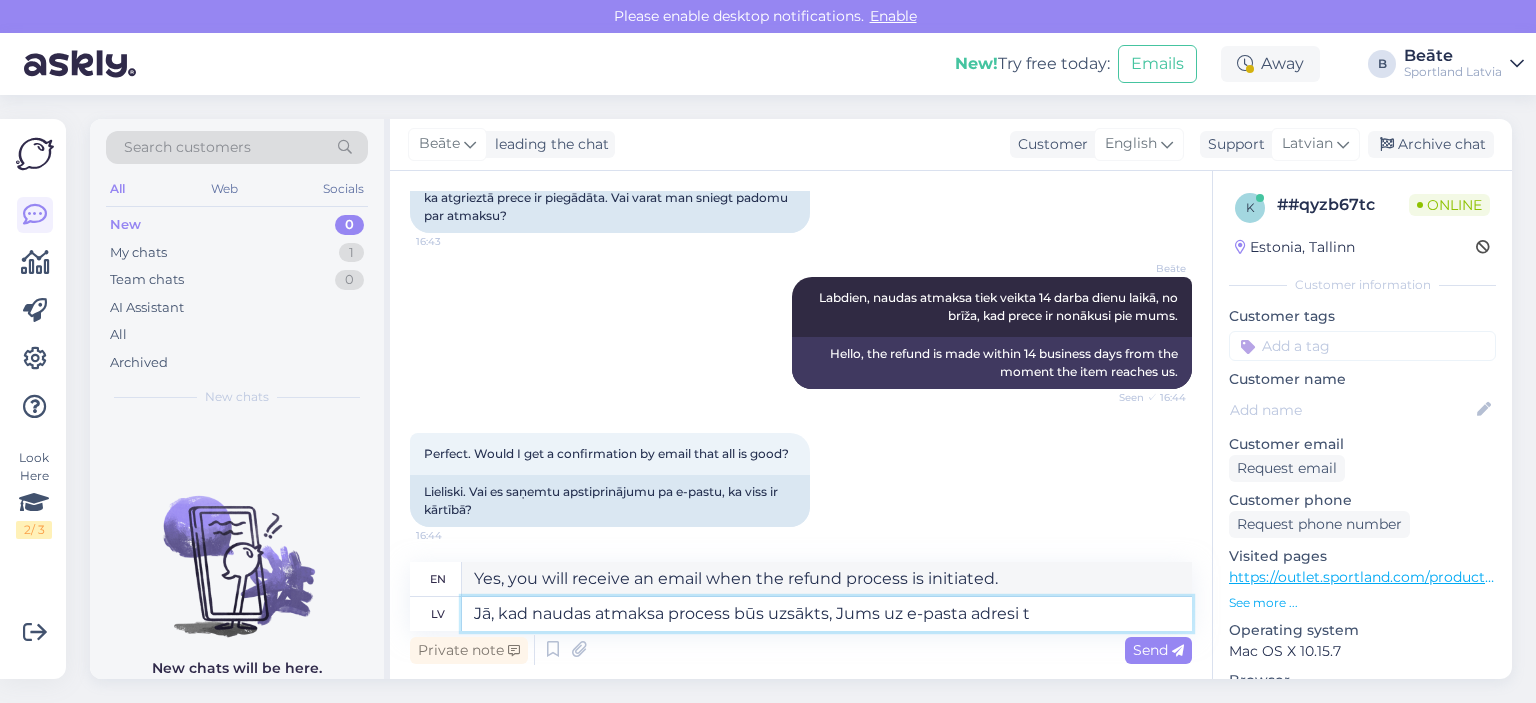 type on "Yes, once the refund process has been initiated, you will receive an email" 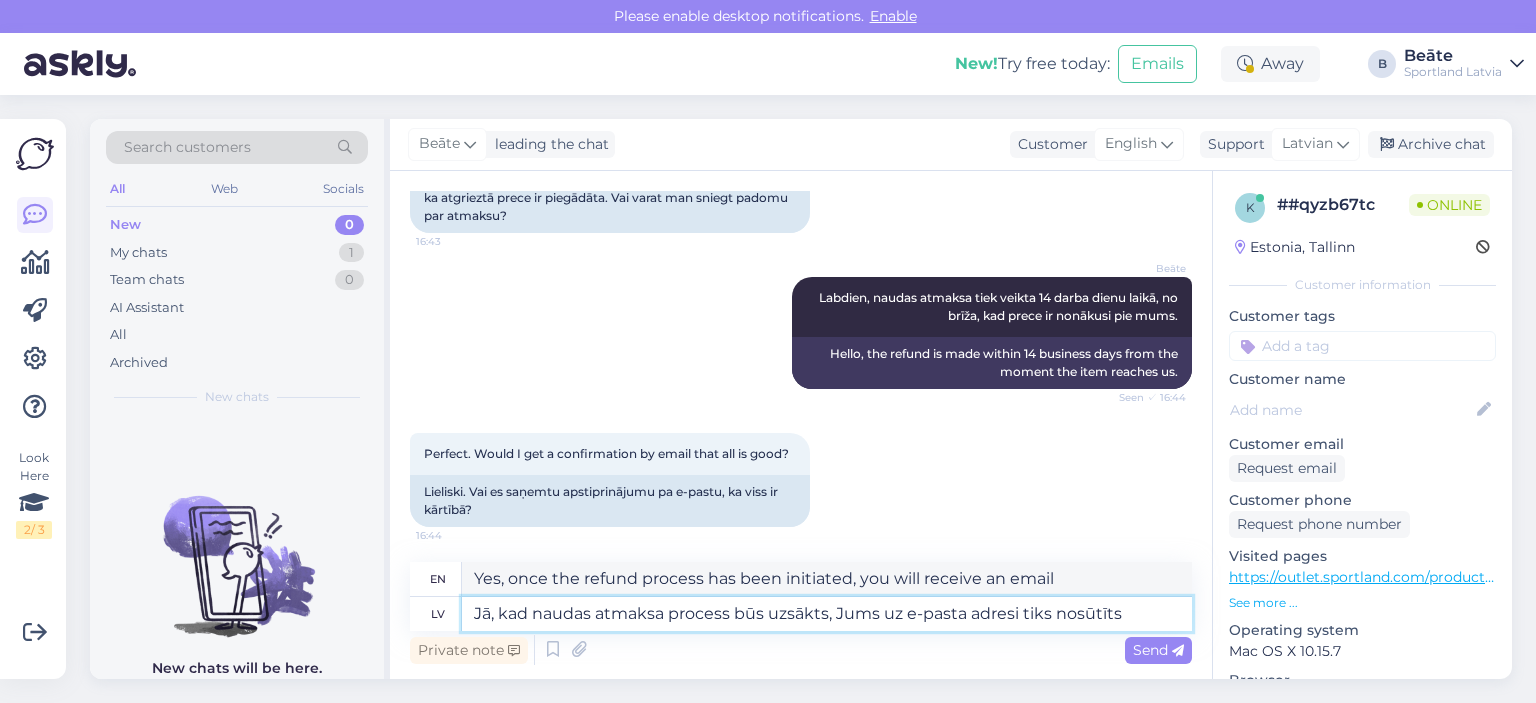type on "Jā, kad naudas atmaksa process būs uzsākts, Jums uz e-pasta adresi tiks nosūtīts" 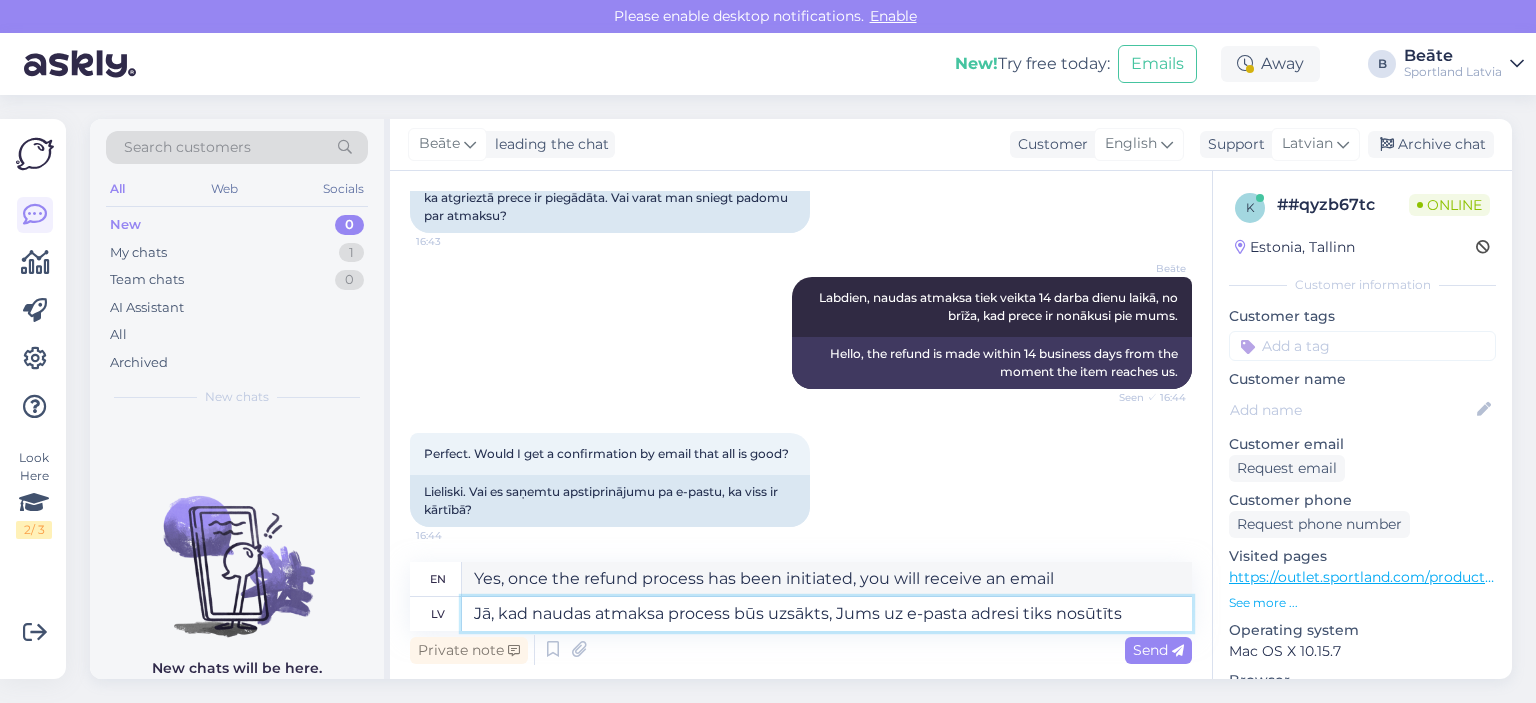 type on "Yes, once the refund process has been initiated, an email will be sent to your email address." 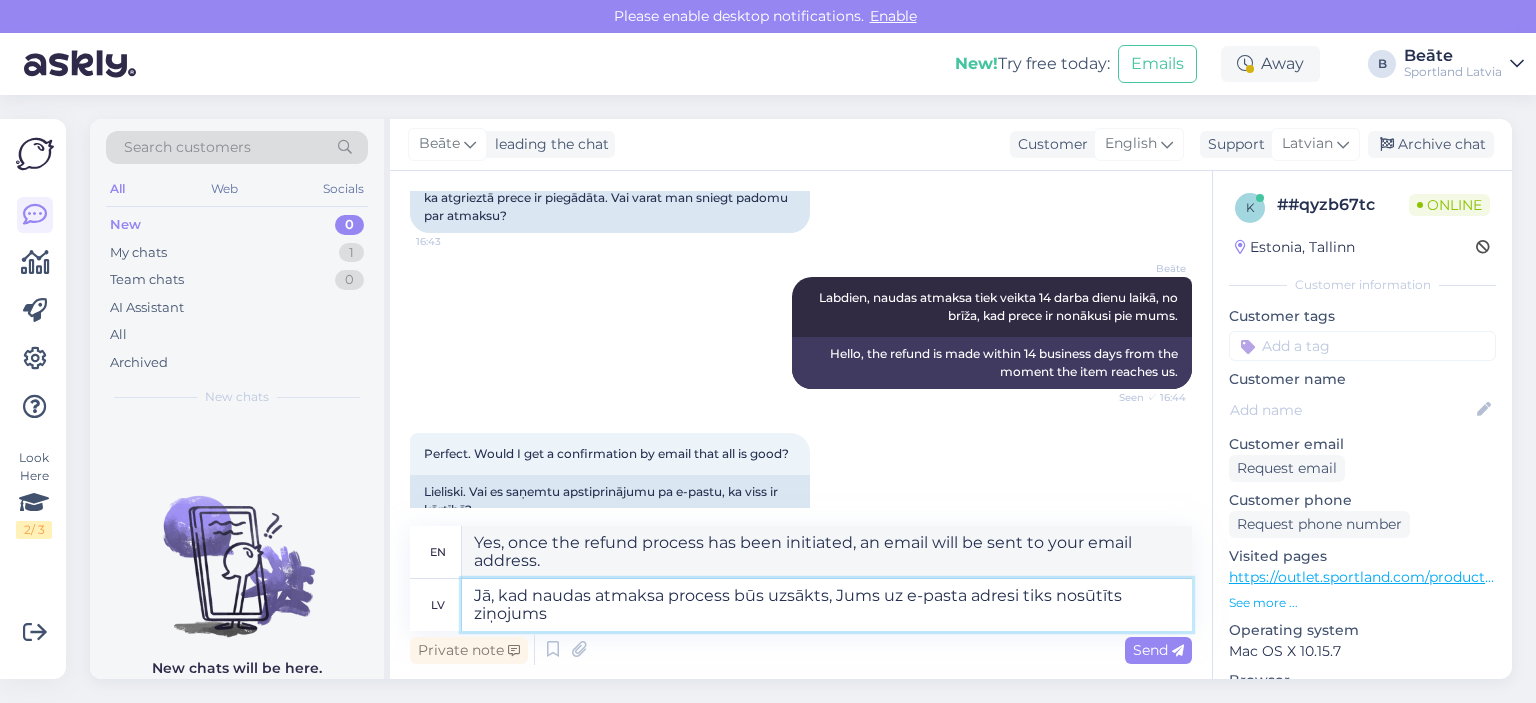 type on "Jā, kad naudas atmaksa process būs uzsākts, Jums uz e-pasta adresi tiks nosūtīts ziņojums." 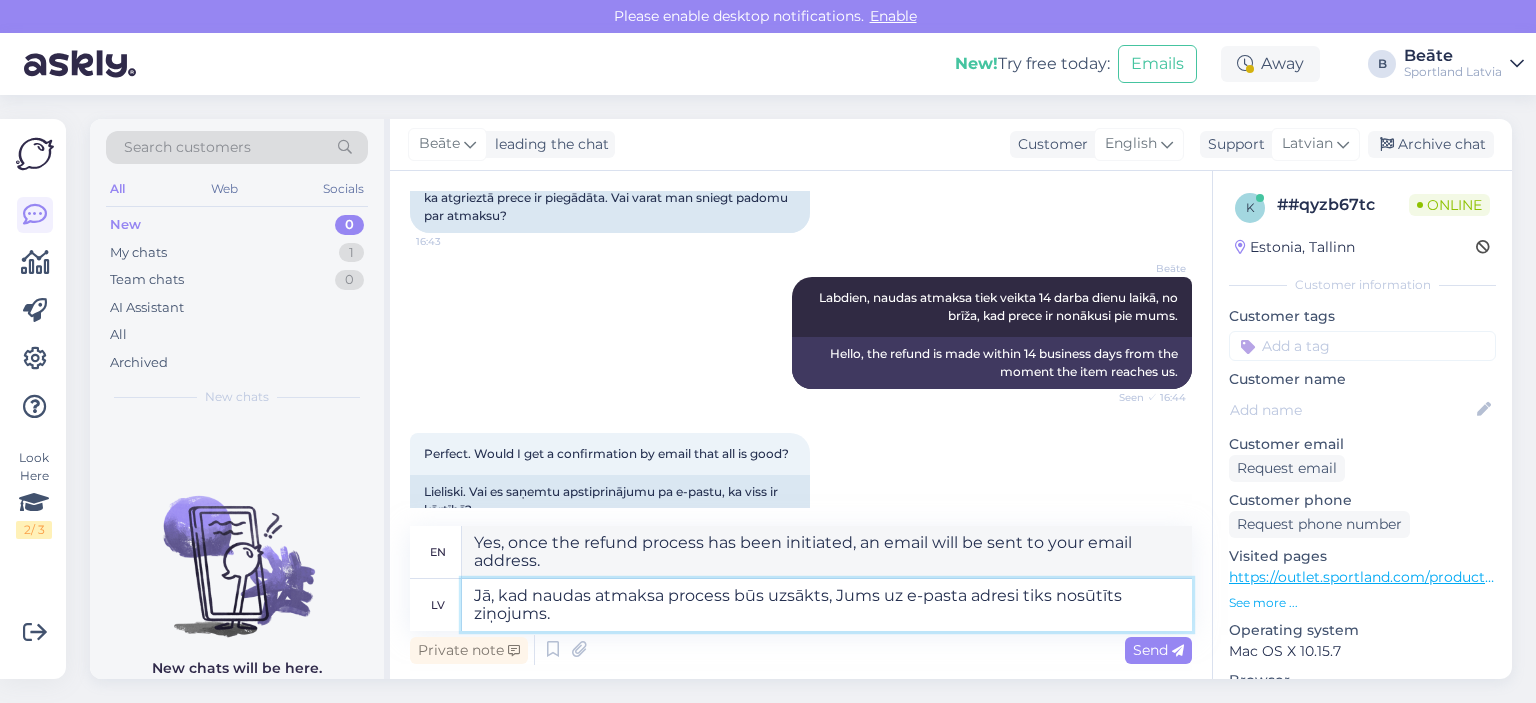 type on "Yes, once the refund process has been initiated, a message will be sent to your email address." 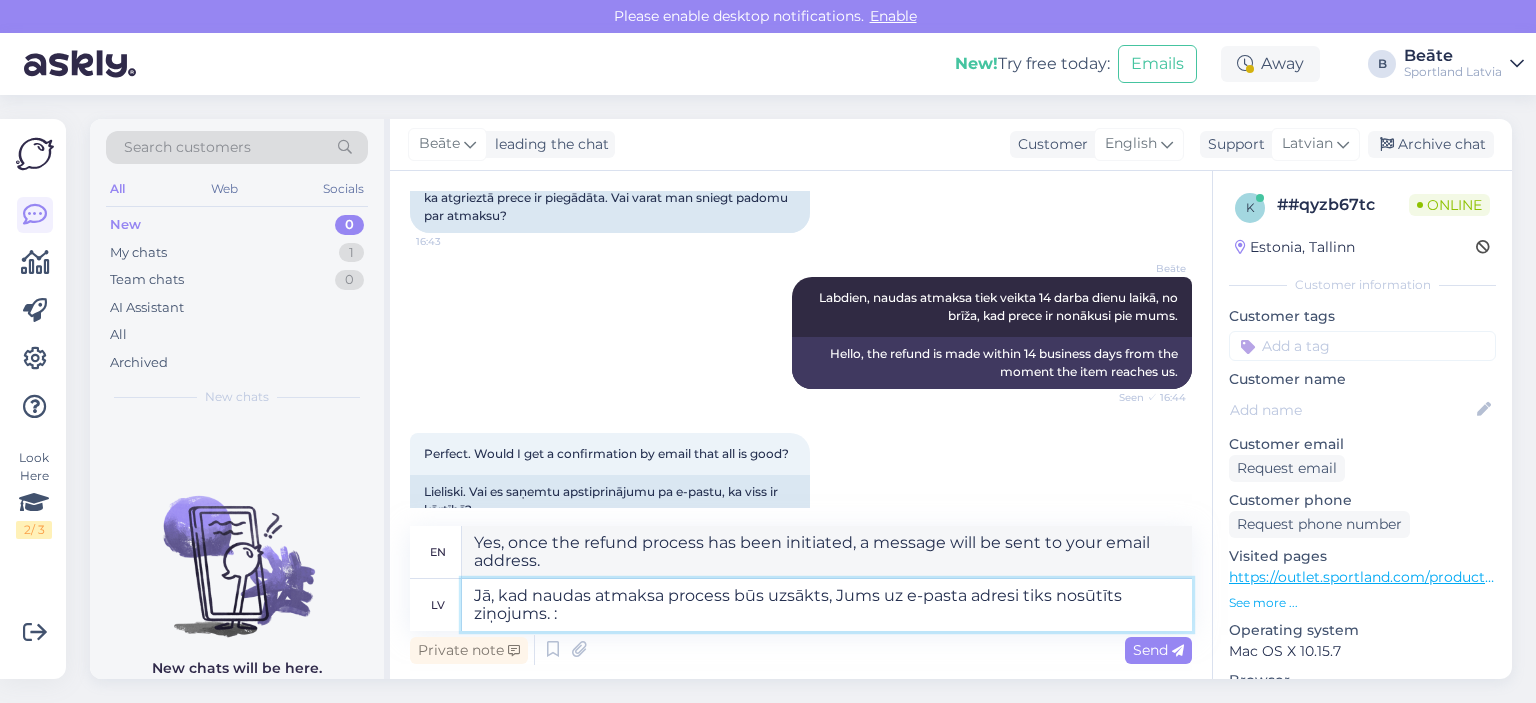 type on "Jā, kad naudas atmaksa process būs uzsākts, Jums uz e-pasta adresi tiks nosūtīts ziņojums. :)" 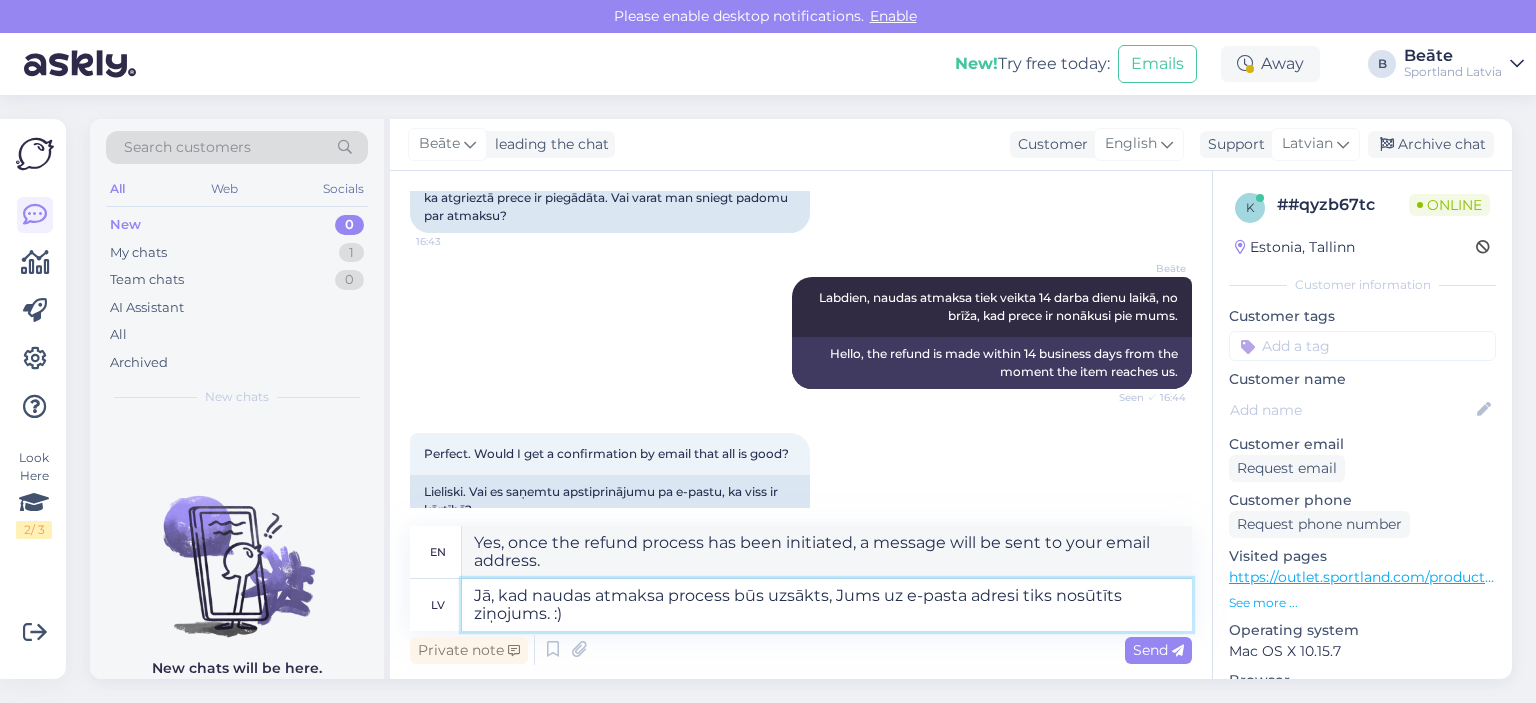 type on "Yes, once the refund process has been initiated, a message will be sent to your email address. :)" 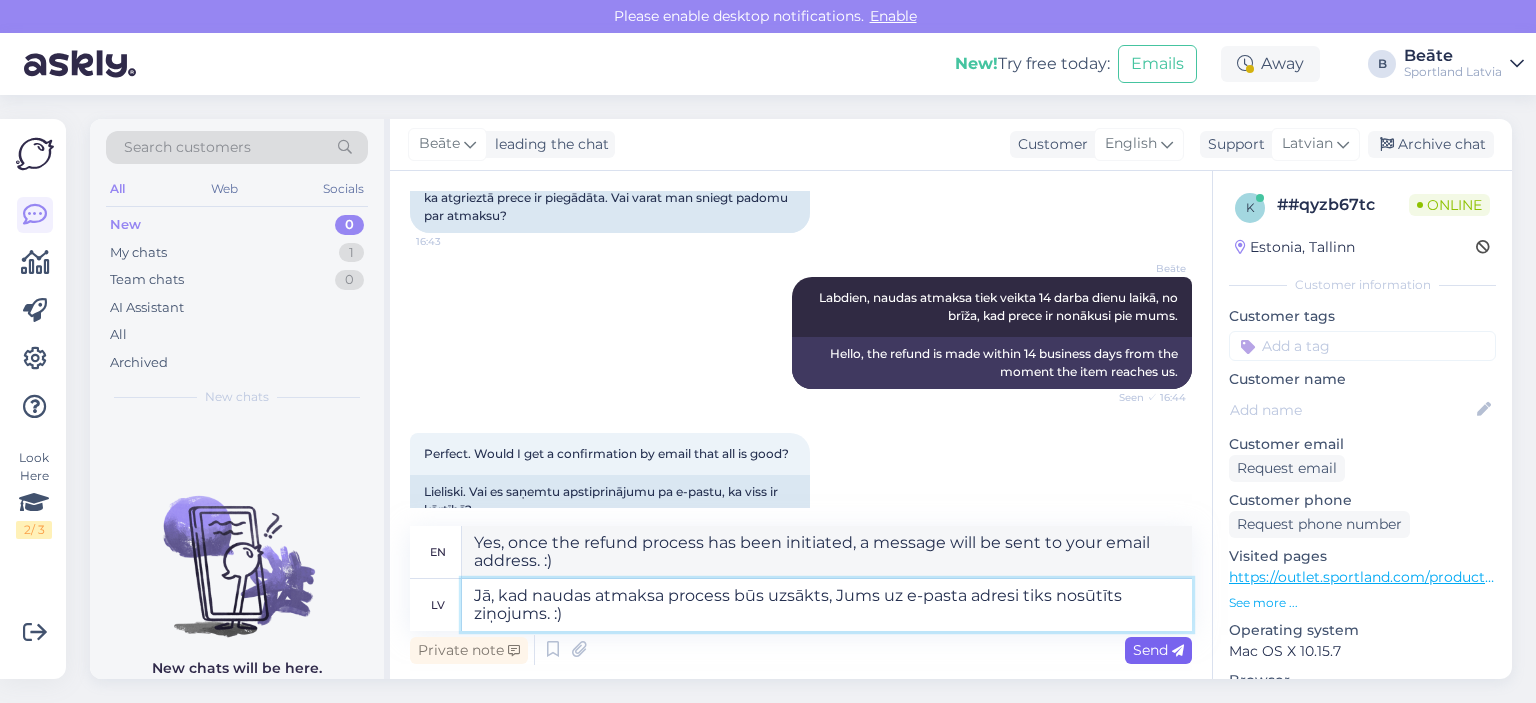 type on "Jā, kad naudas atmaksa process būs uzsākts, Jums uz e-pasta adresi tiks nosūtīts ziņojums. :)" 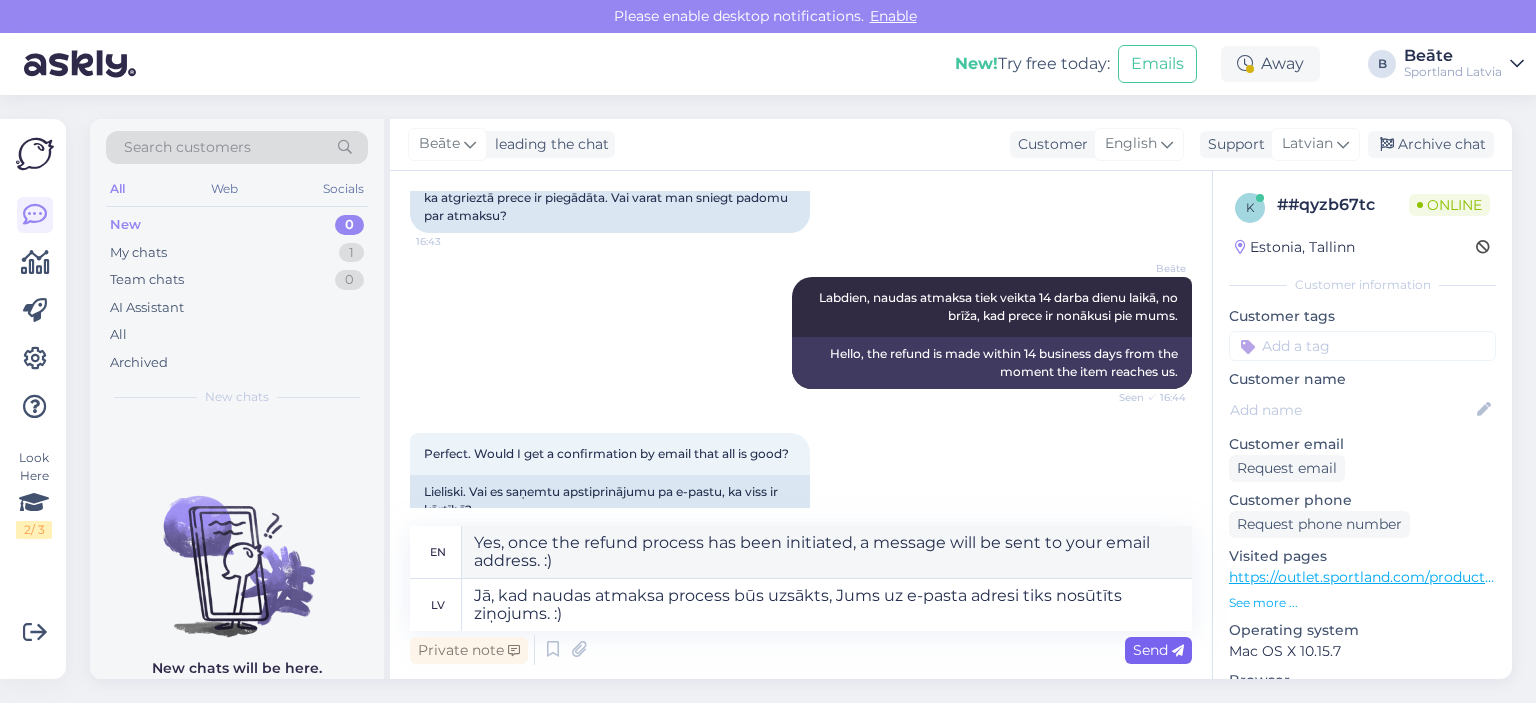 click on "Send" at bounding box center (1158, 650) 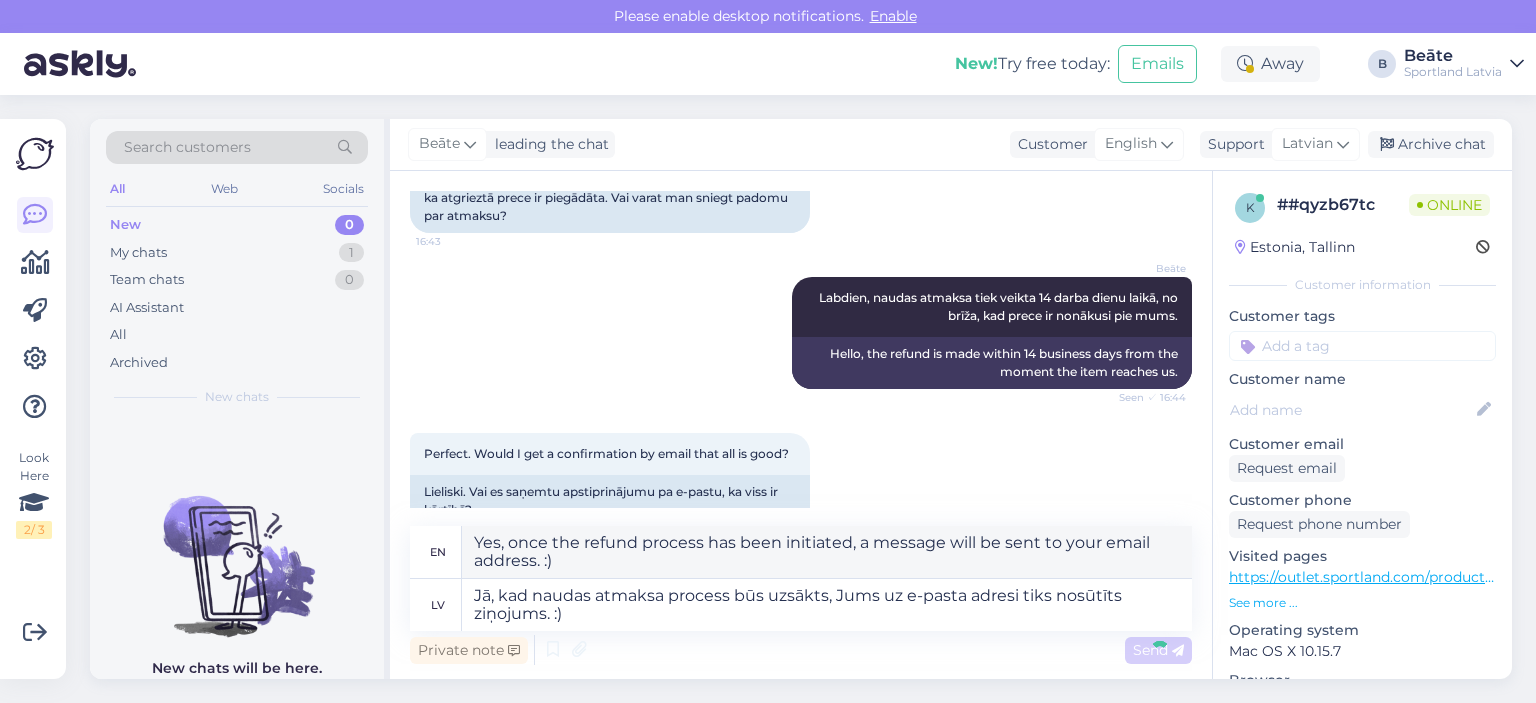 type 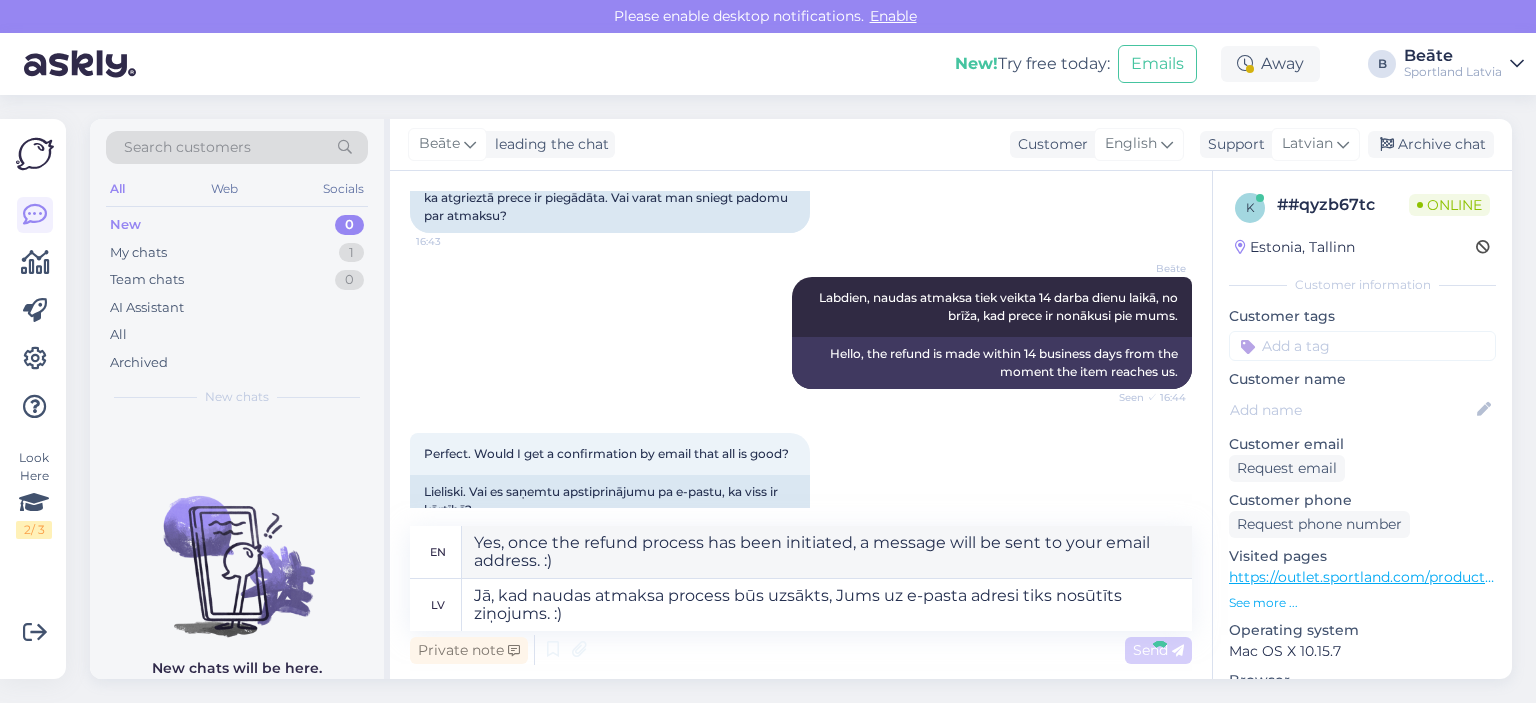 type 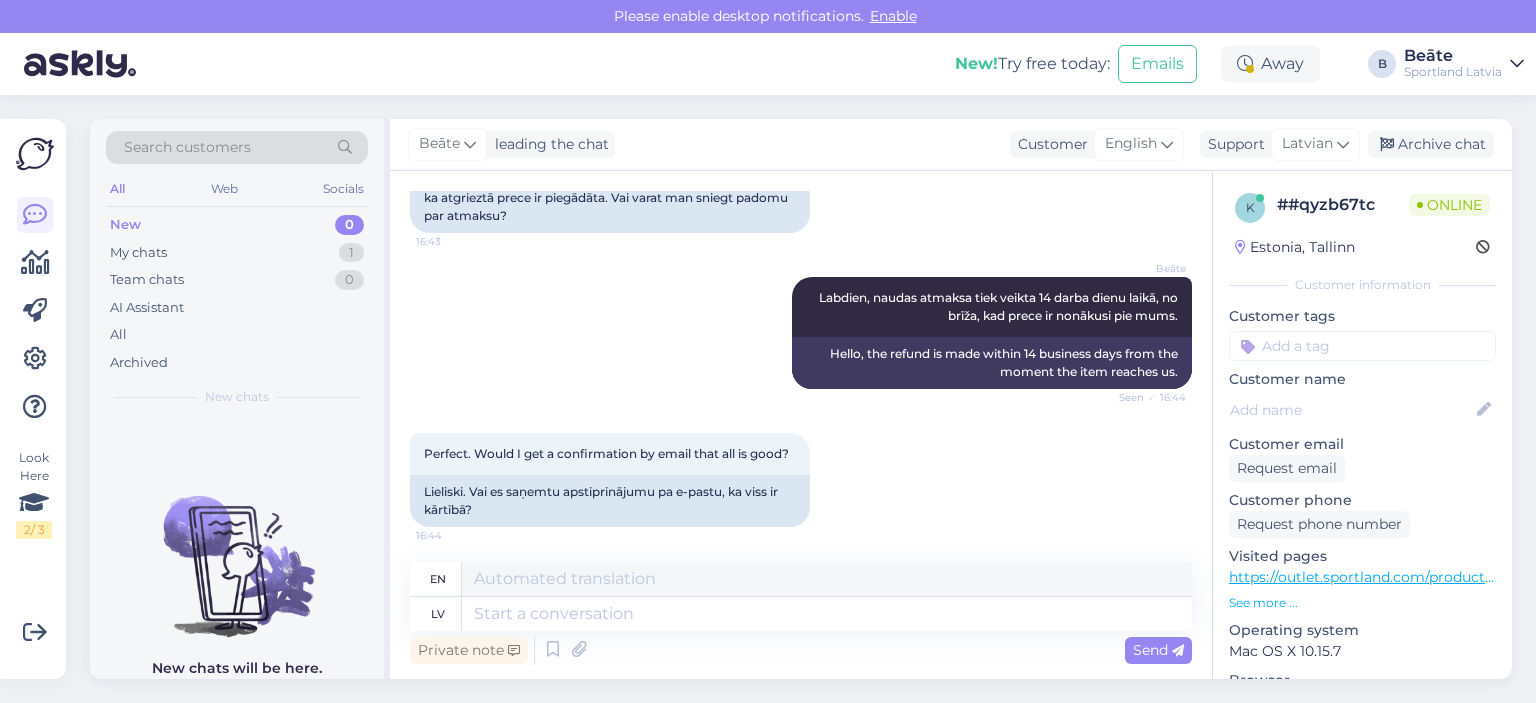 scroll, scrollTop: 390, scrollLeft: 0, axis: vertical 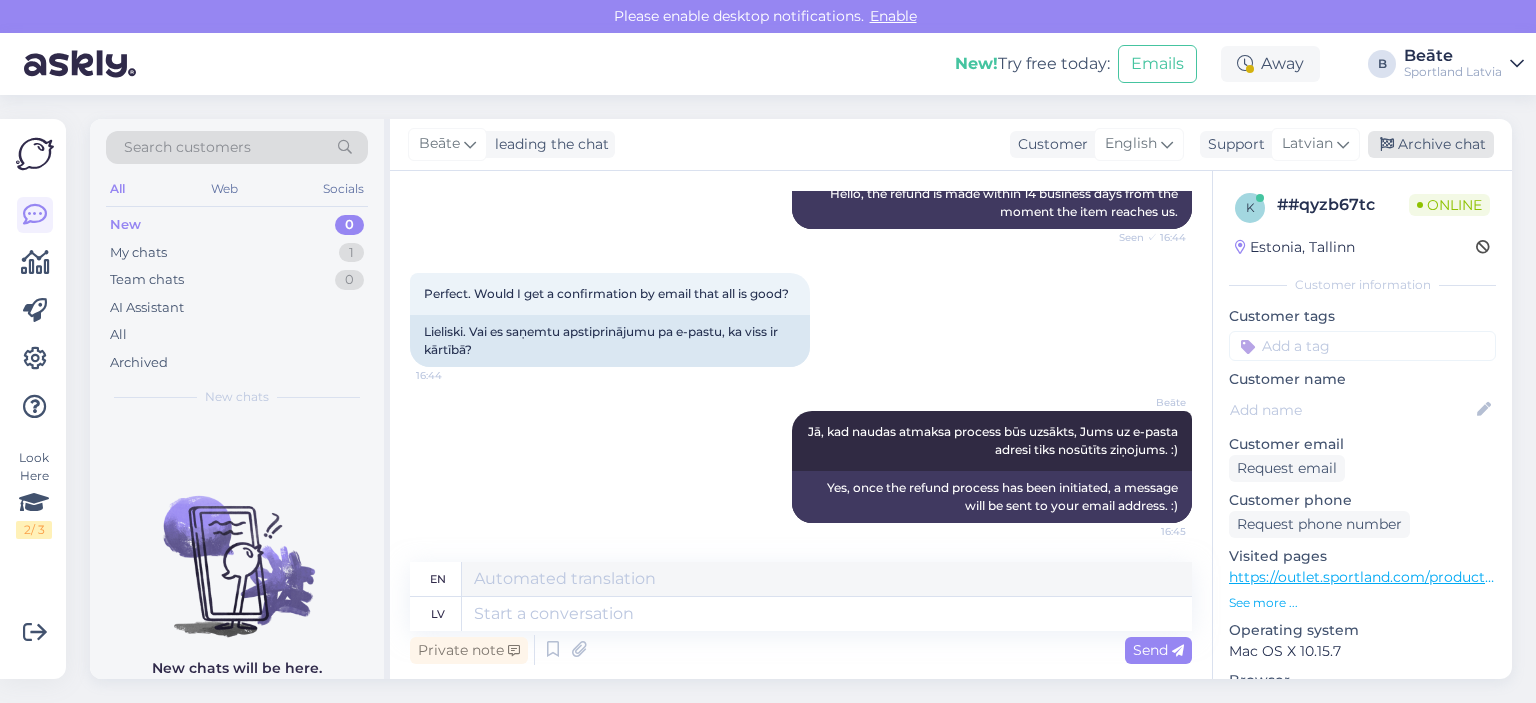 click on "Archive chat" at bounding box center [1431, 144] 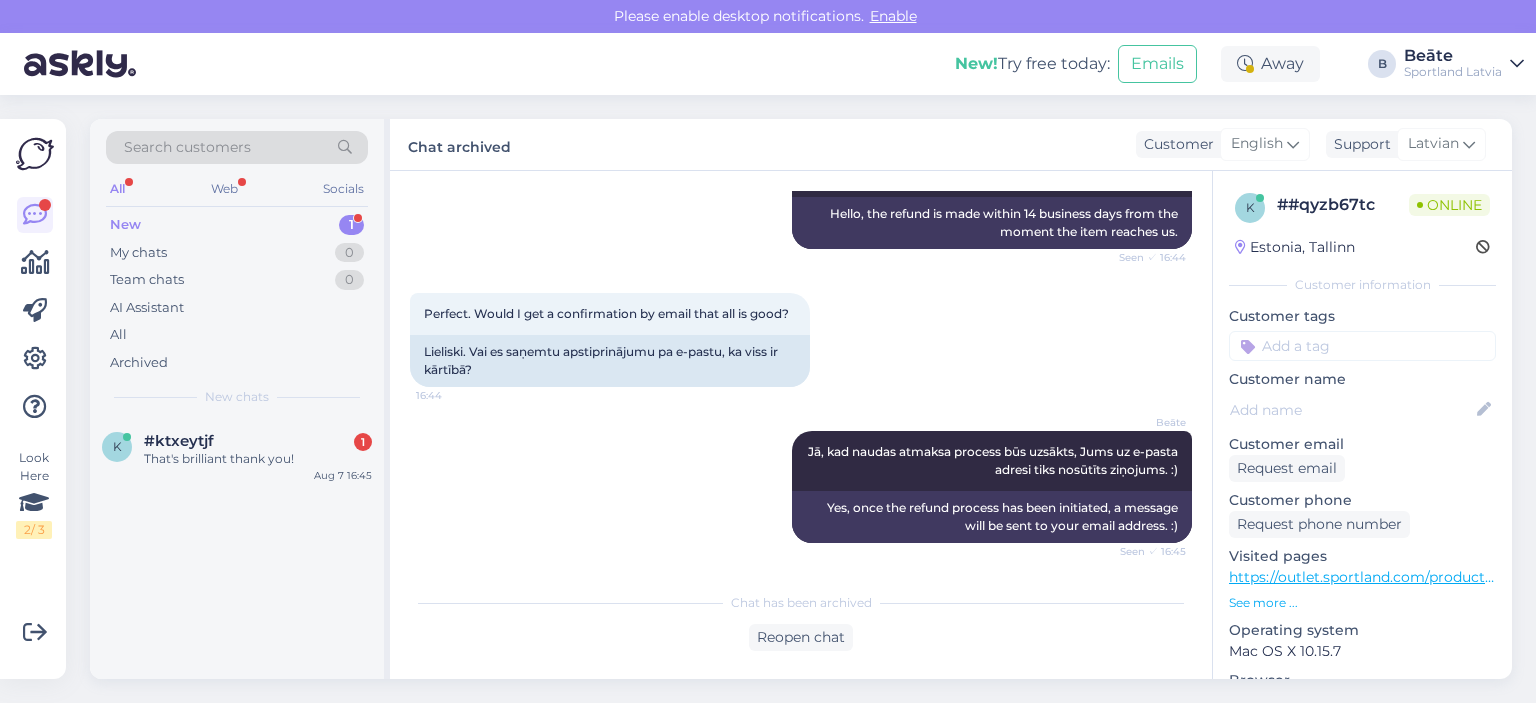 scroll, scrollTop: 542, scrollLeft: 0, axis: vertical 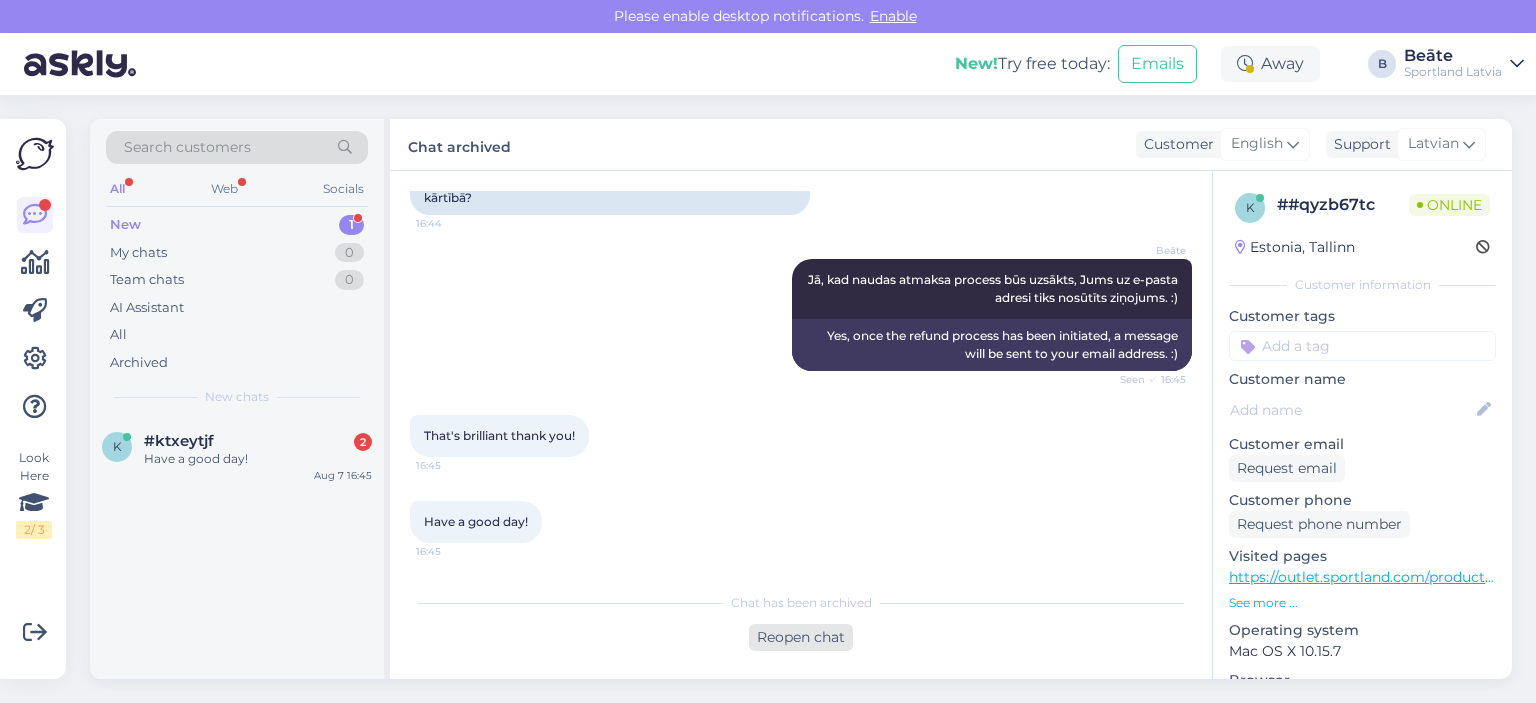 click on "Reopen chat" at bounding box center [801, 637] 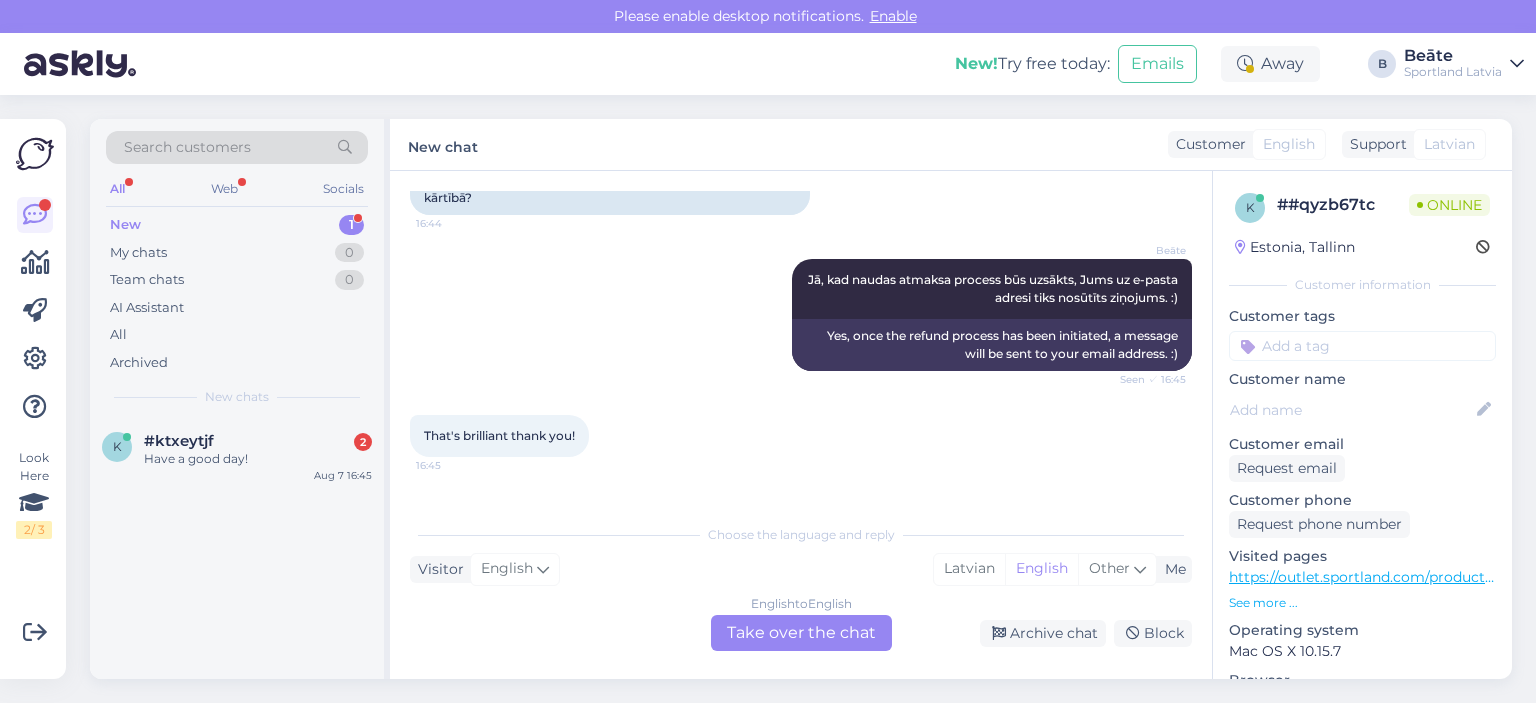 click on "English  to  English Take over the chat" at bounding box center (801, 633) 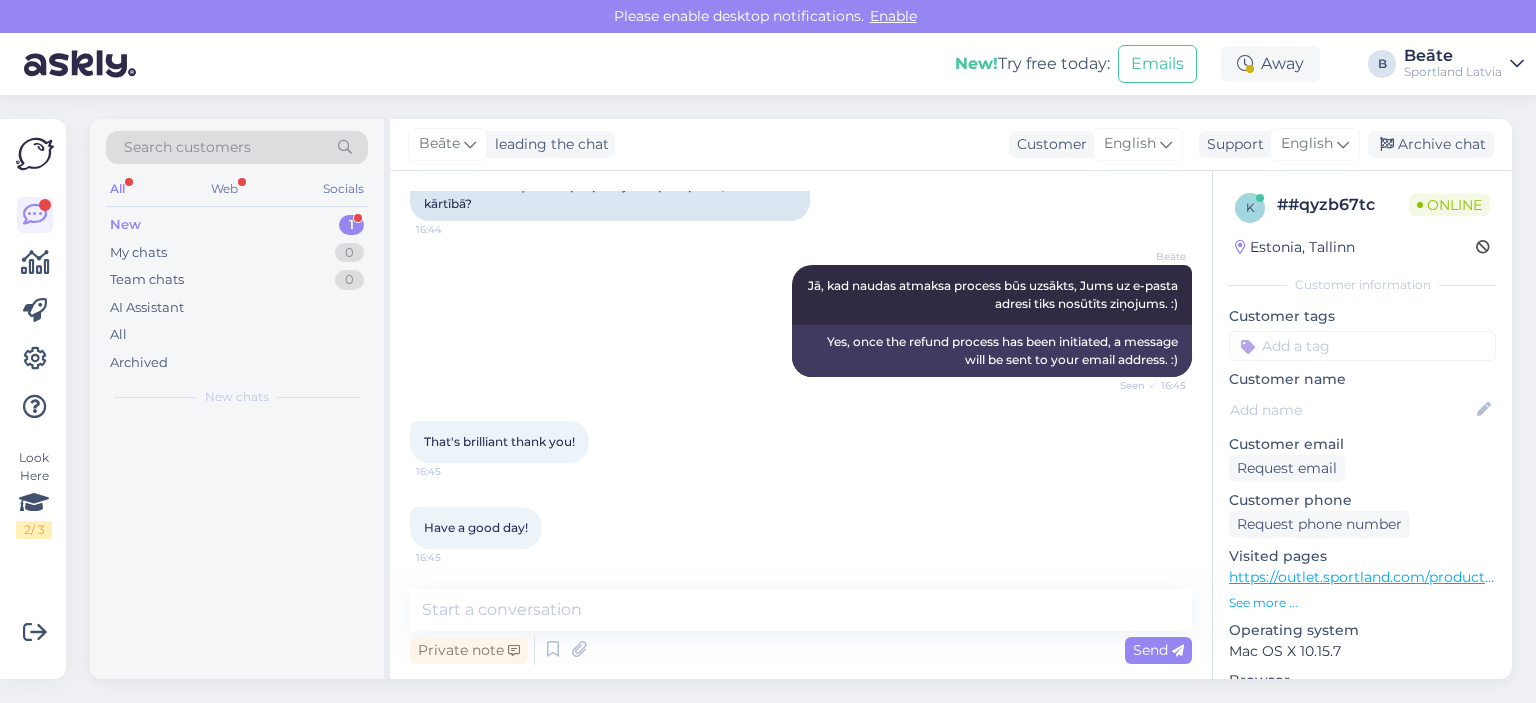scroll, scrollTop: 536, scrollLeft: 0, axis: vertical 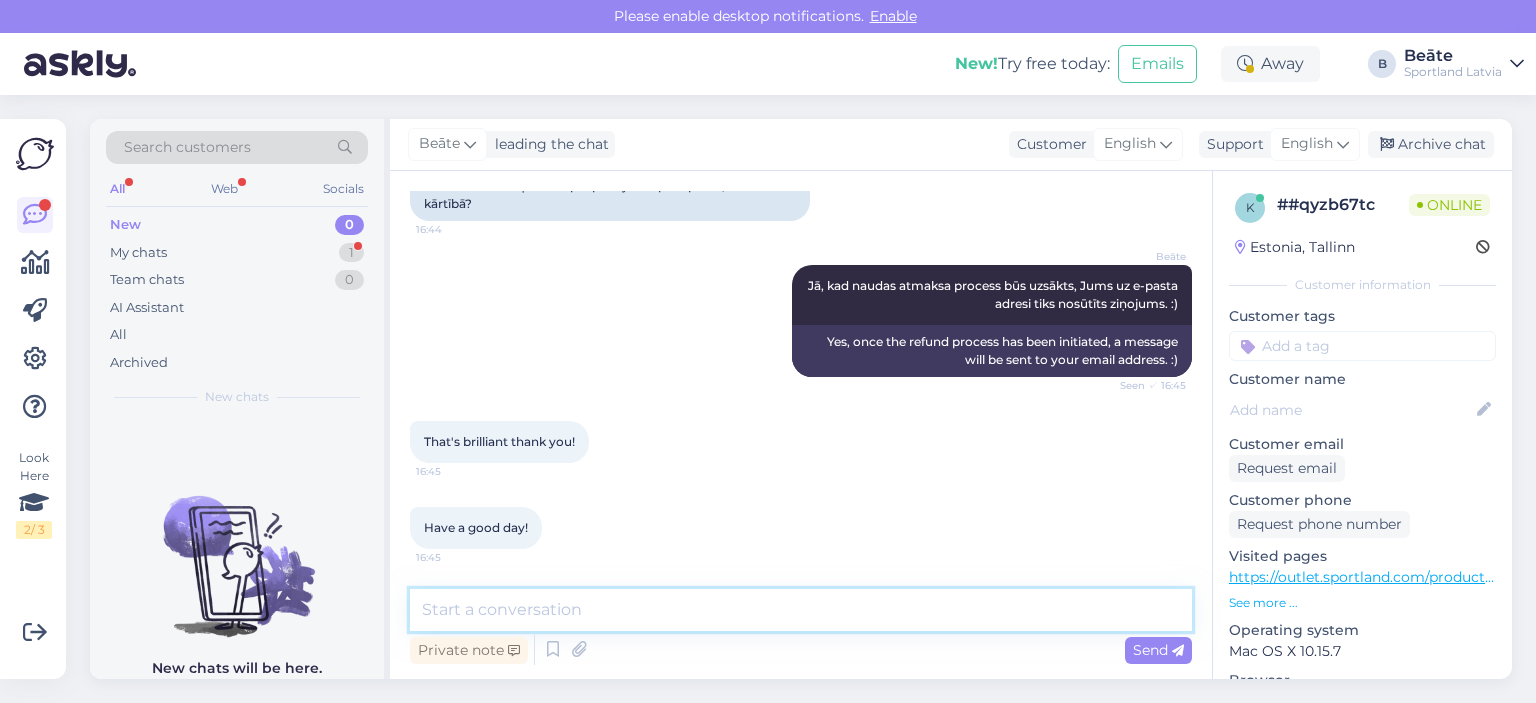 click at bounding box center (801, 610) 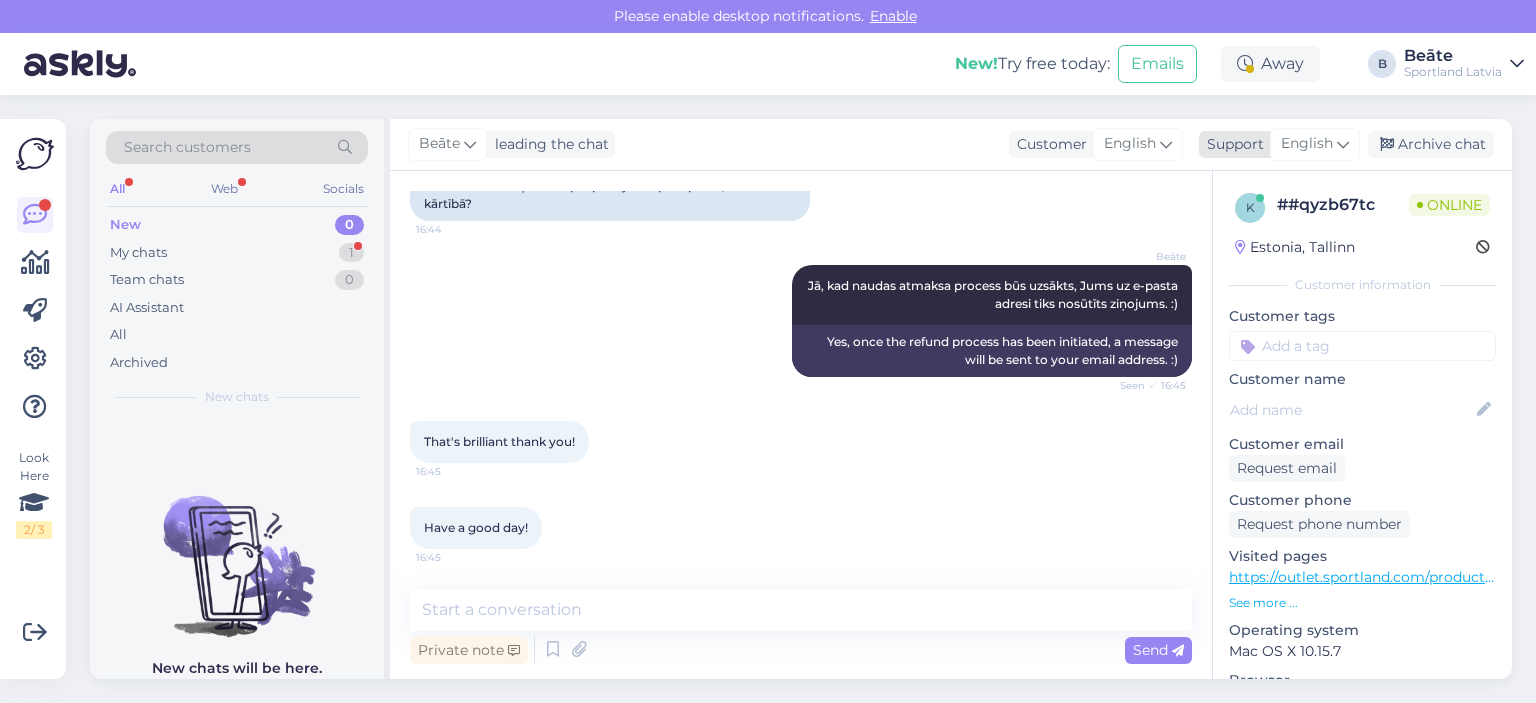 click on "English" at bounding box center (1307, 144) 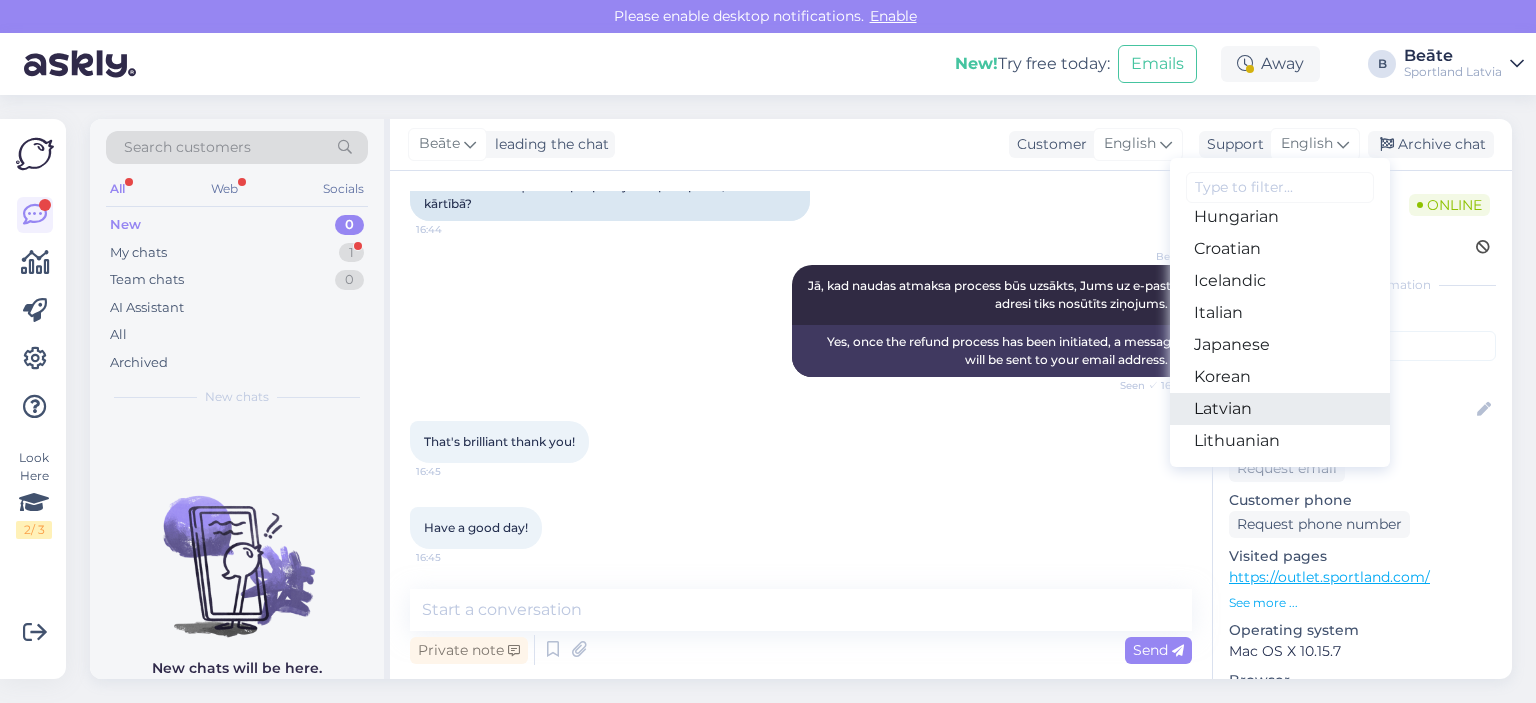 click on "Latvian" at bounding box center (1280, 409) 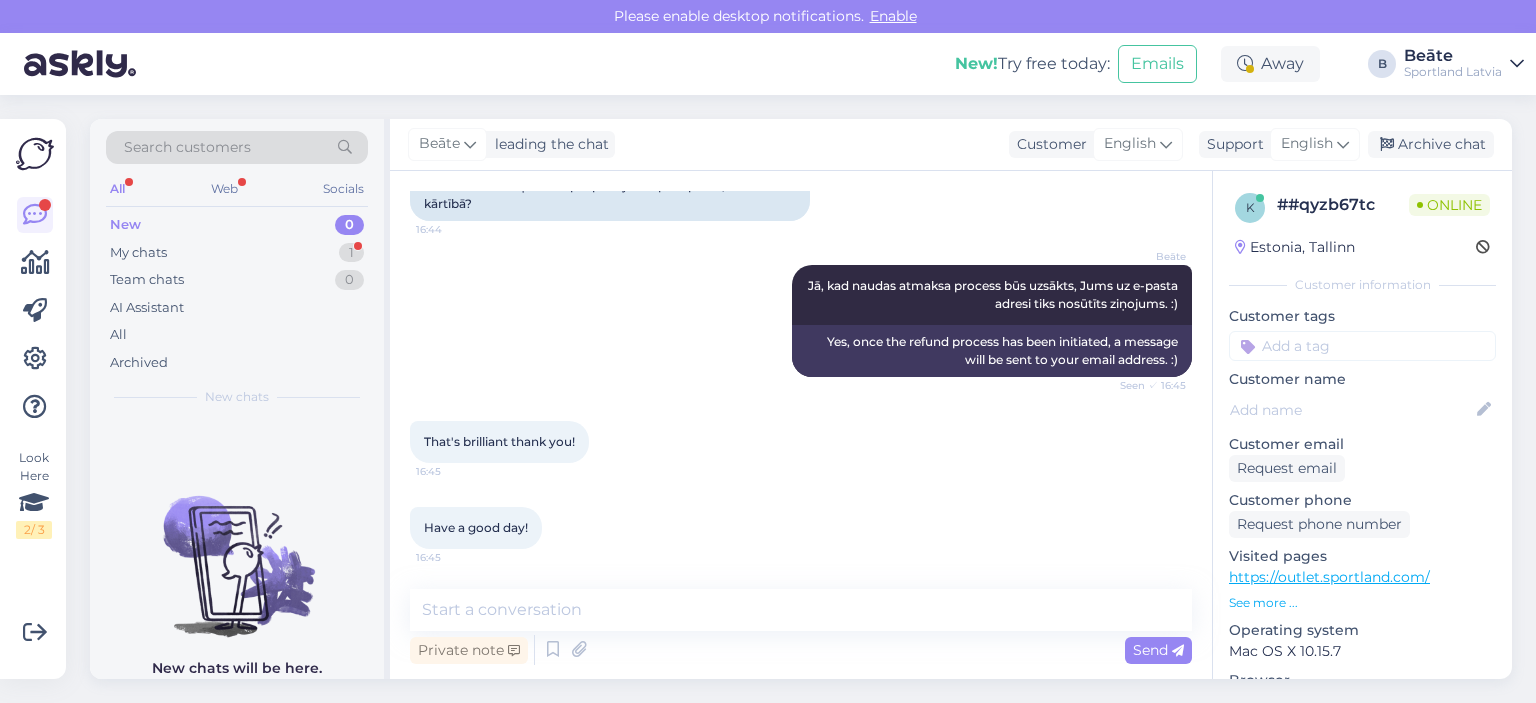 scroll, scrollTop: 542, scrollLeft: 0, axis: vertical 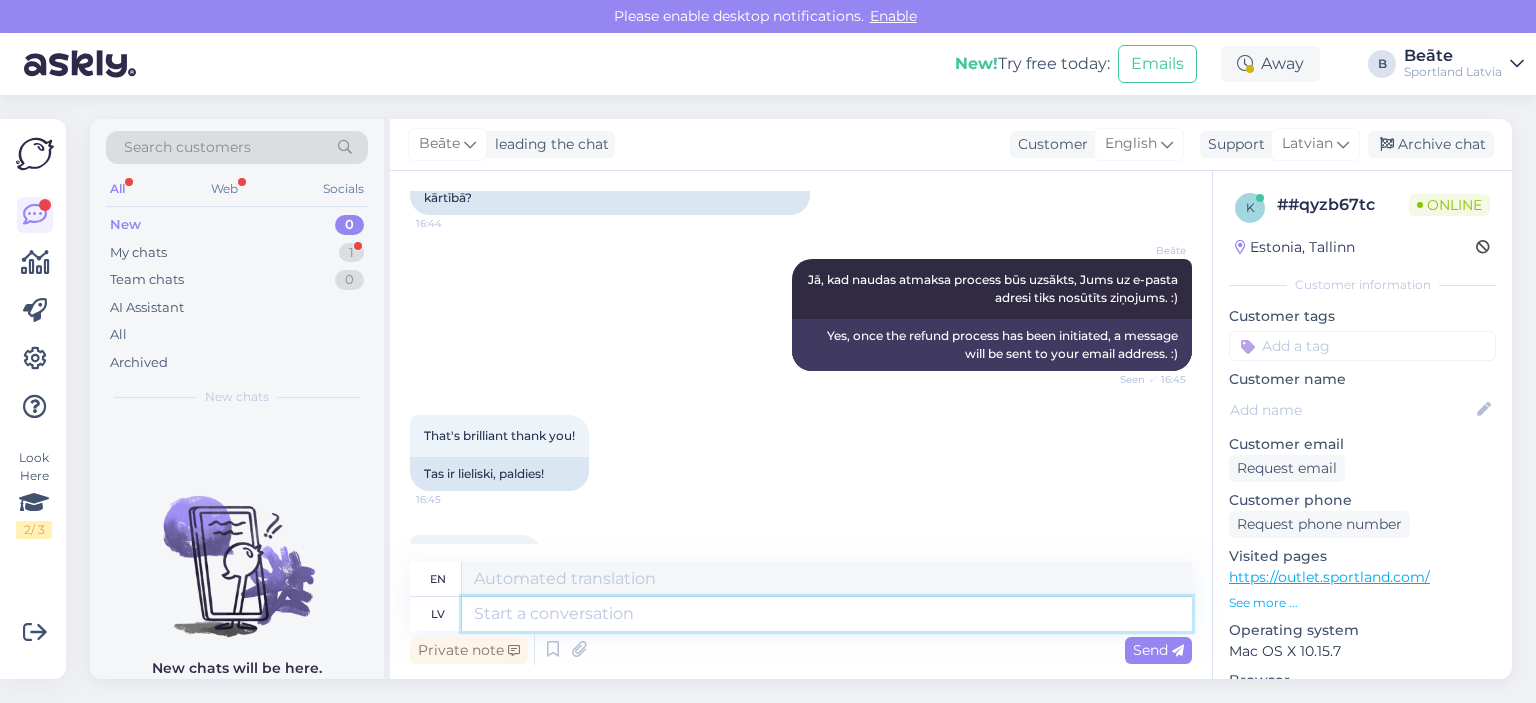 click at bounding box center (827, 614) 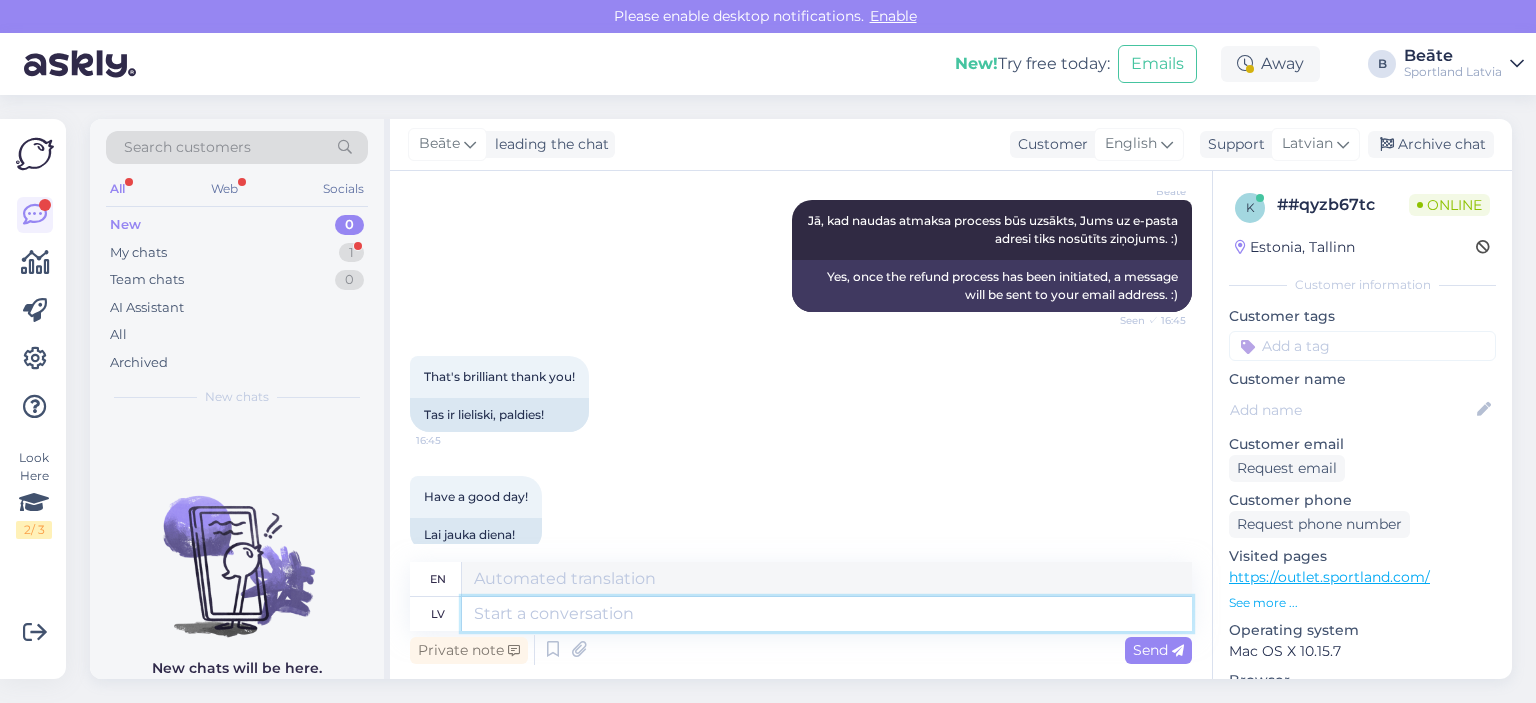 scroll, scrollTop: 630, scrollLeft: 0, axis: vertical 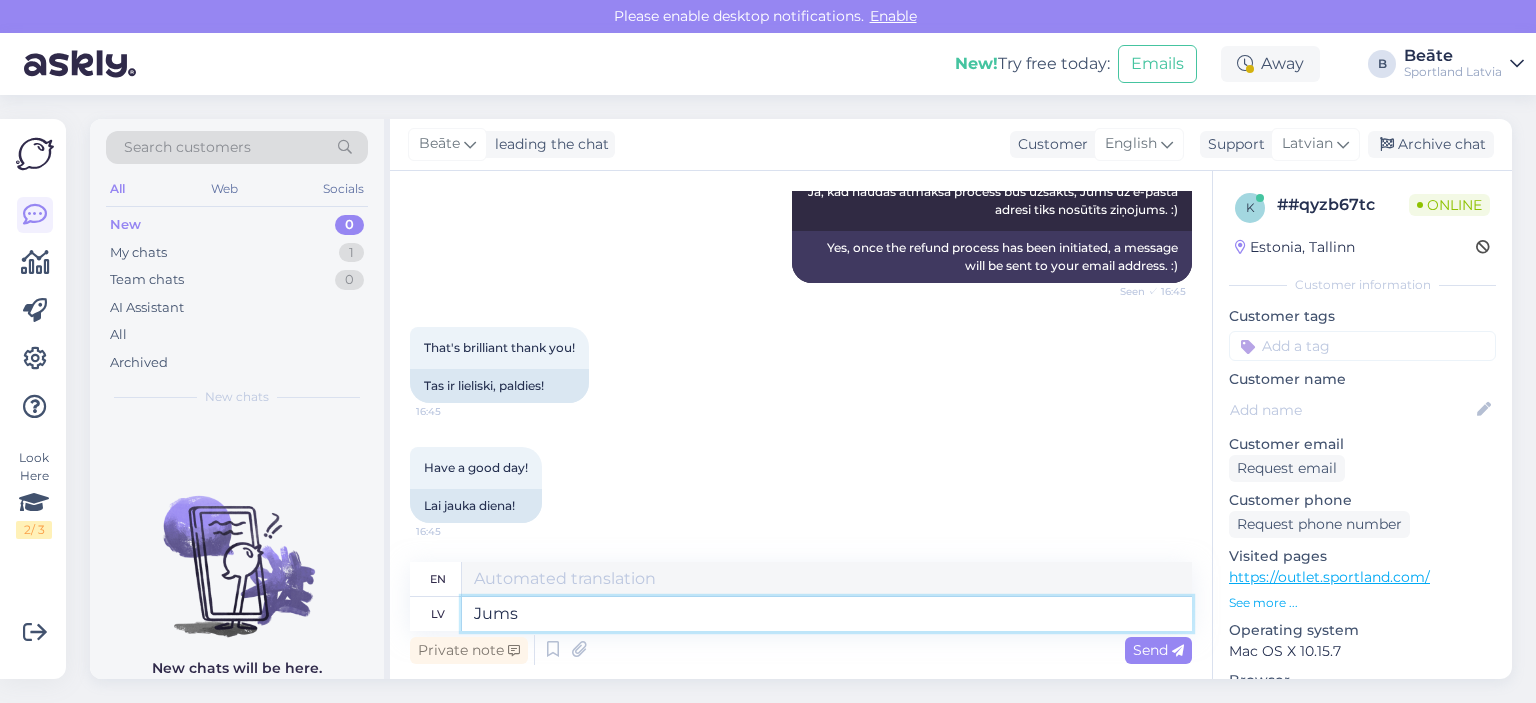 type on "Jums a" 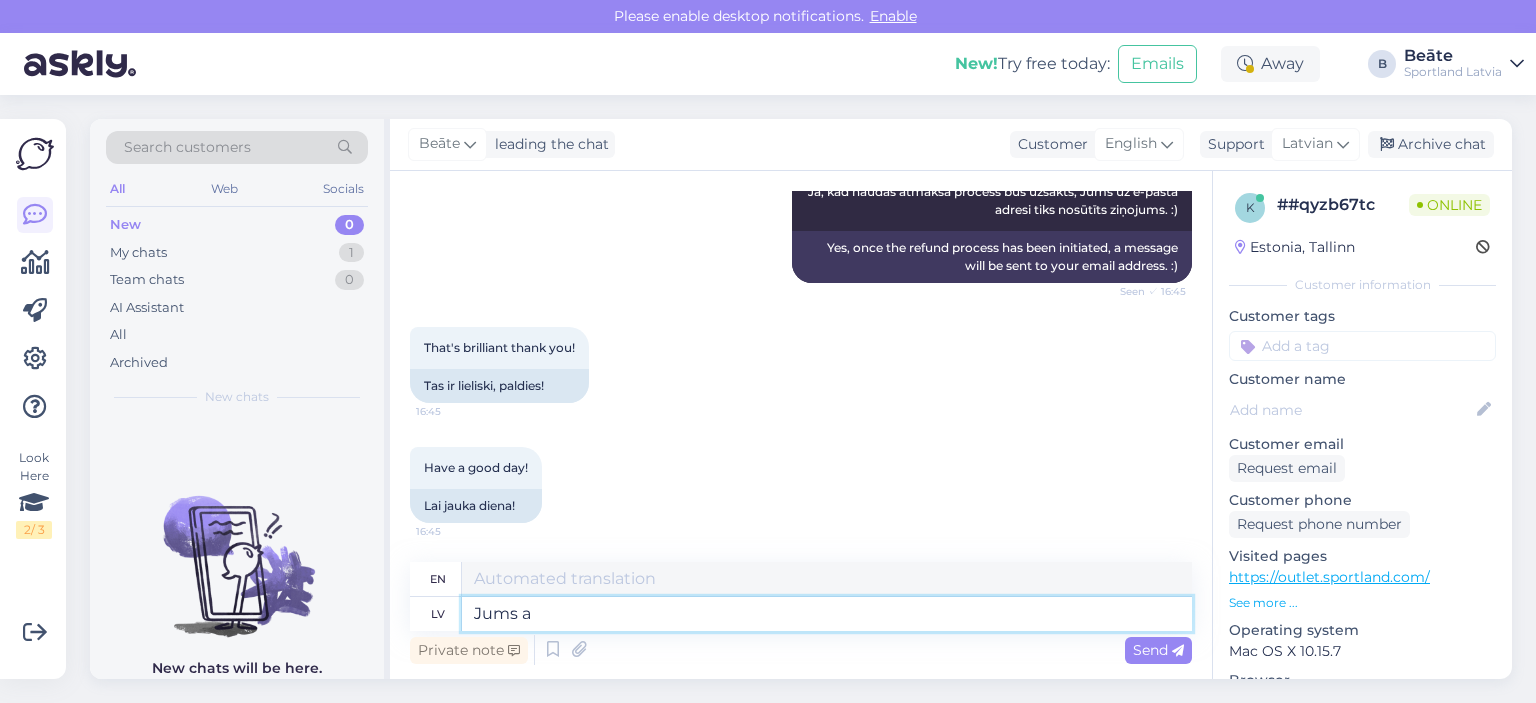 type on "For you" 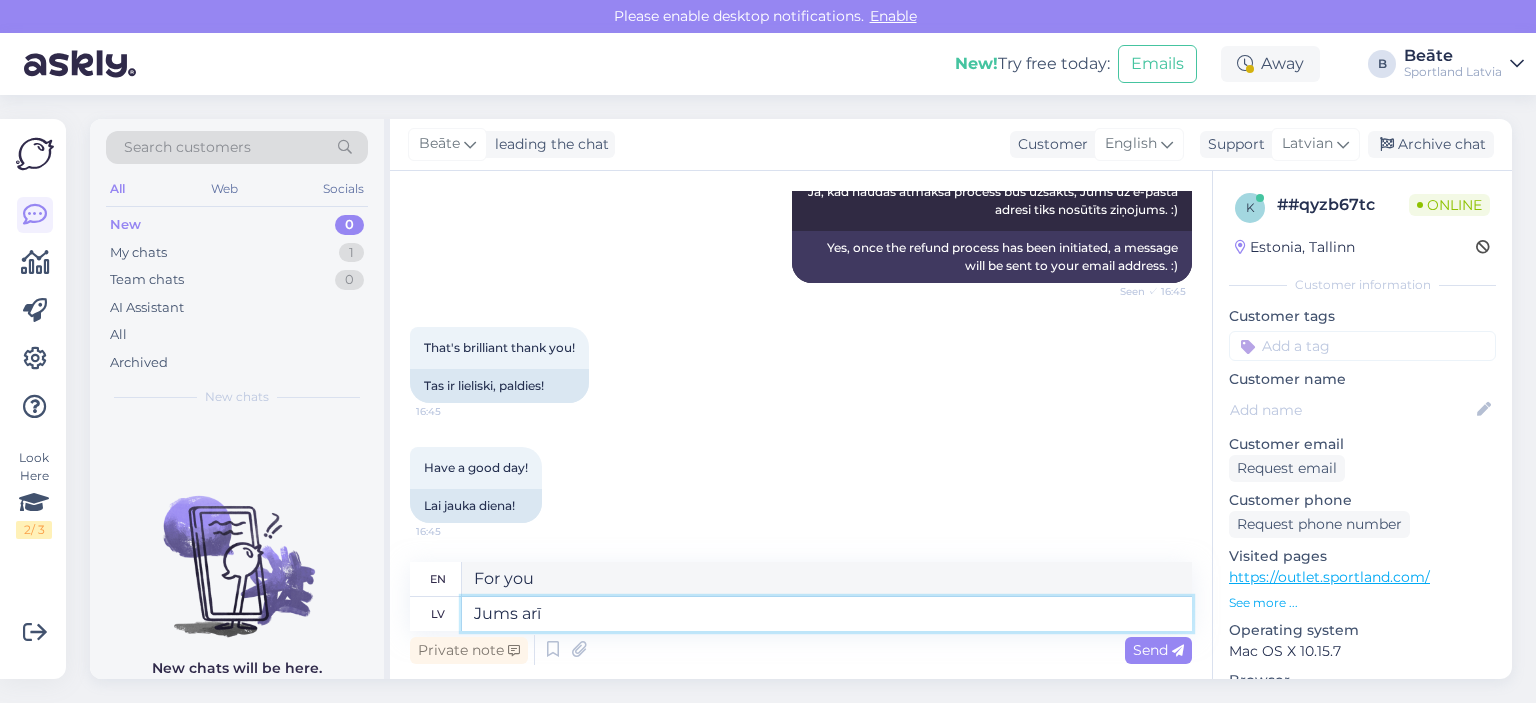 type on "Jums arī" 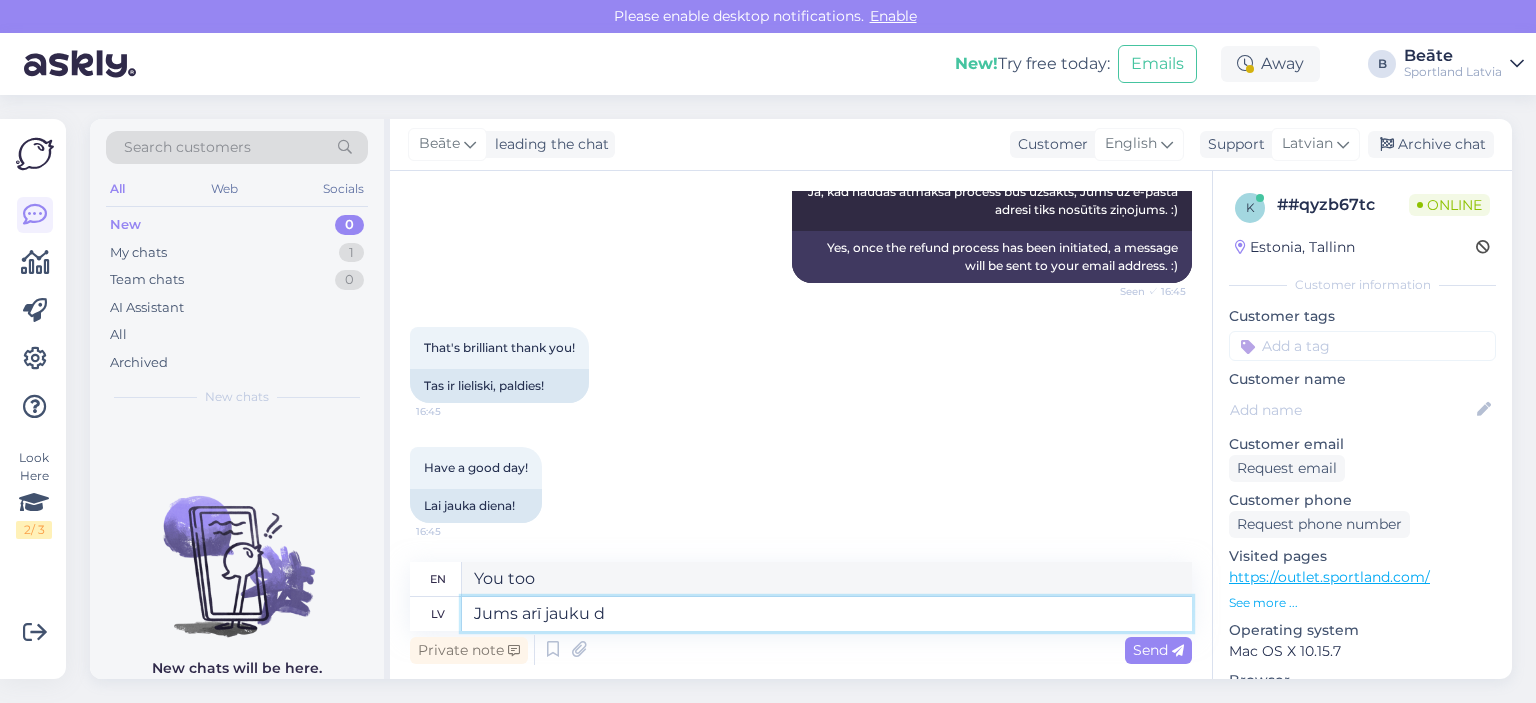 type on "Jums arī jauku di" 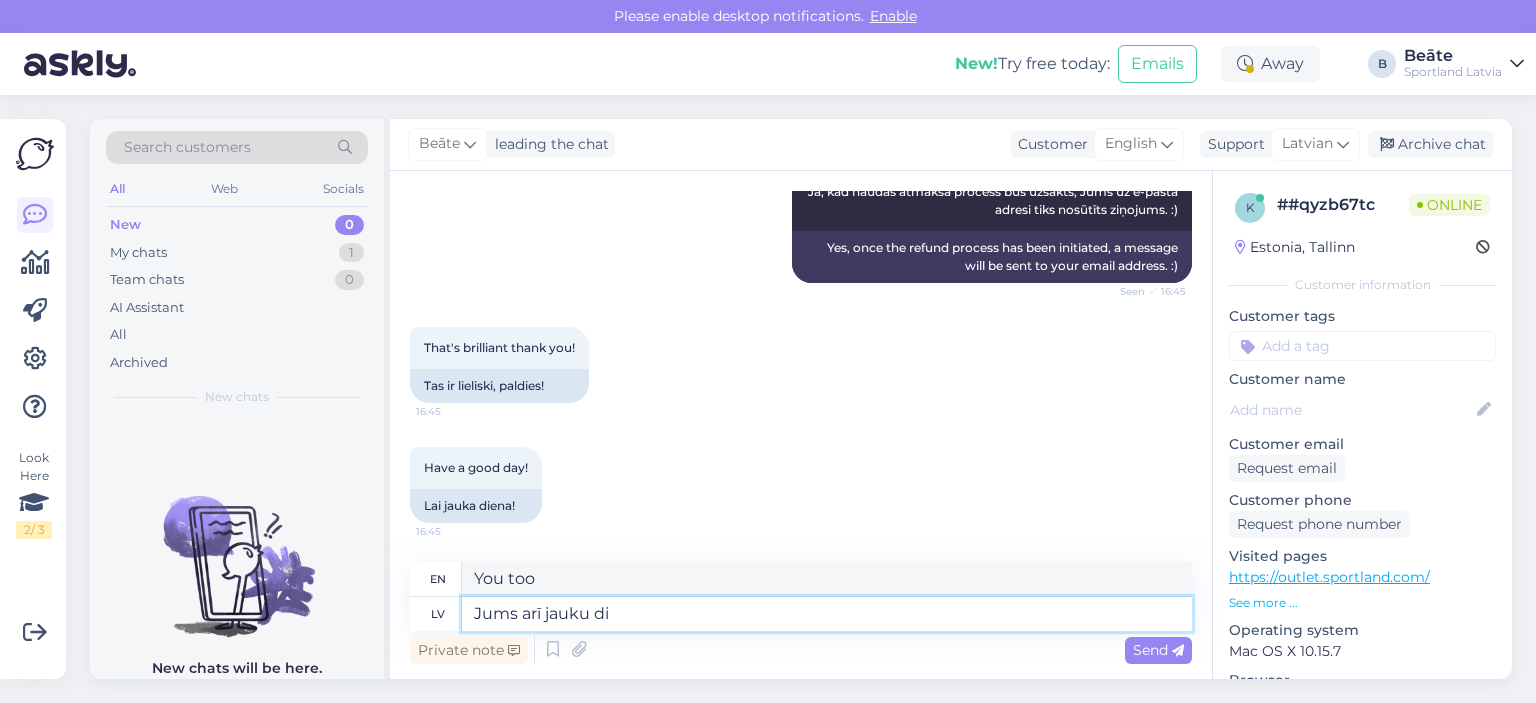 type on "You too, nice." 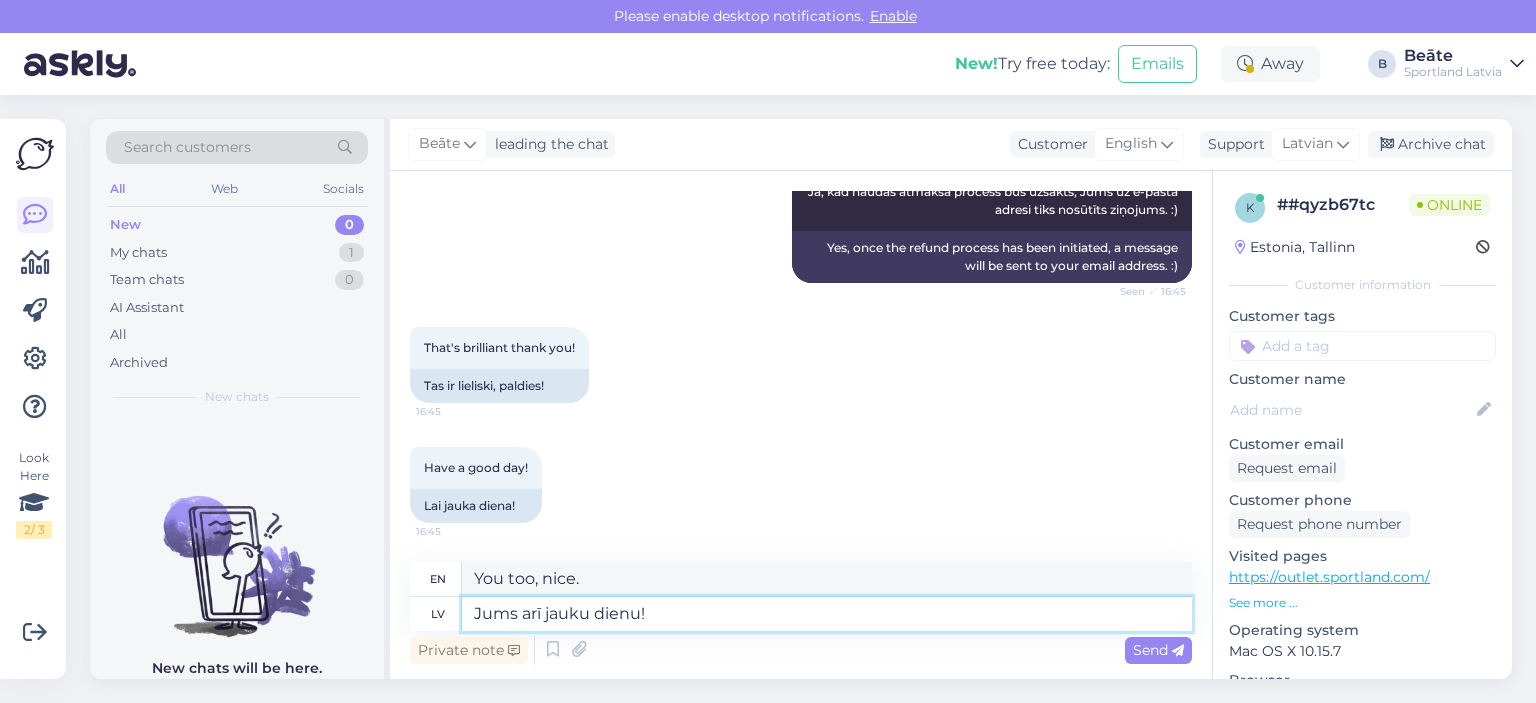 type on "Jums arī jauku dienu!" 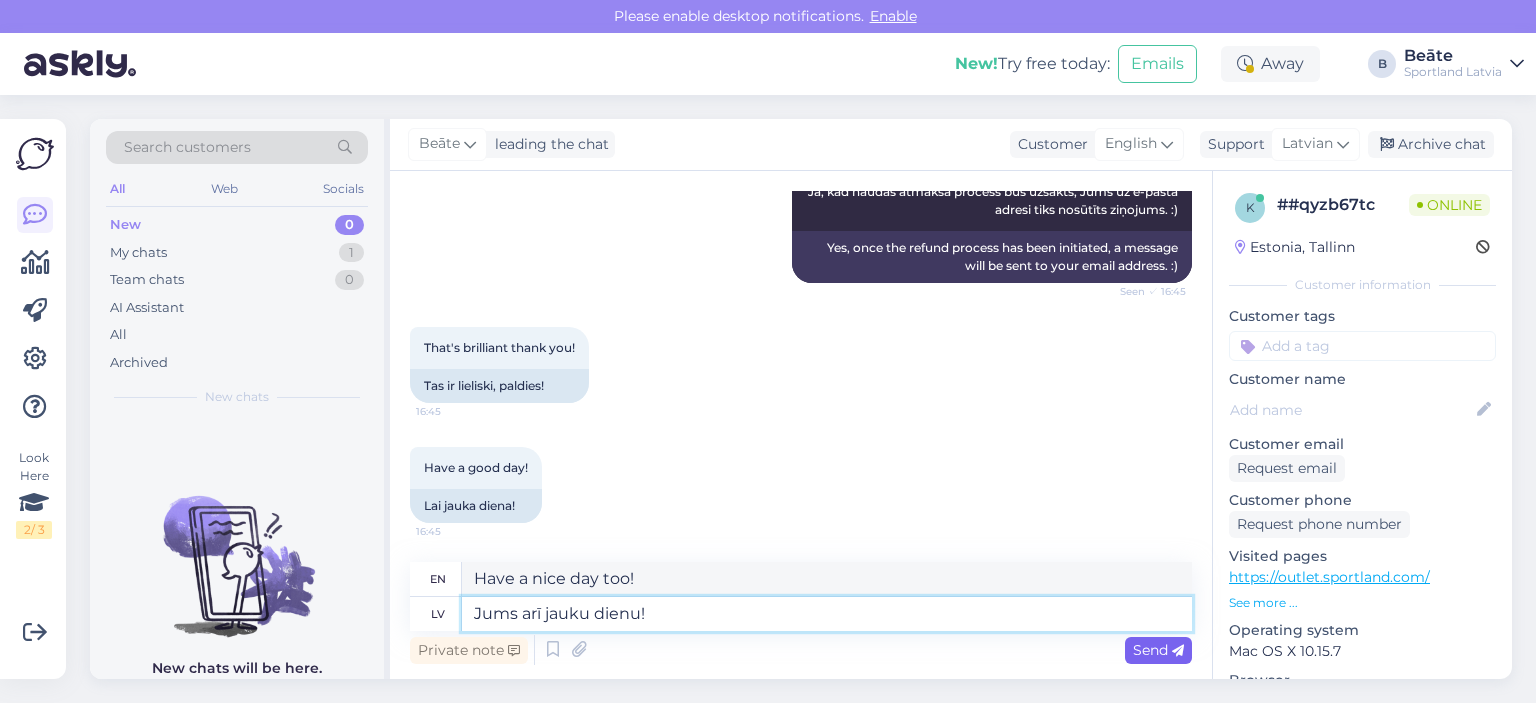 type on "Jums arī jauku dienu!" 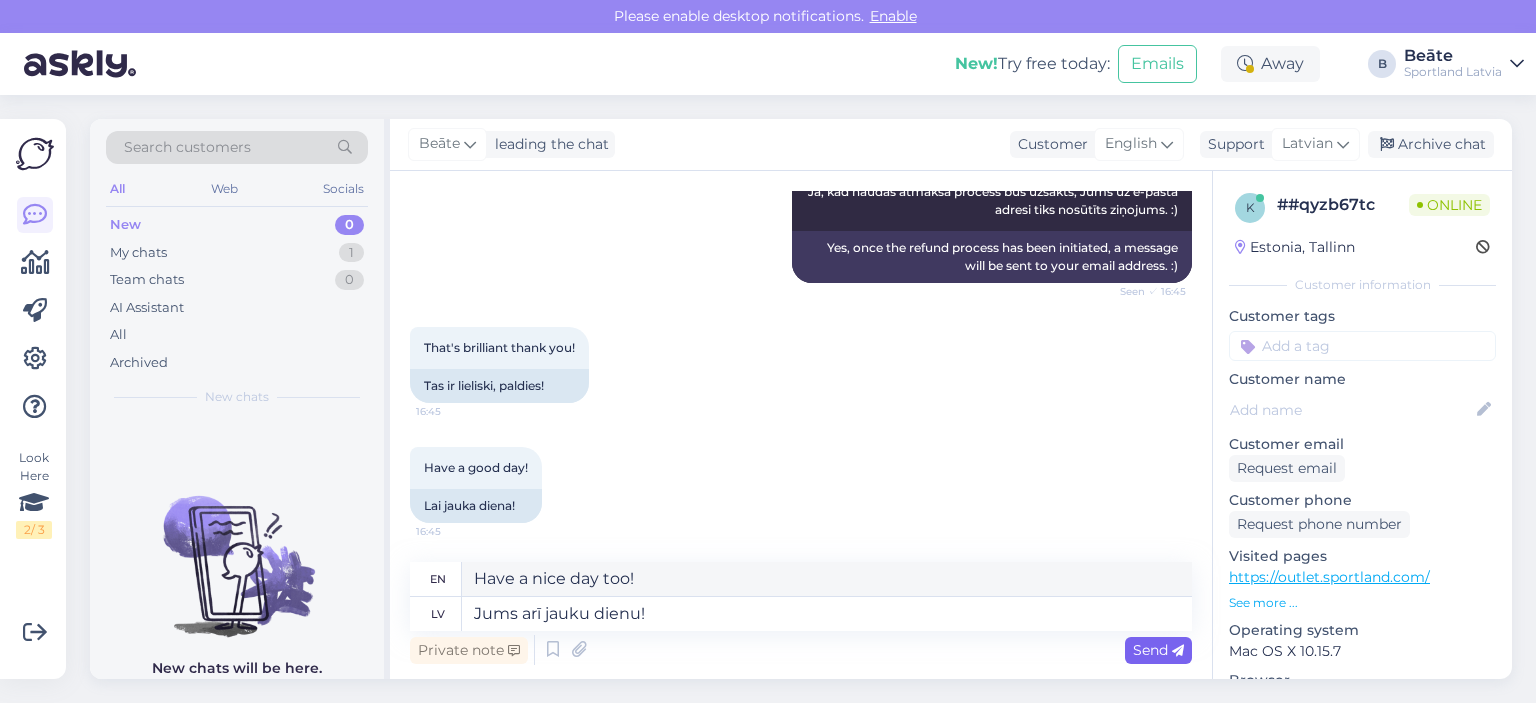 click on "Send" at bounding box center (1158, 650) 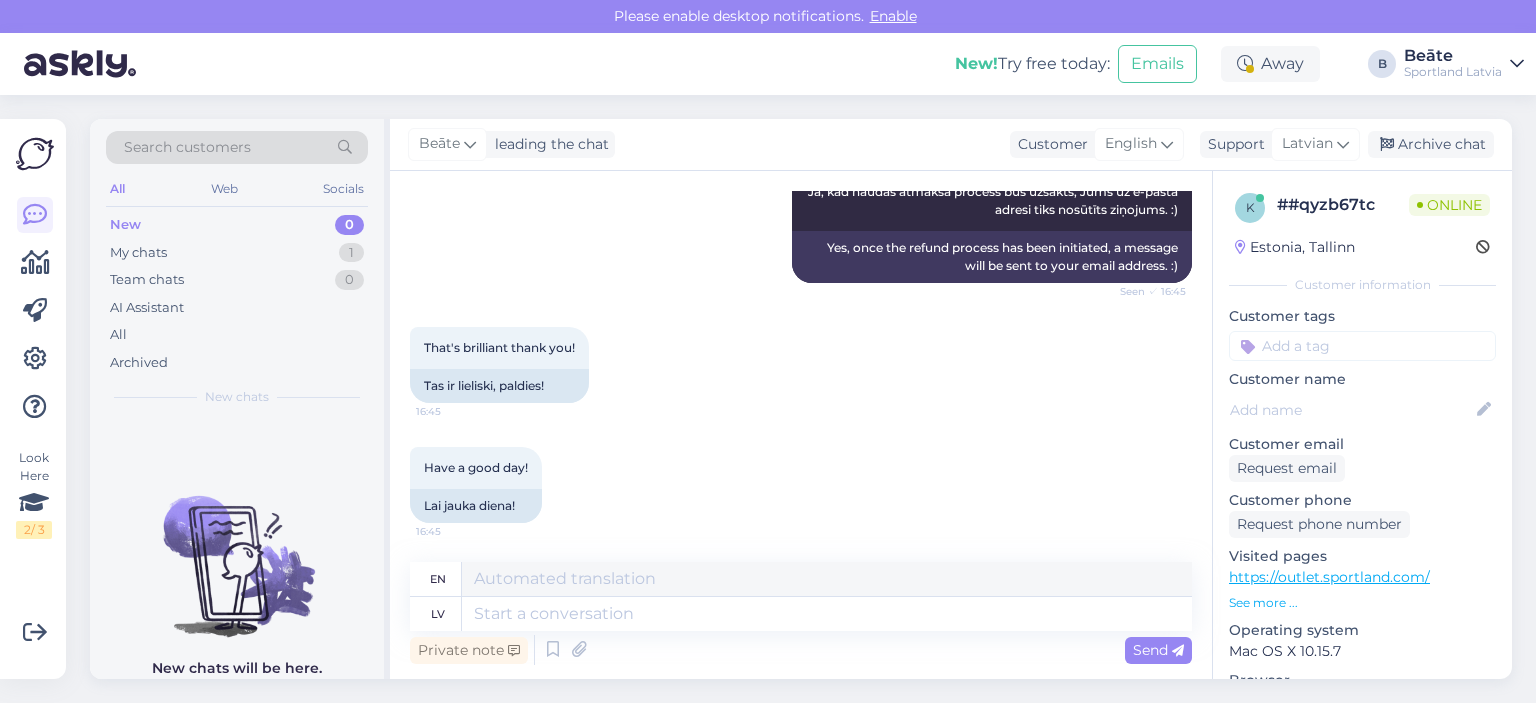 scroll, scrollTop: 750, scrollLeft: 0, axis: vertical 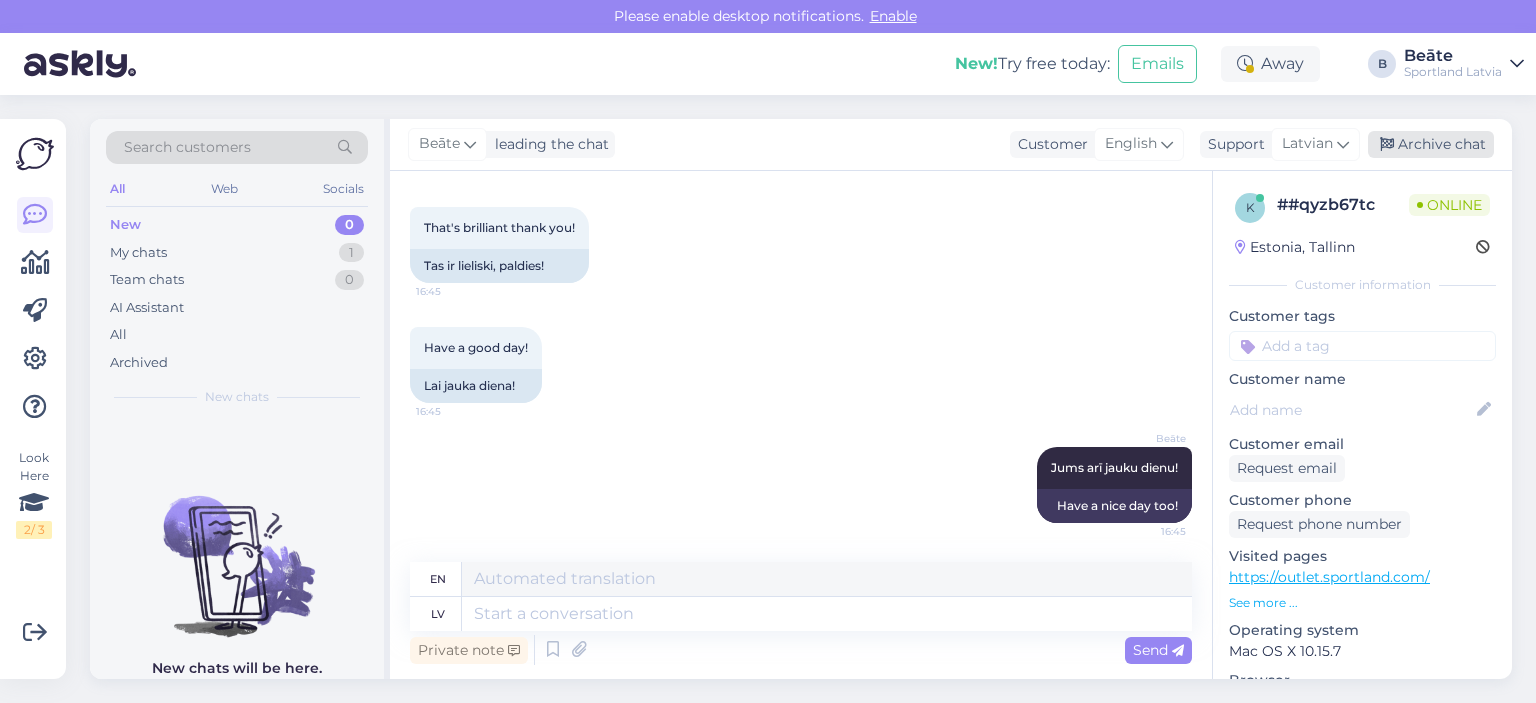 click at bounding box center (1387, 145) 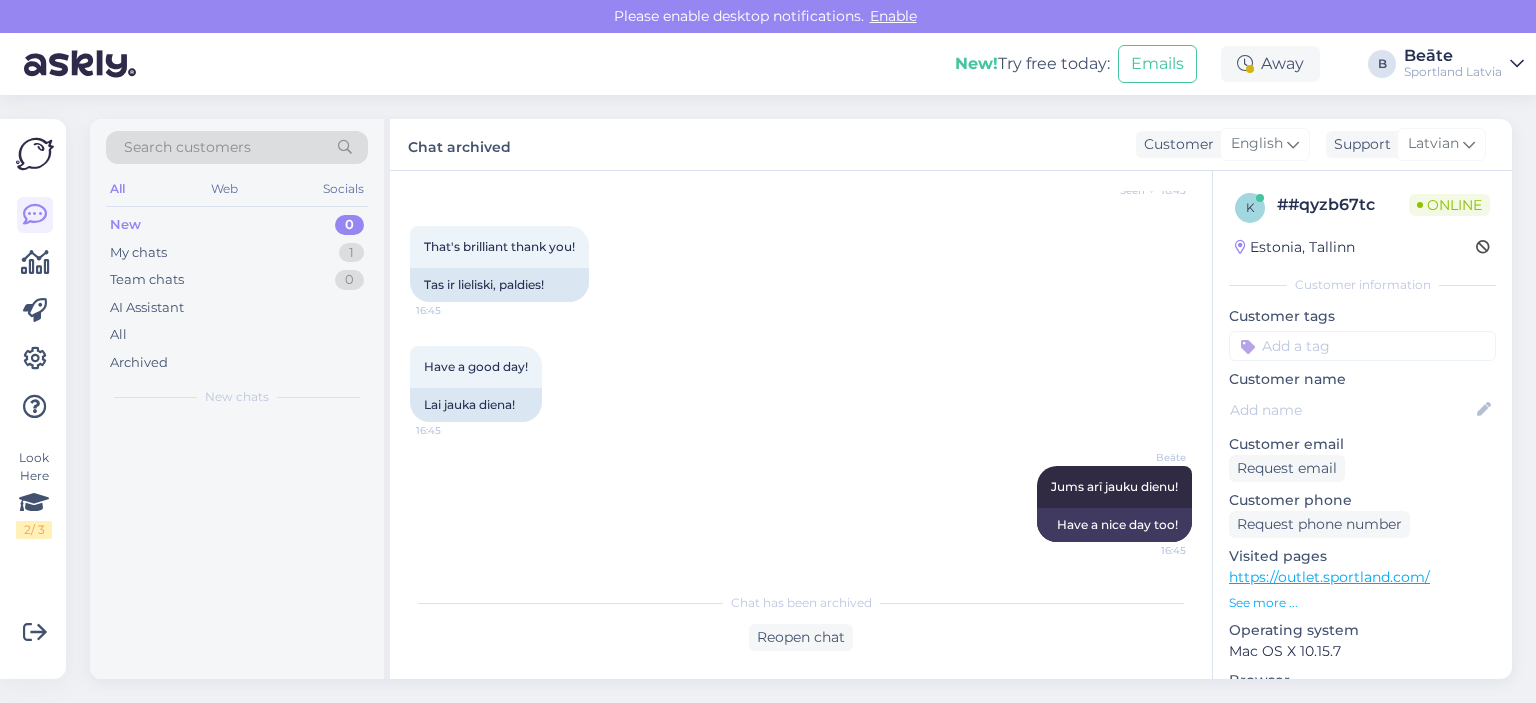 scroll, scrollTop: 730, scrollLeft: 0, axis: vertical 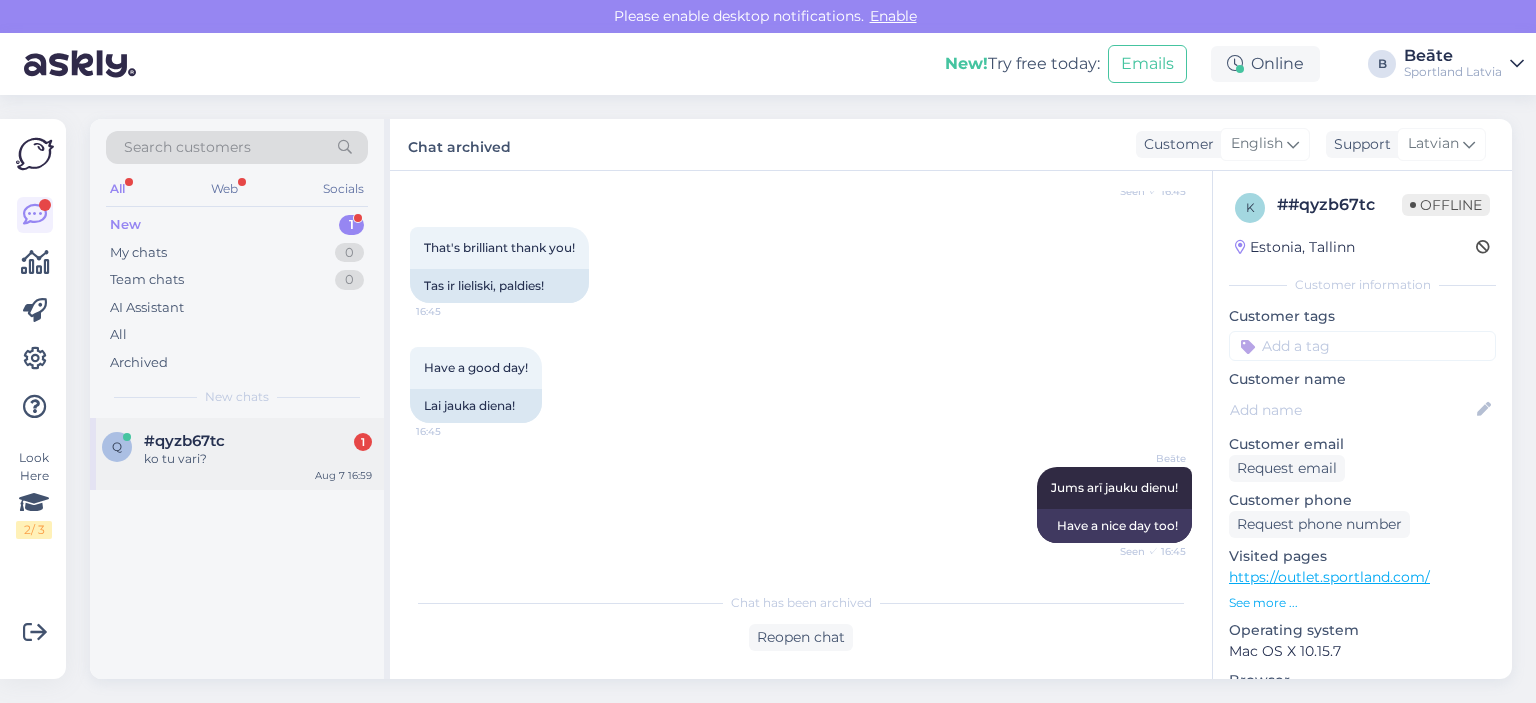 click on "#qyzb67tc 1" at bounding box center [258, 441] 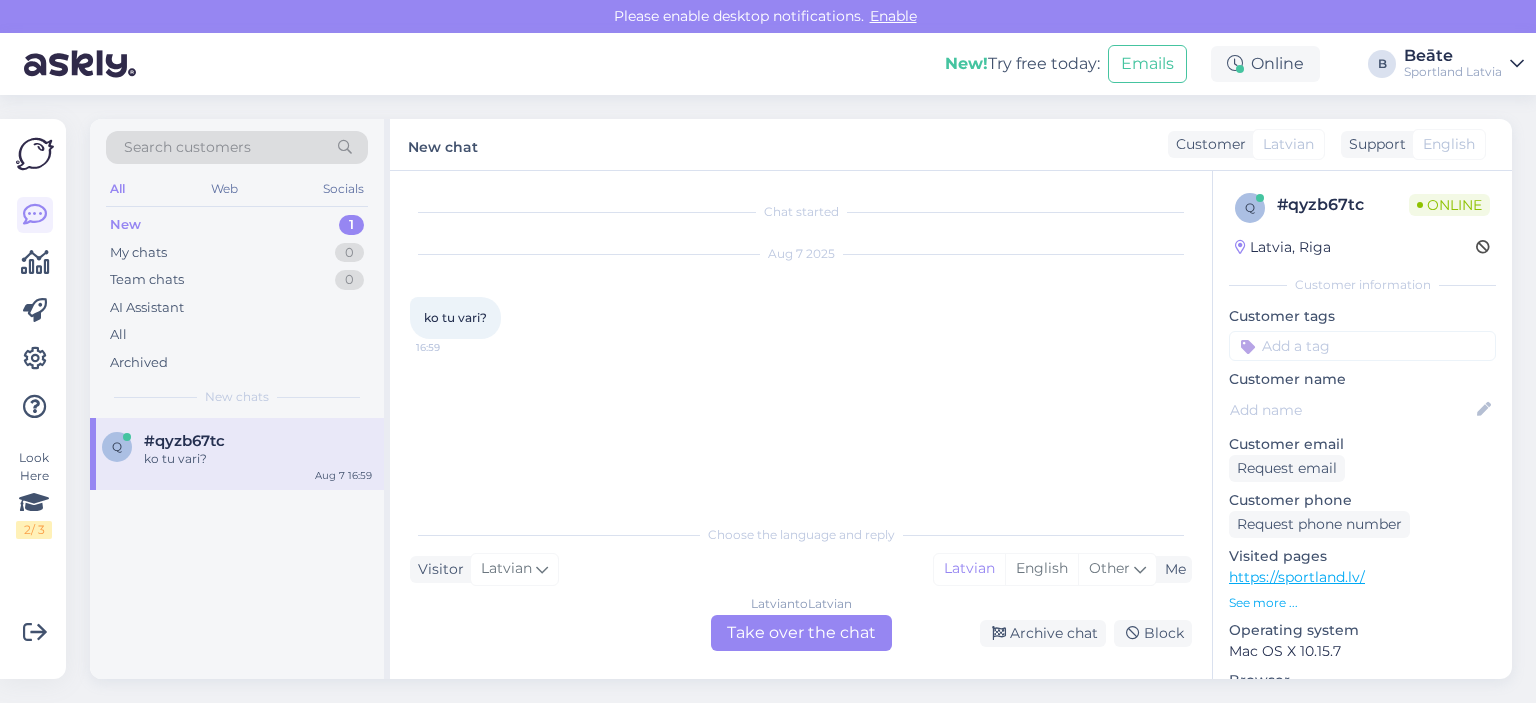 scroll, scrollTop: 0, scrollLeft: 0, axis: both 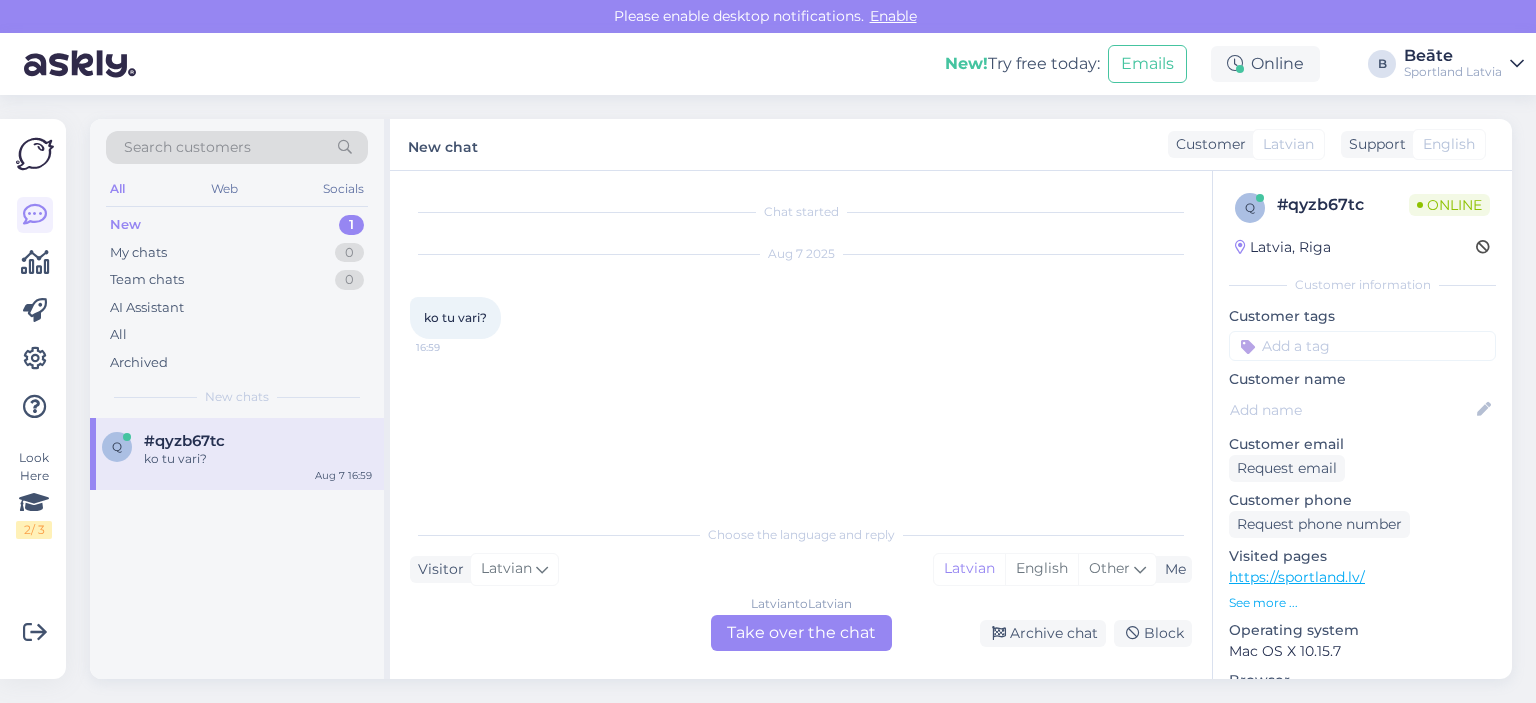 click on "Latvian  to  Latvian Take over the chat" at bounding box center [801, 633] 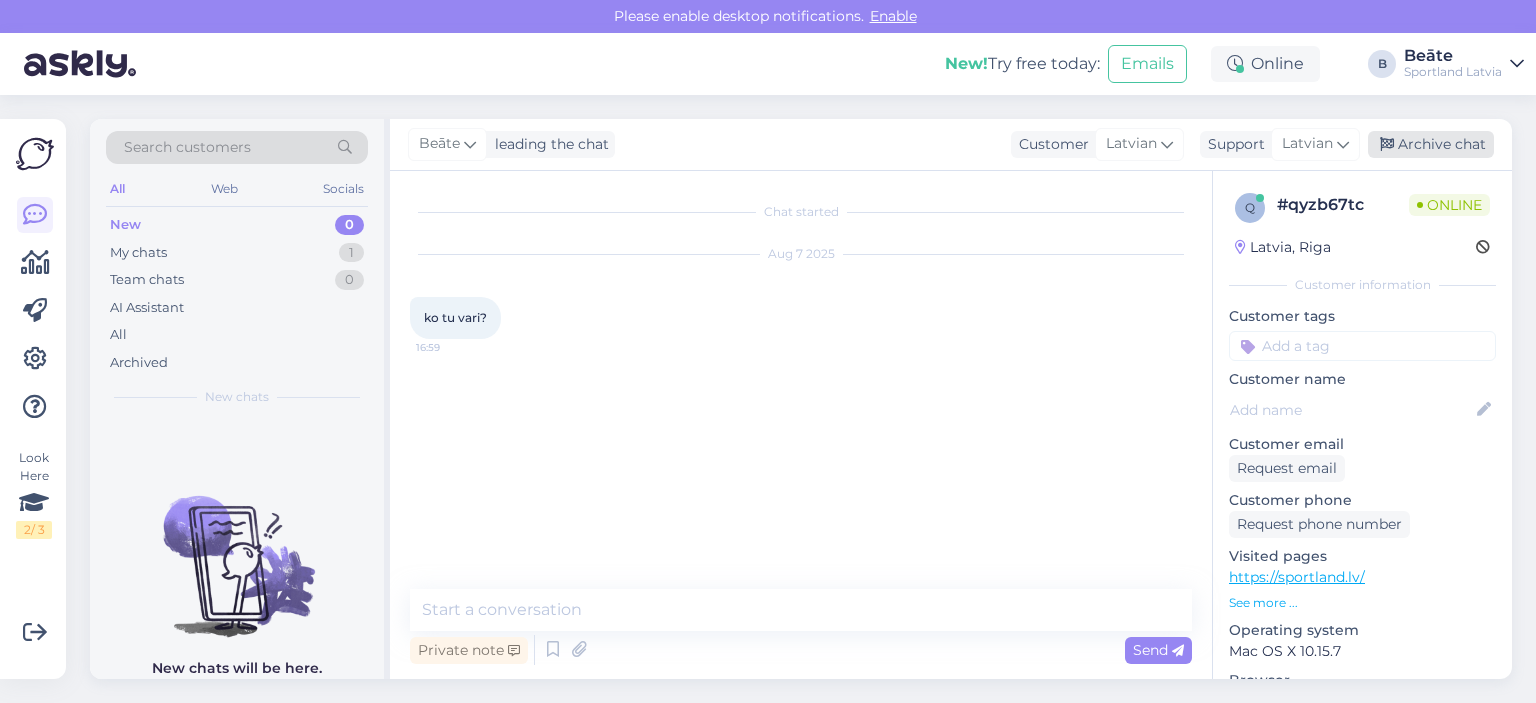 click on "Archive chat" at bounding box center [1431, 144] 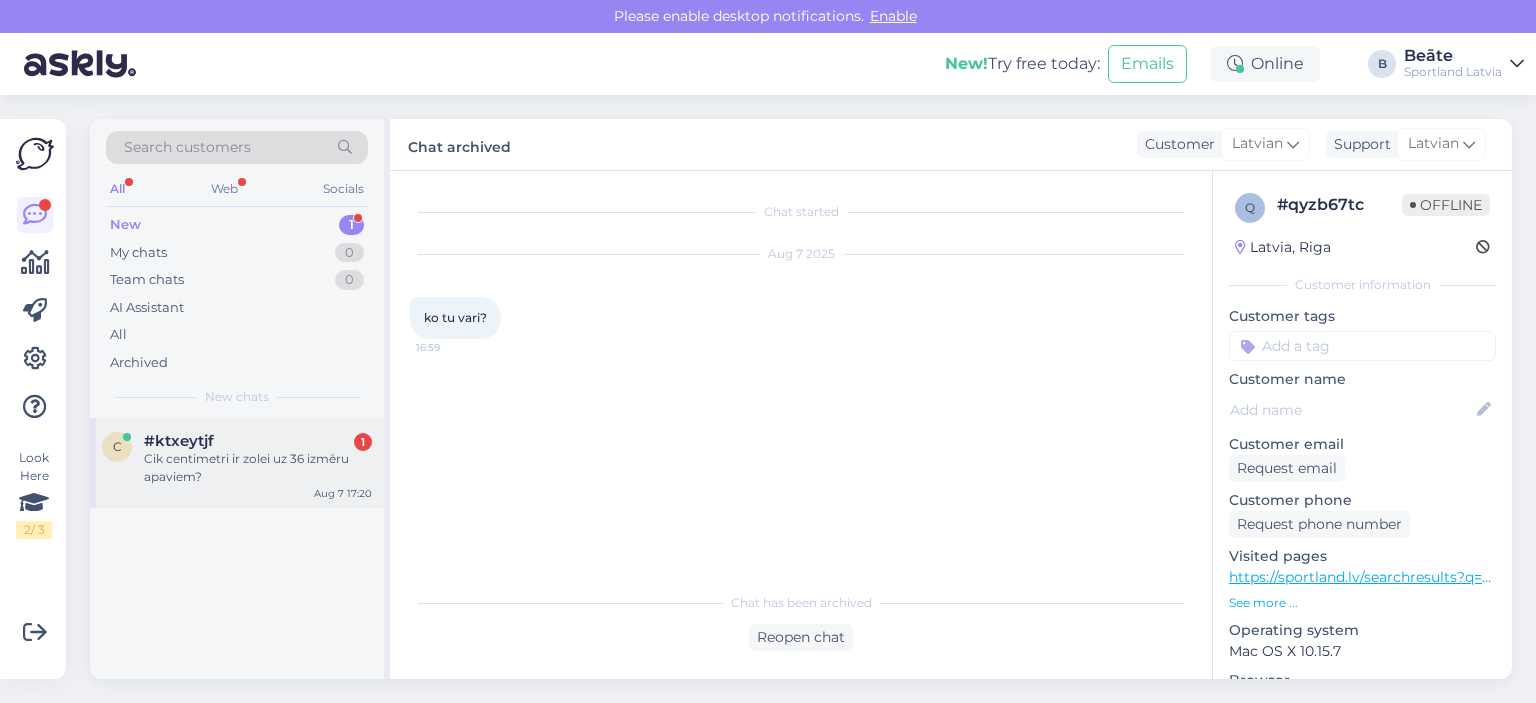 click on "Cik centimetri ir zolei uz 36 izmēru apaviem?" at bounding box center [258, 468] 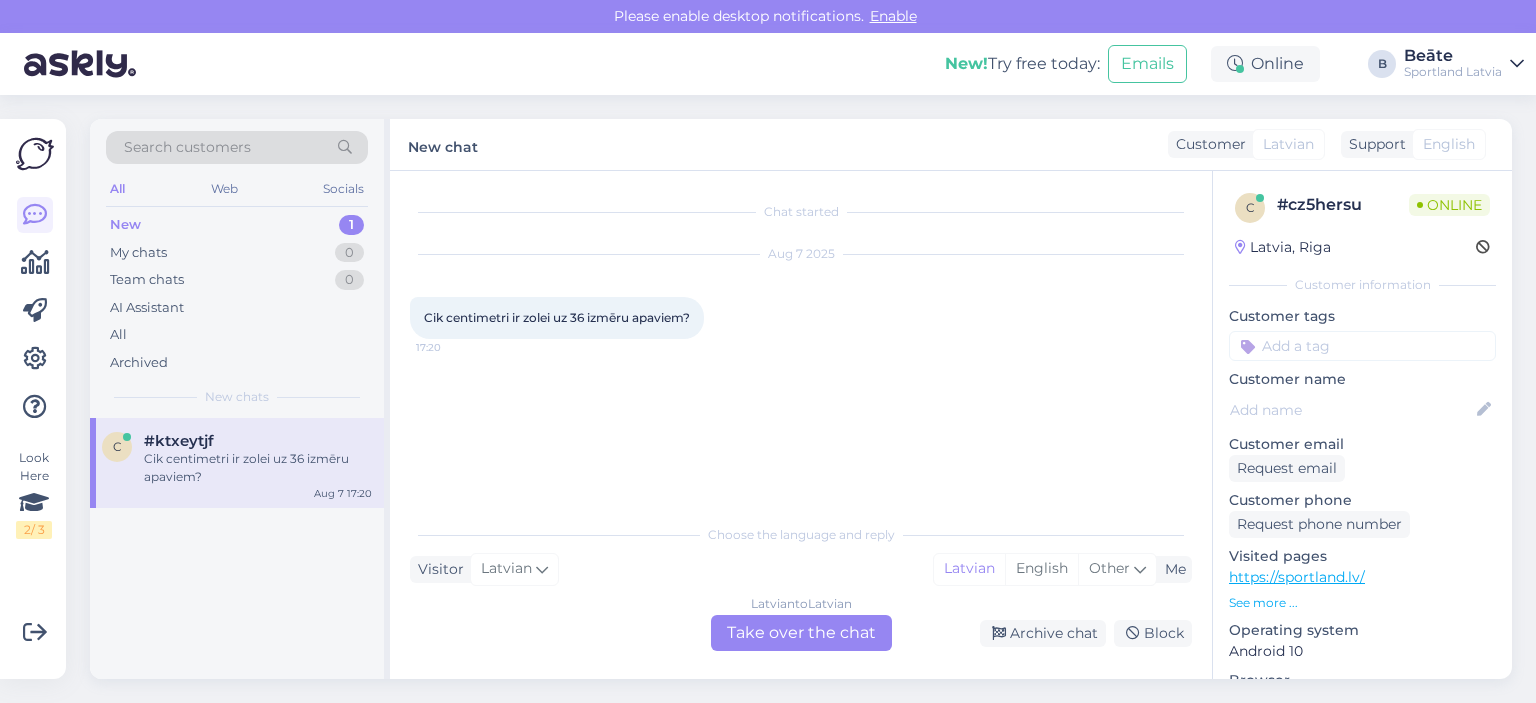 click on "Latvian  to  Latvian Take over the chat" at bounding box center (801, 633) 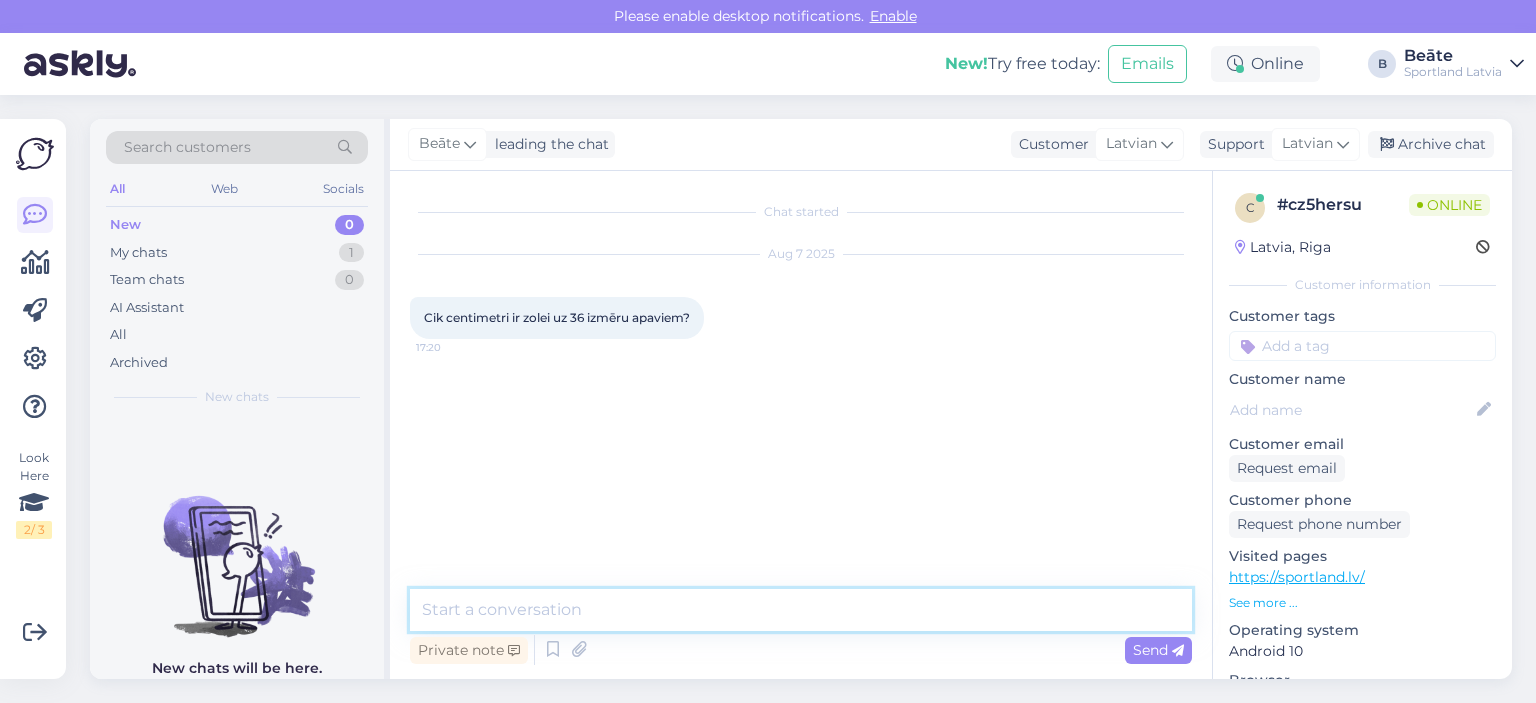 click at bounding box center [801, 610] 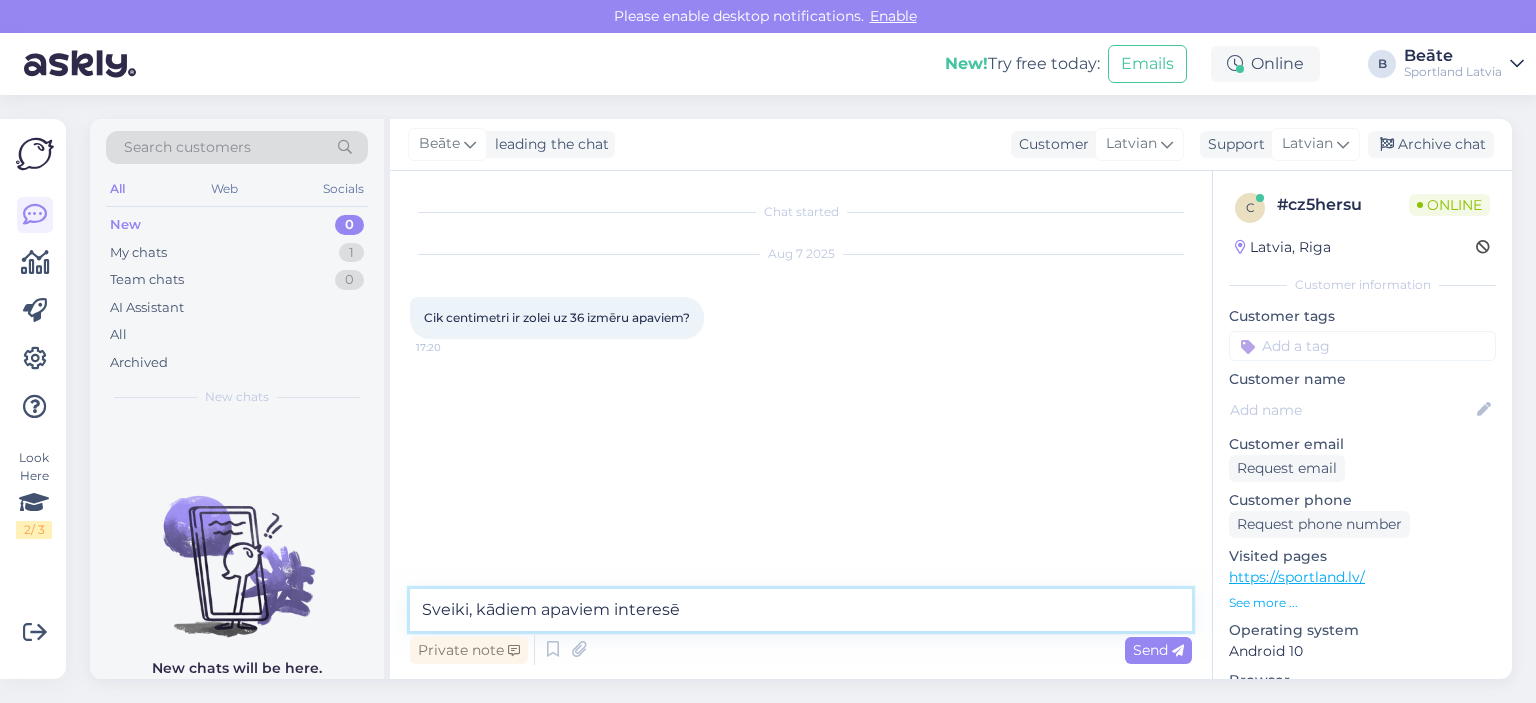 type on "Sveiki, kādiem apaviem interesē?" 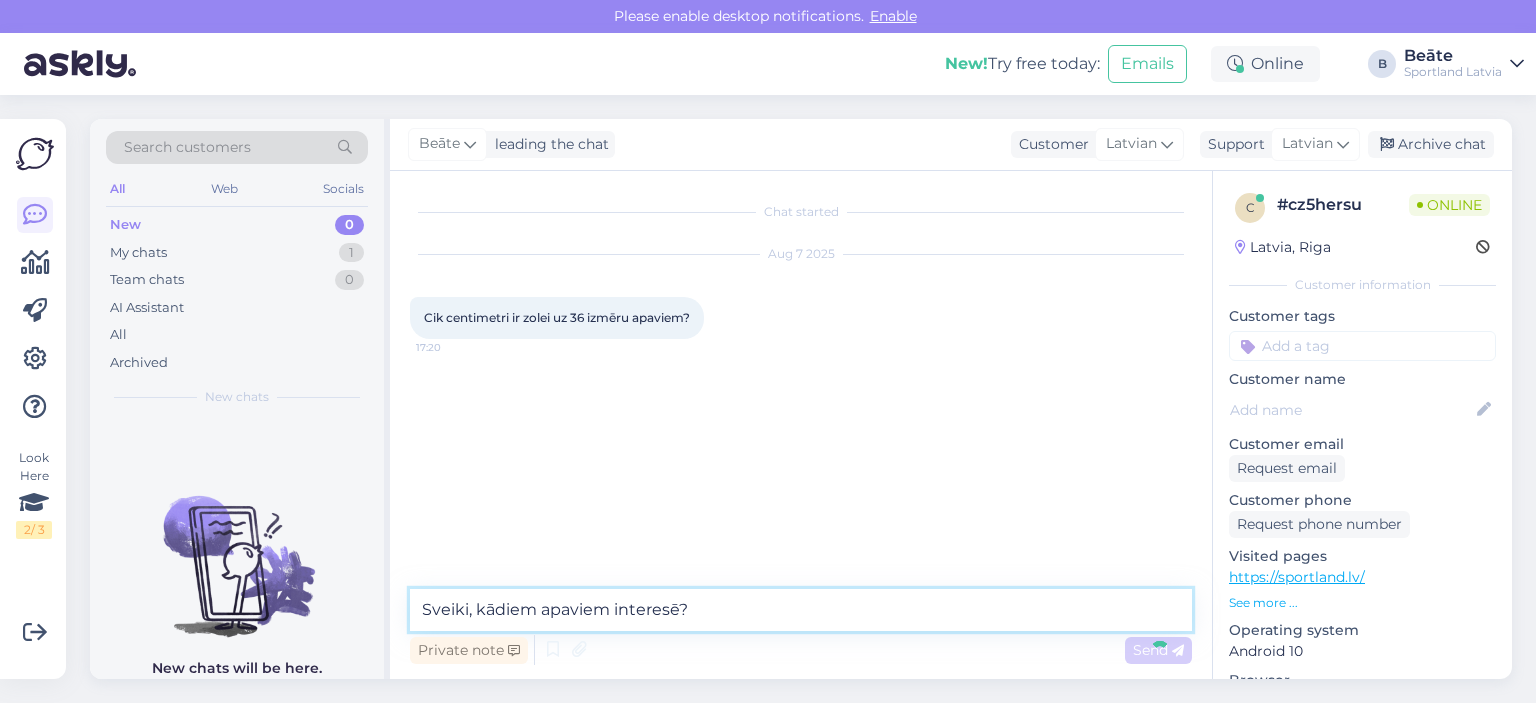 type 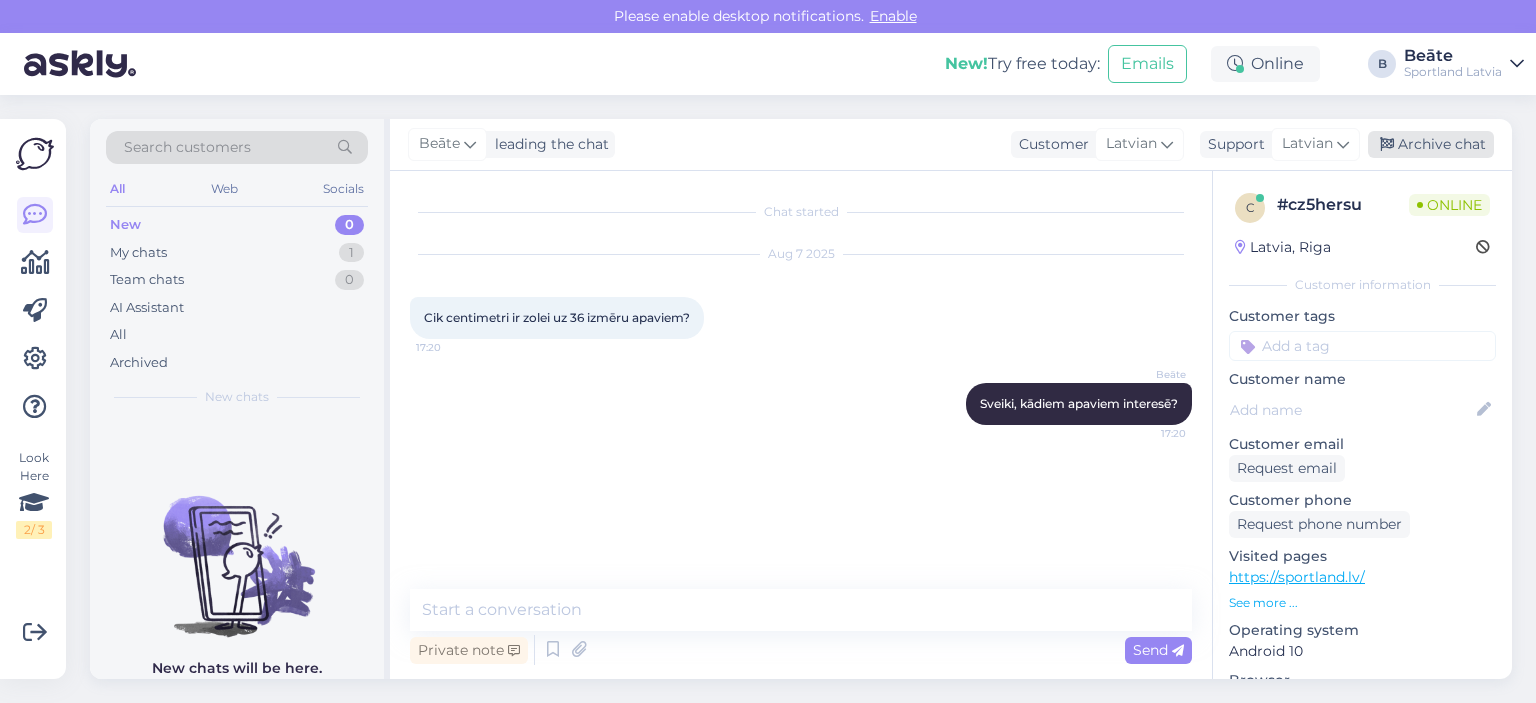 click on "Archive chat" at bounding box center [1431, 144] 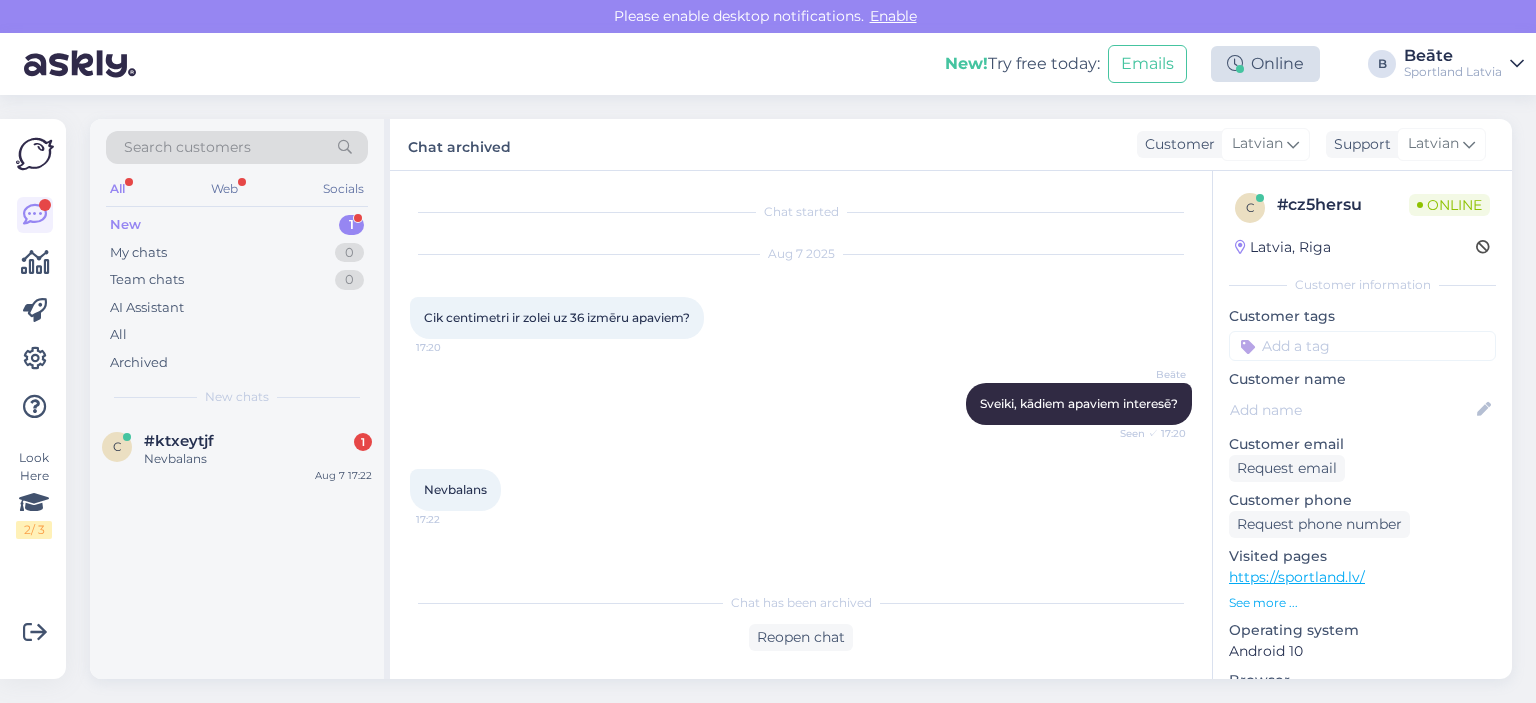 click on "Online" at bounding box center [1265, 64] 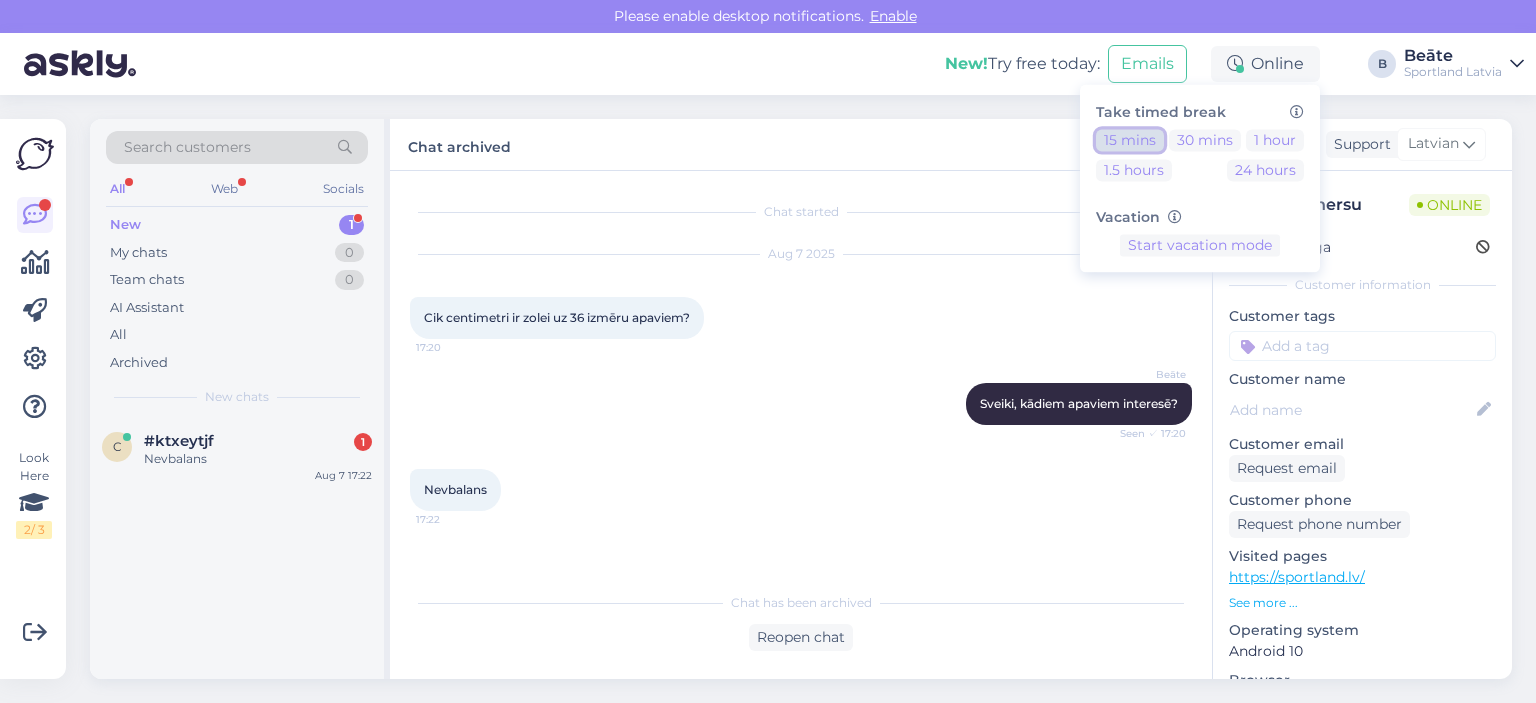 click on "15 mins" at bounding box center (1130, 140) 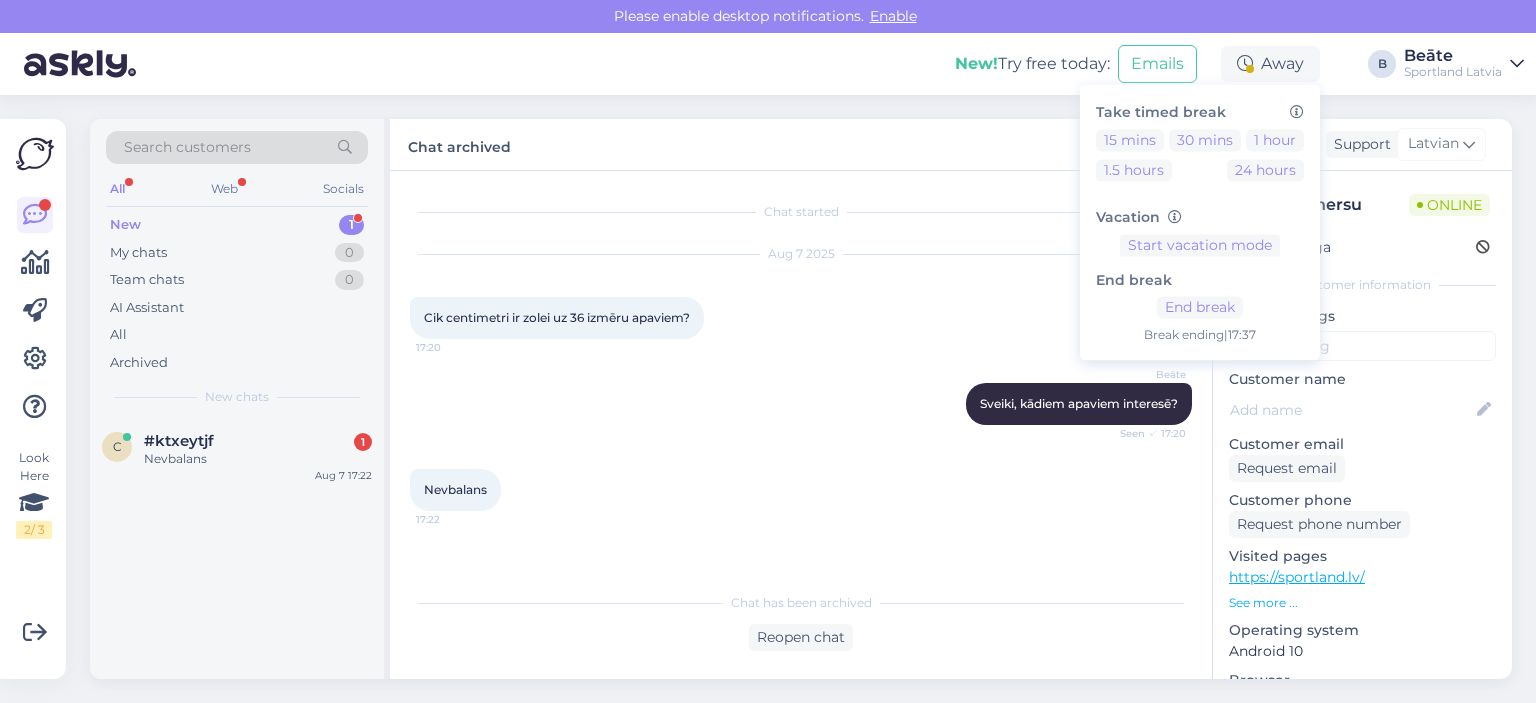 click on "Nevbalans 17:22" at bounding box center [801, 490] 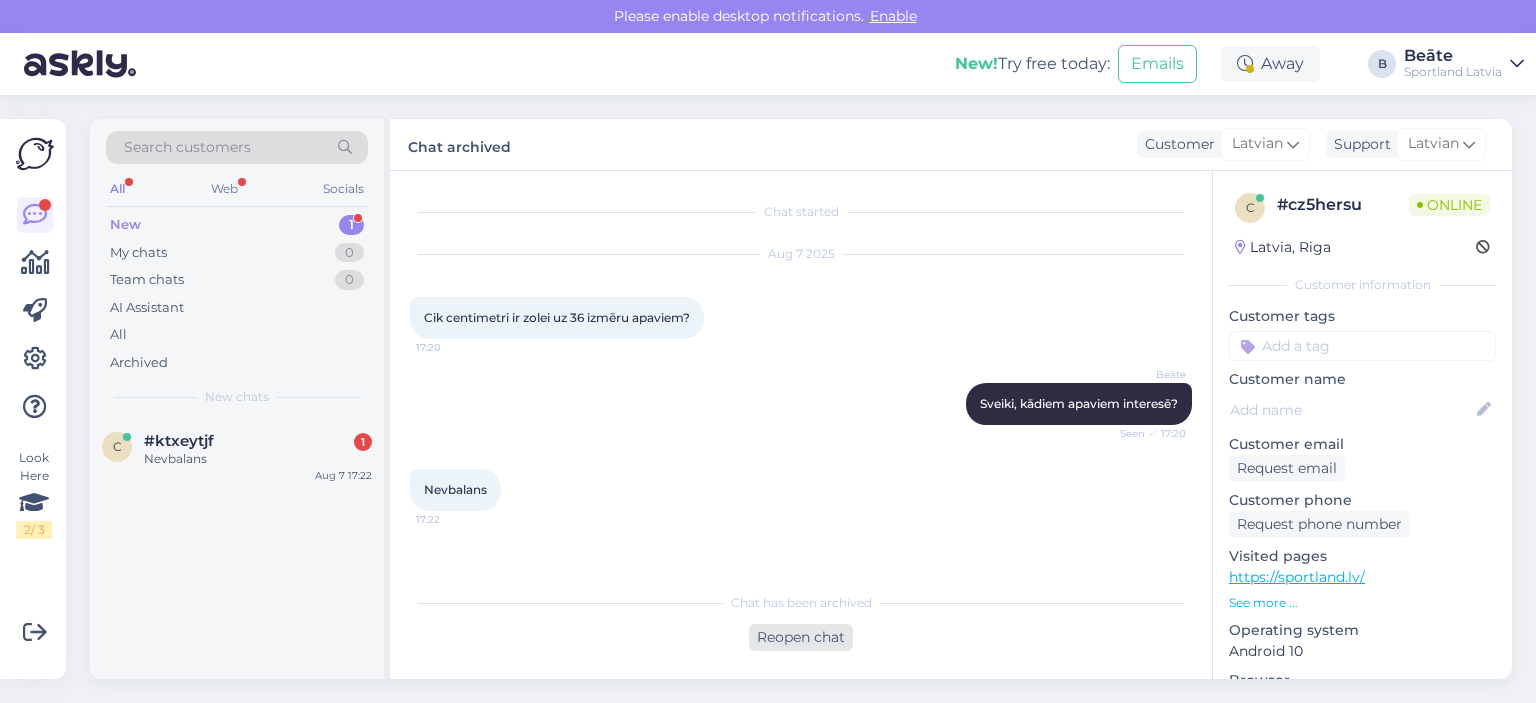 click on "Reopen chat" at bounding box center (801, 637) 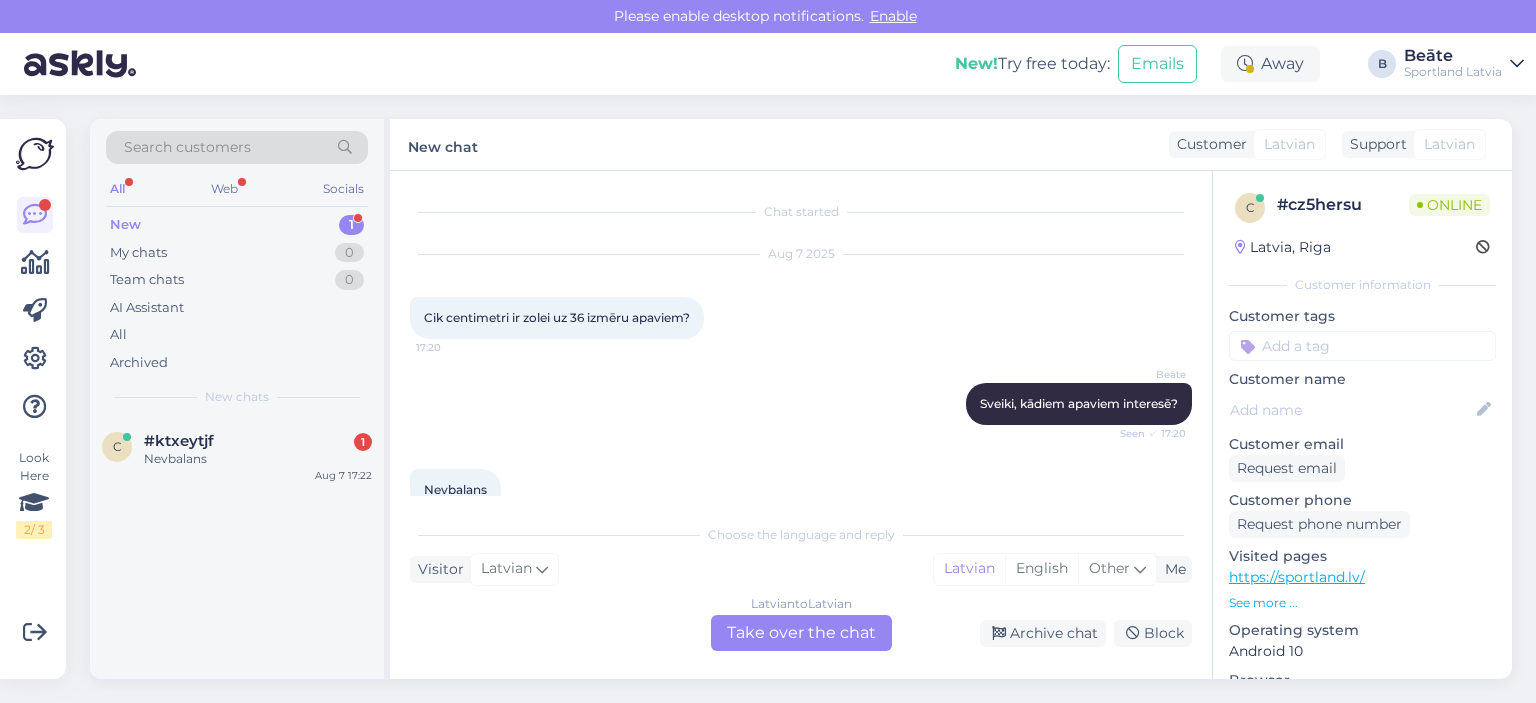 click on "Latvian  to  Latvian Take over the chat" at bounding box center [801, 633] 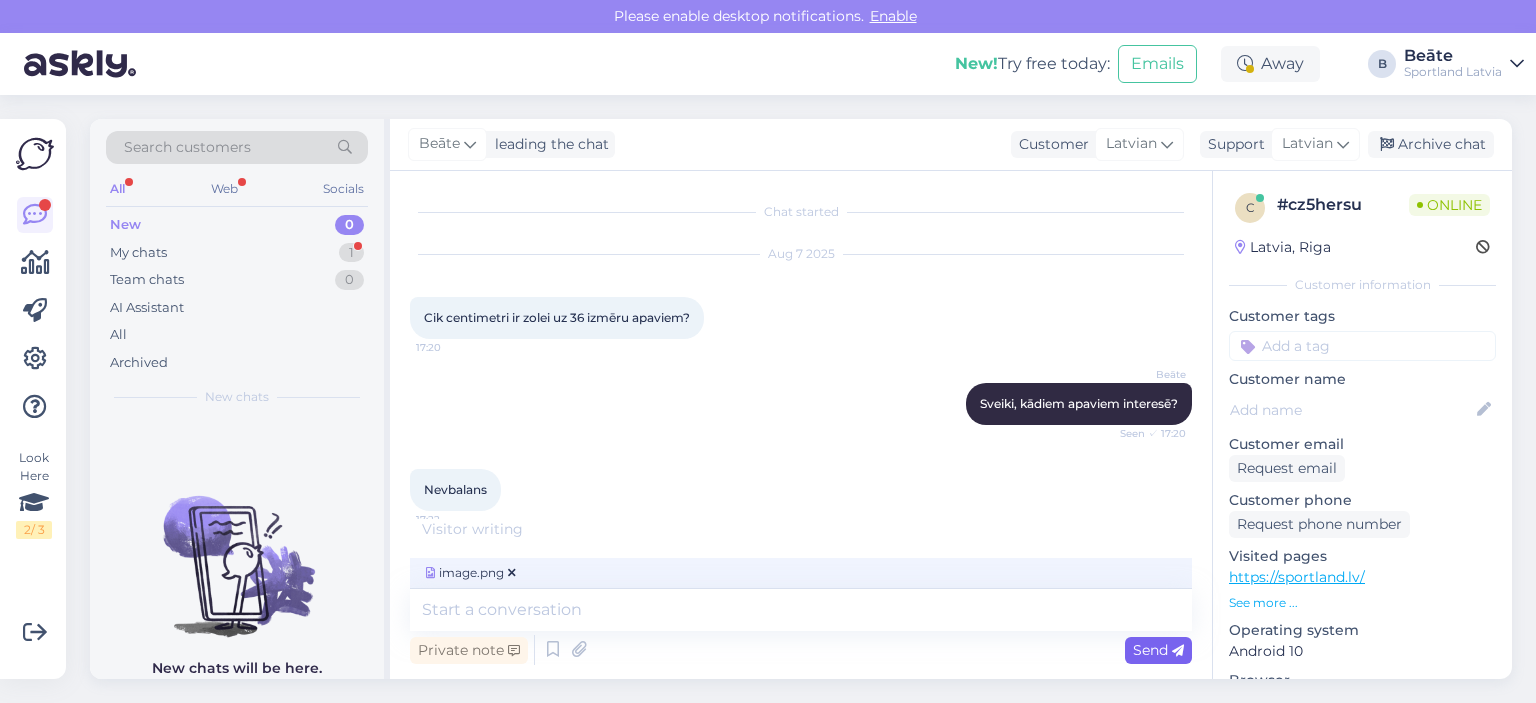 click on "Send" at bounding box center [1158, 650] 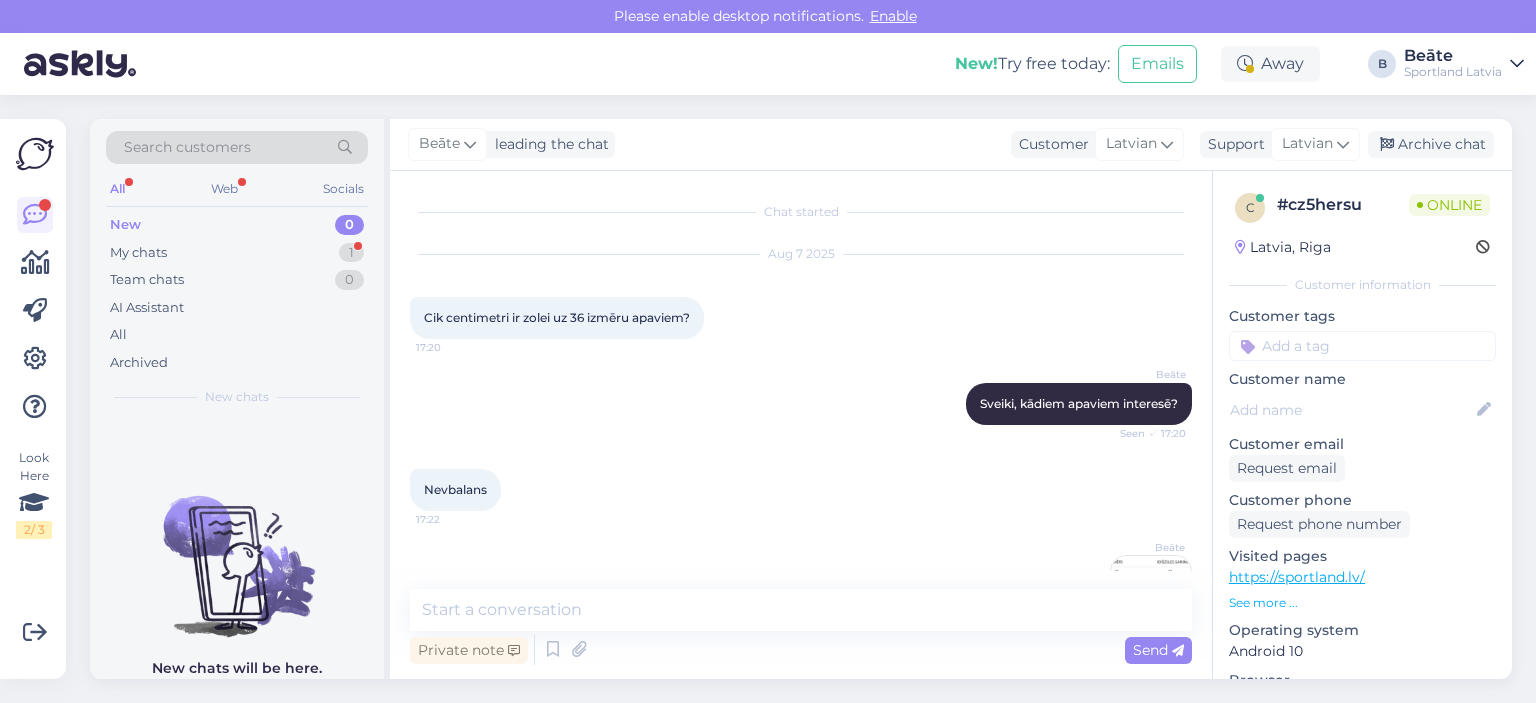 scroll, scrollTop: 88, scrollLeft: 0, axis: vertical 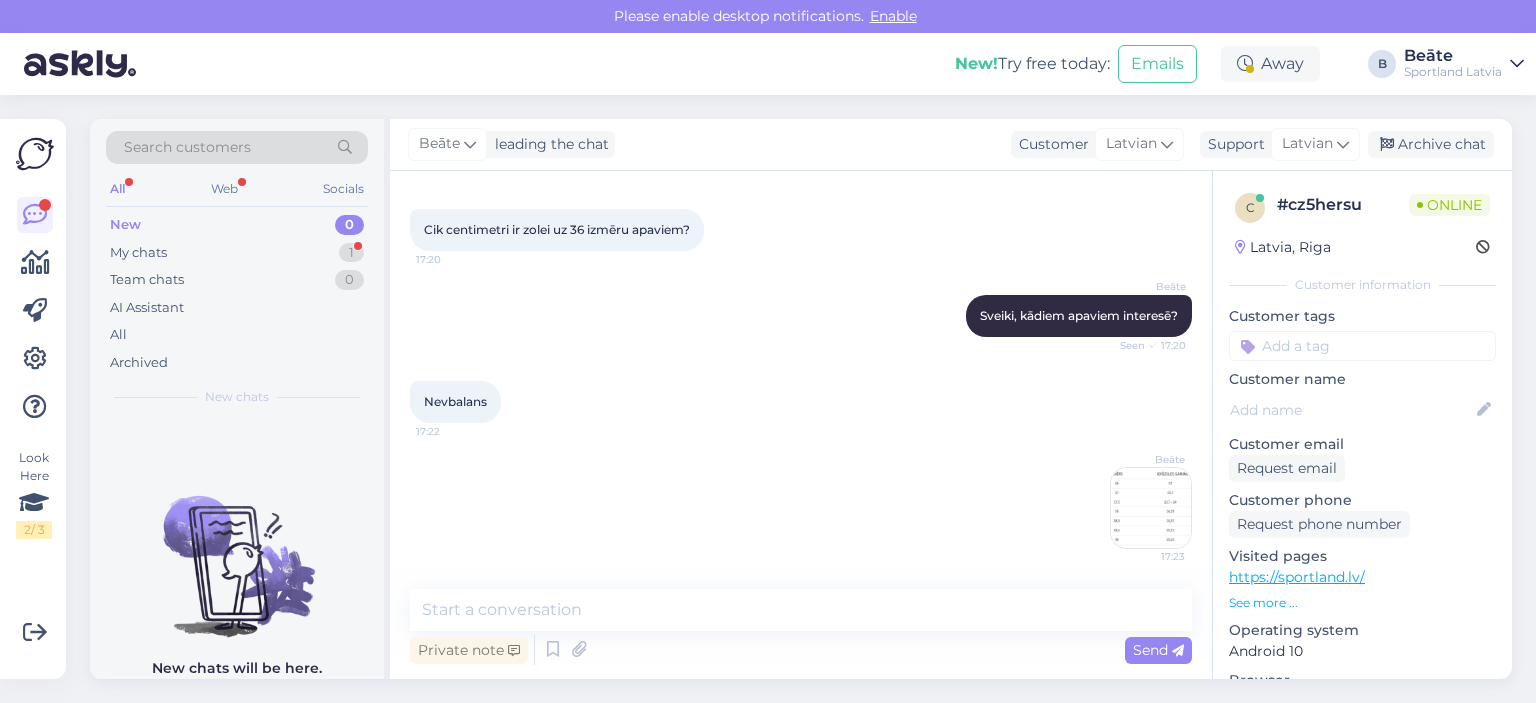 click at bounding box center (1151, 508) 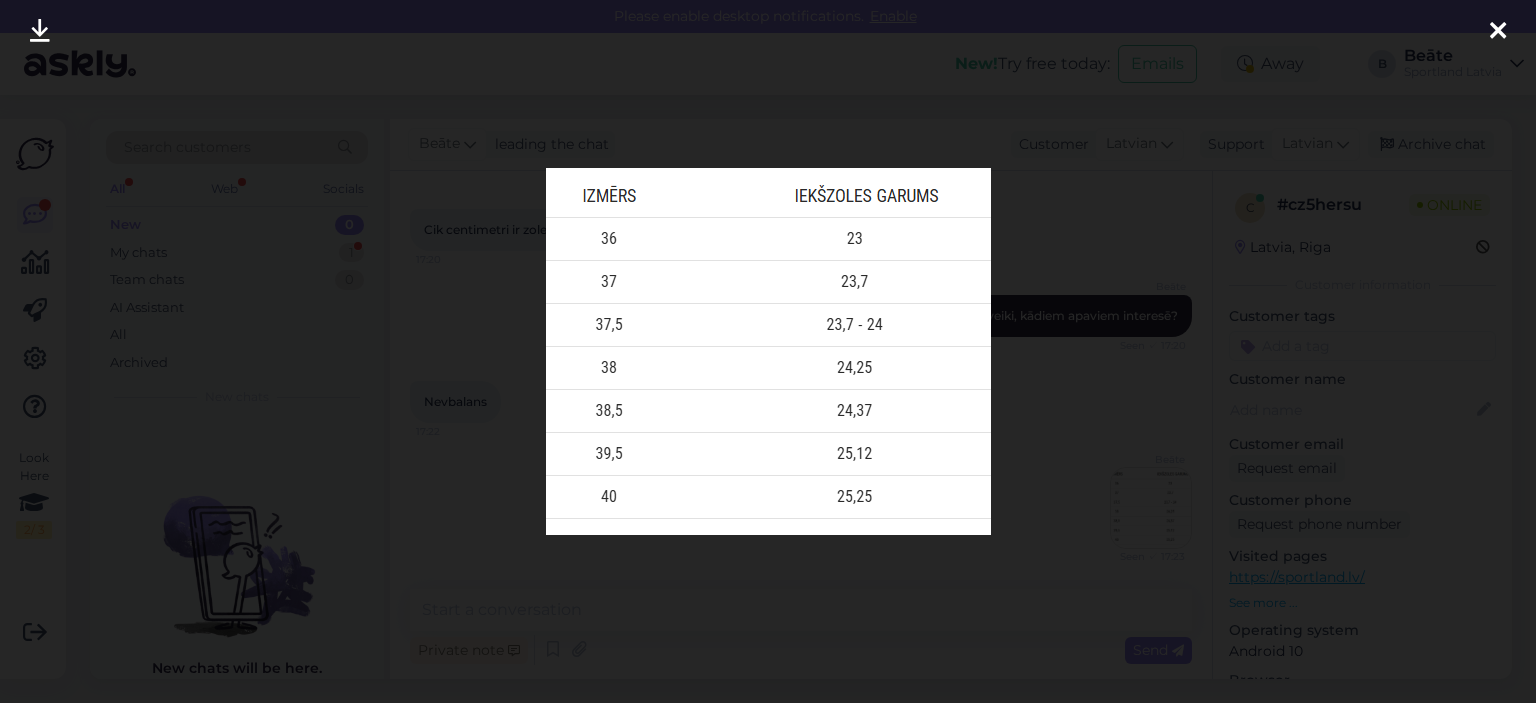 click at bounding box center (768, 351) 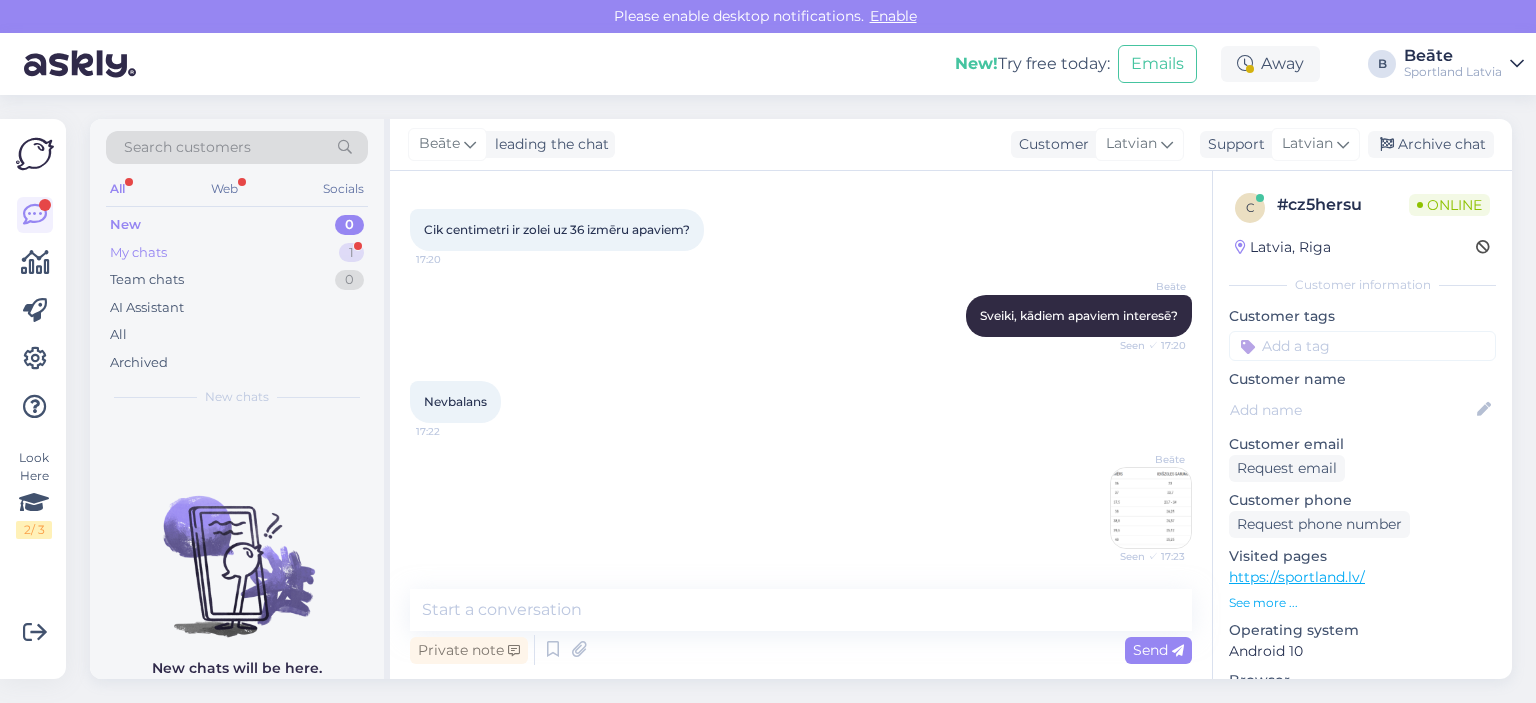 click on "My chats 1" at bounding box center [237, 253] 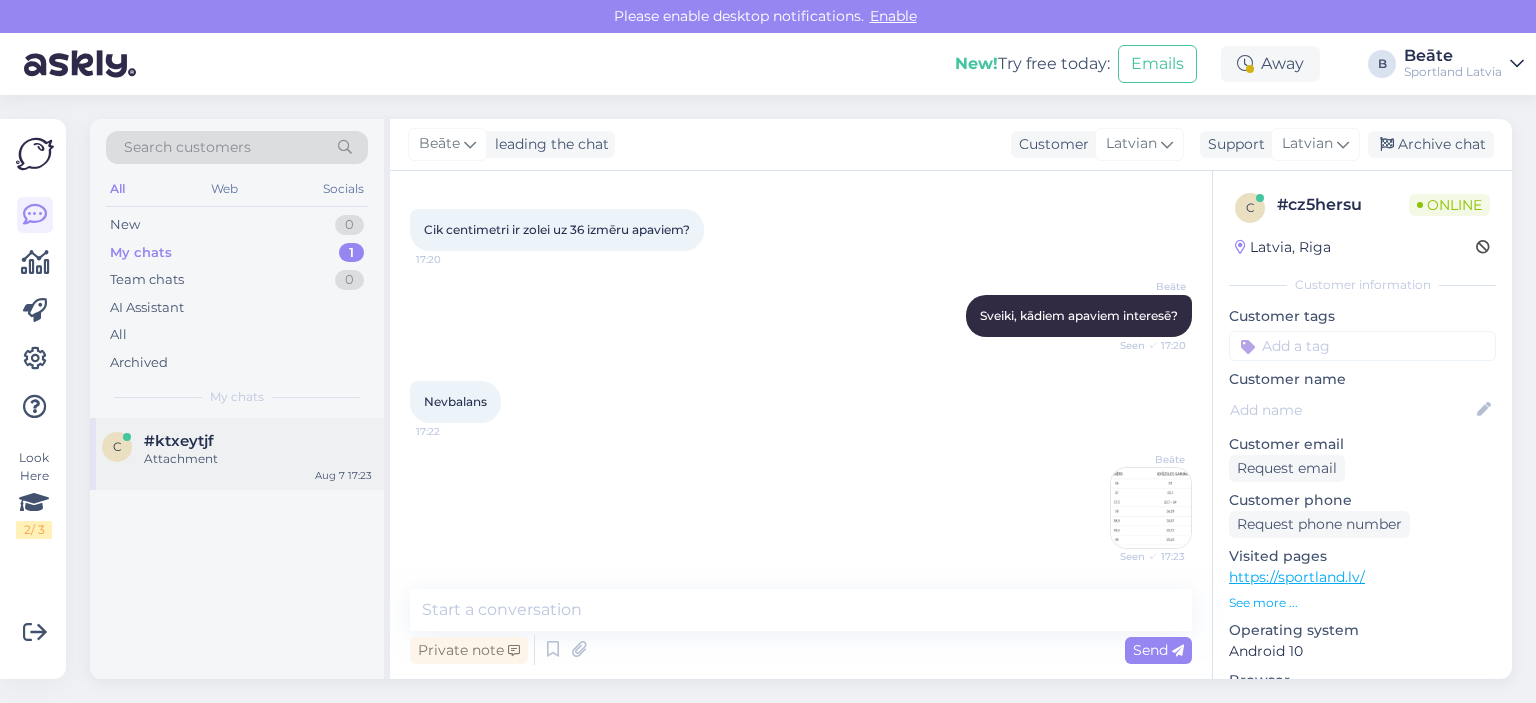 click on "#ktxeytjf" at bounding box center (179, 441) 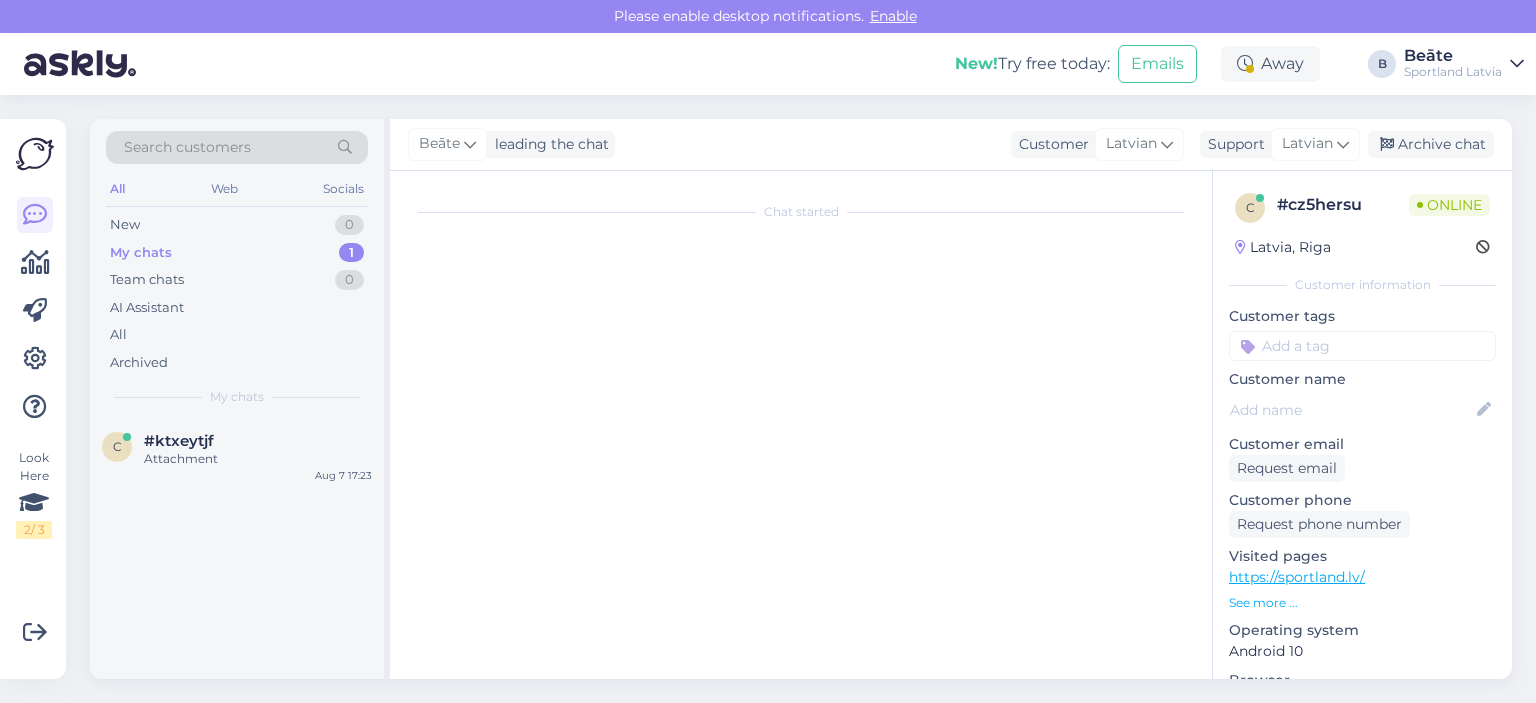scroll, scrollTop: 88, scrollLeft: 0, axis: vertical 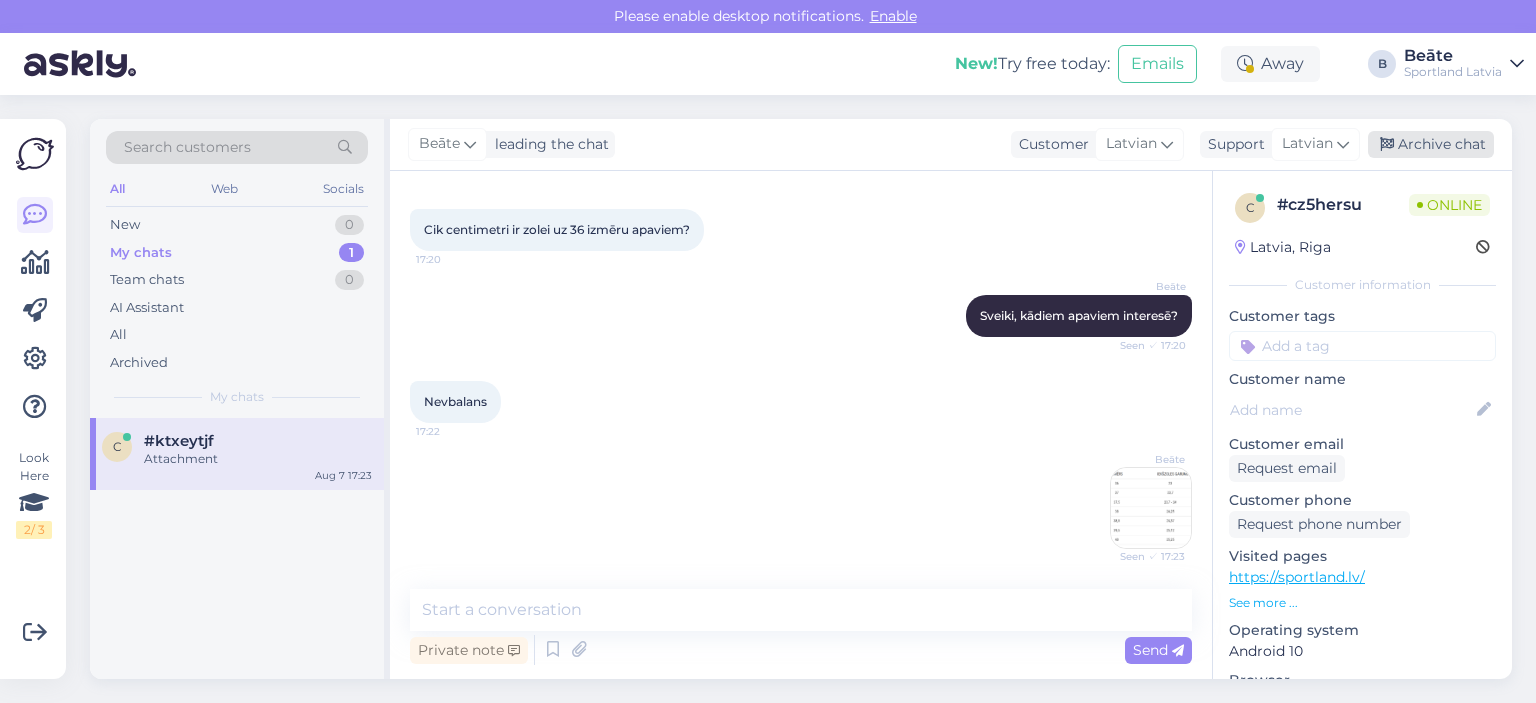 click at bounding box center (1387, 145) 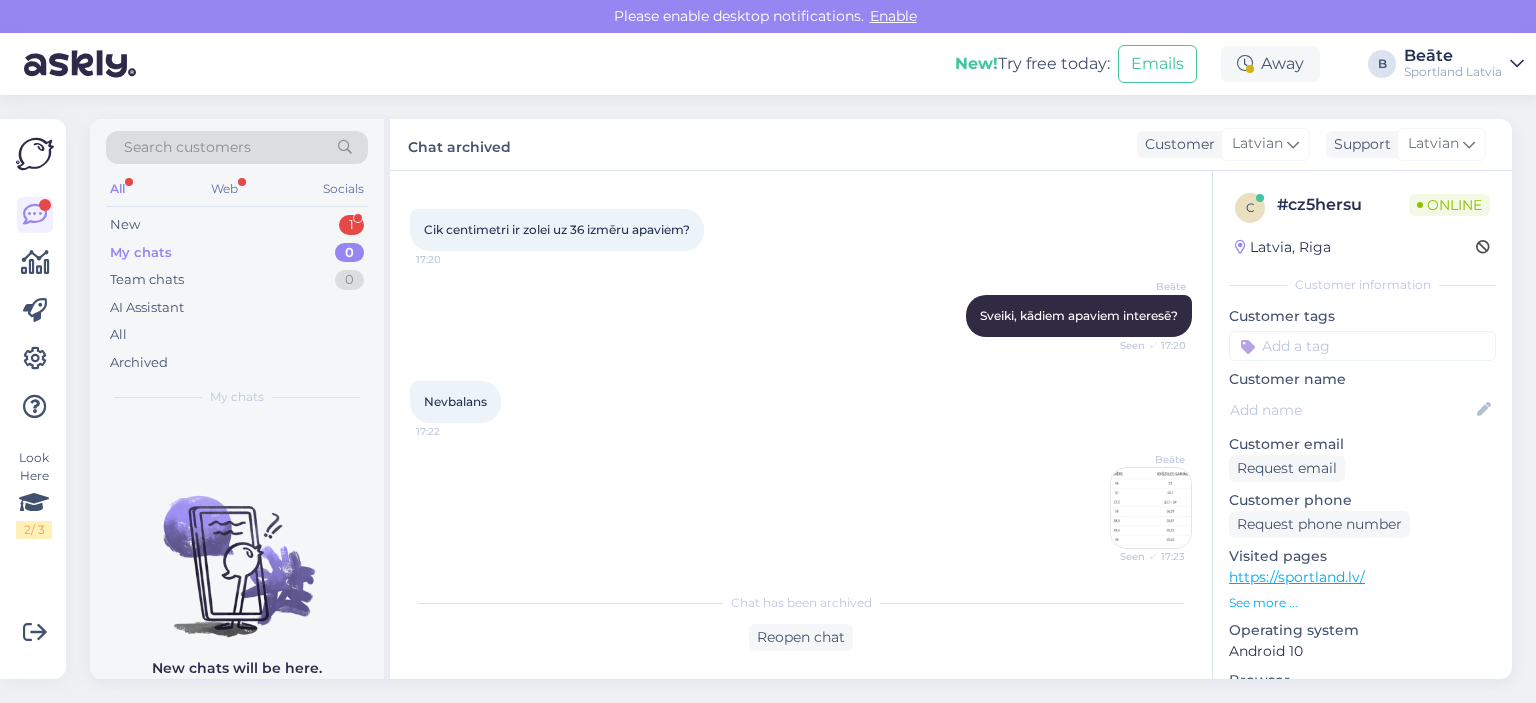 scroll, scrollTop: 180, scrollLeft: 0, axis: vertical 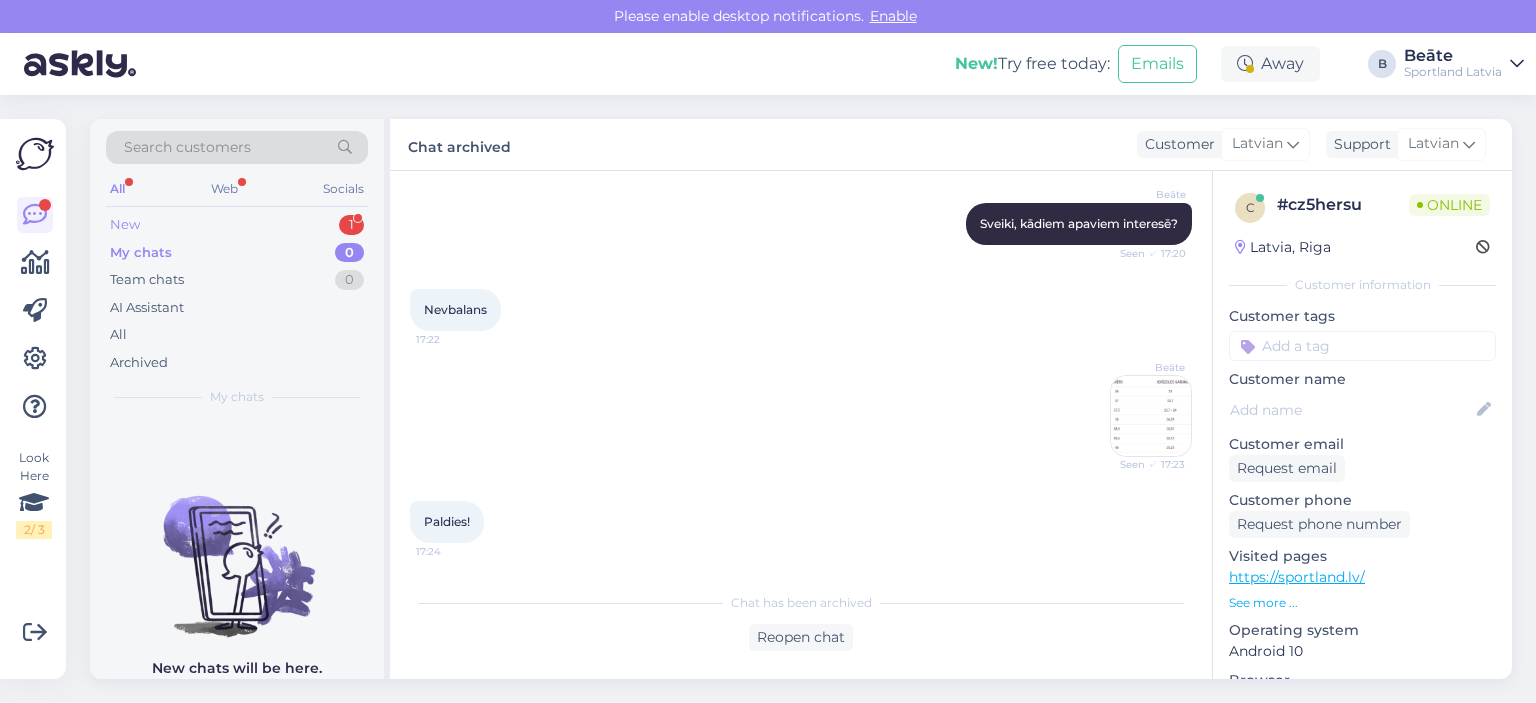 click on "New 1" at bounding box center (237, 225) 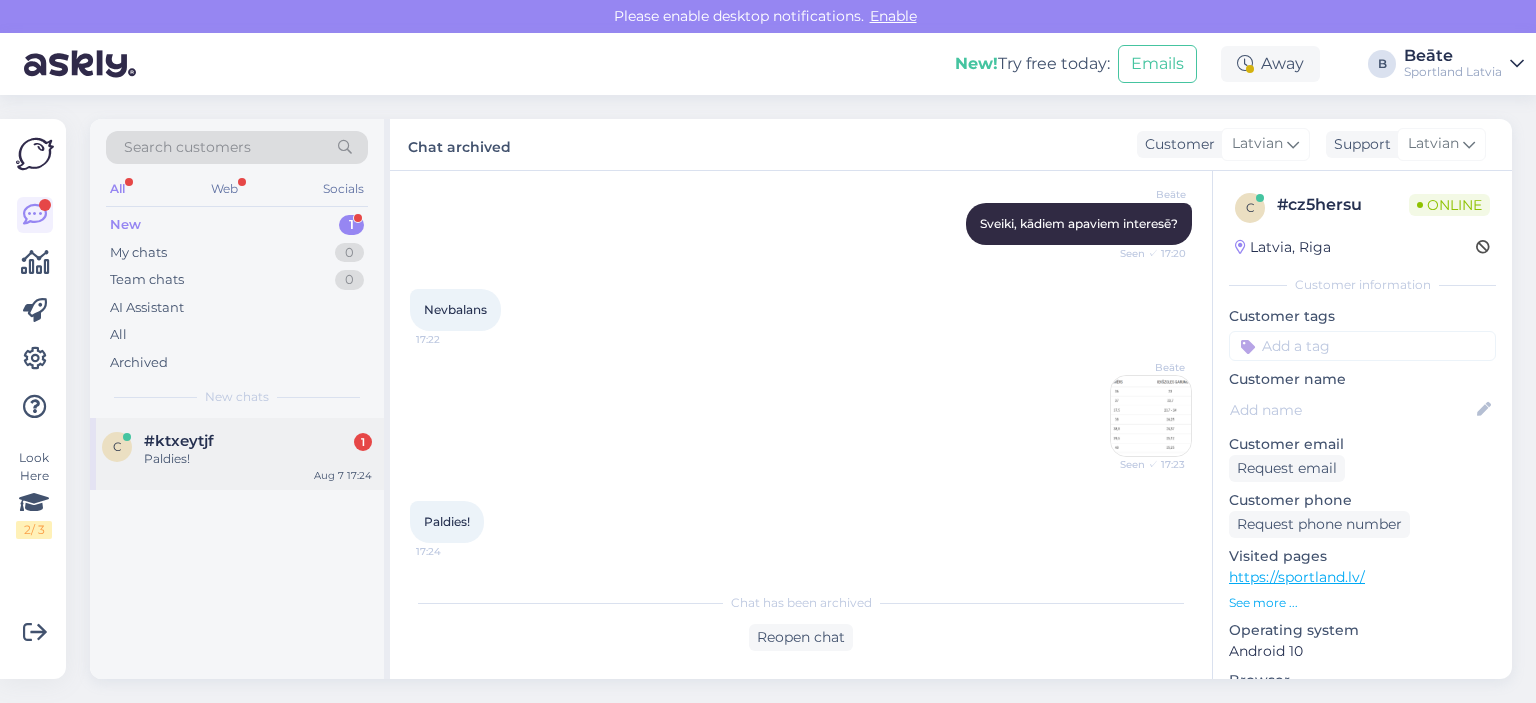 click on "Paldies!" at bounding box center (258, 459) 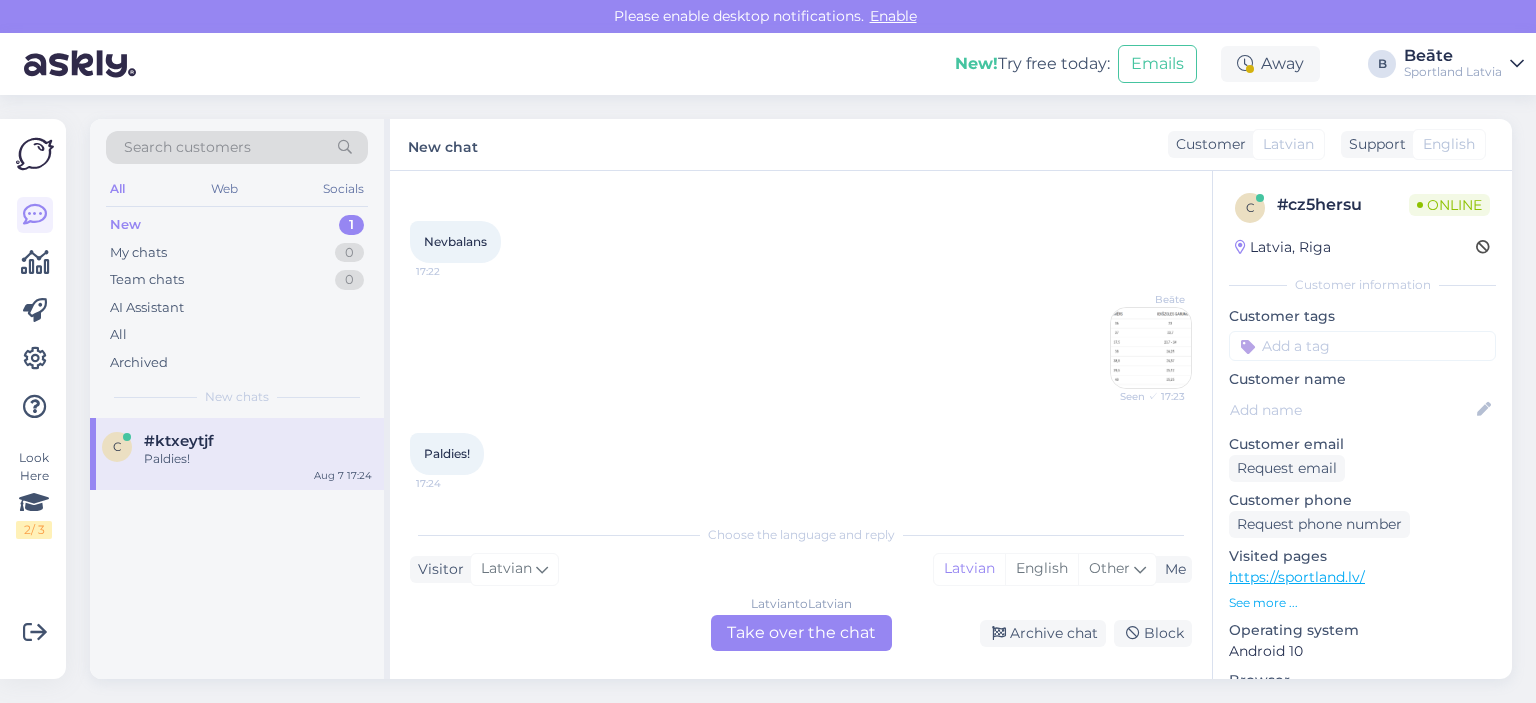 click on "Latvian  to  Latvian Take over the chat" at bounding box center (801, 633) 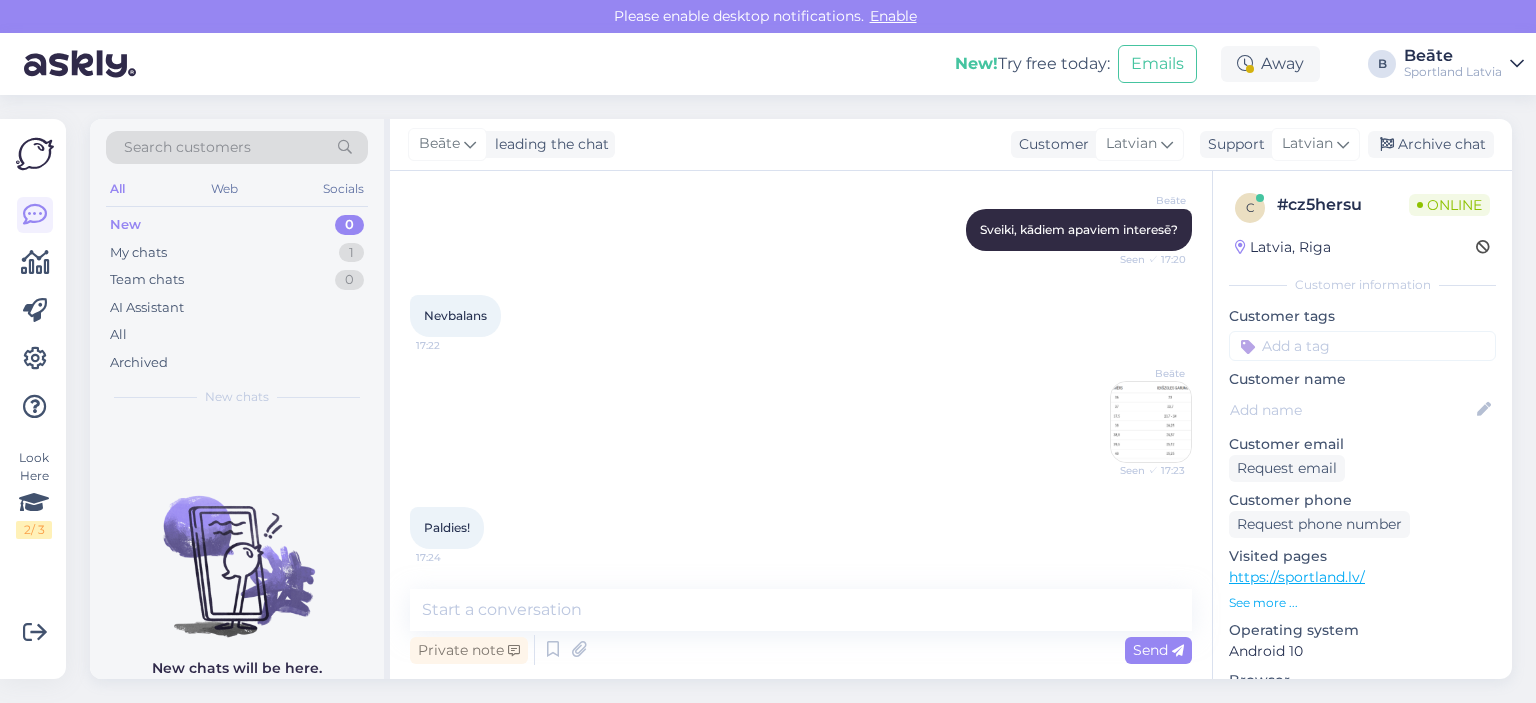 scroll, scrollTop: 173, scrollLeft: 0, axis: vertical 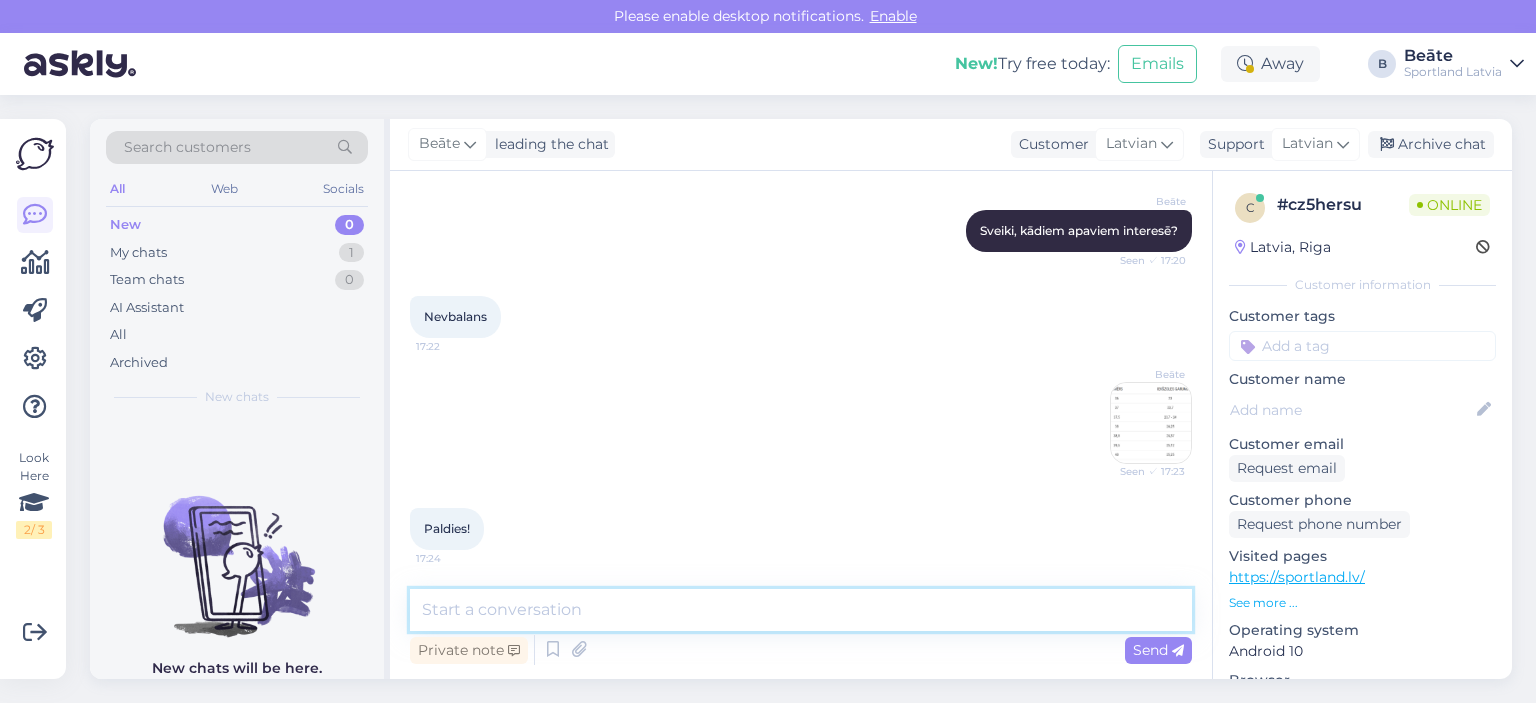 click at bounding box center (801, 610) 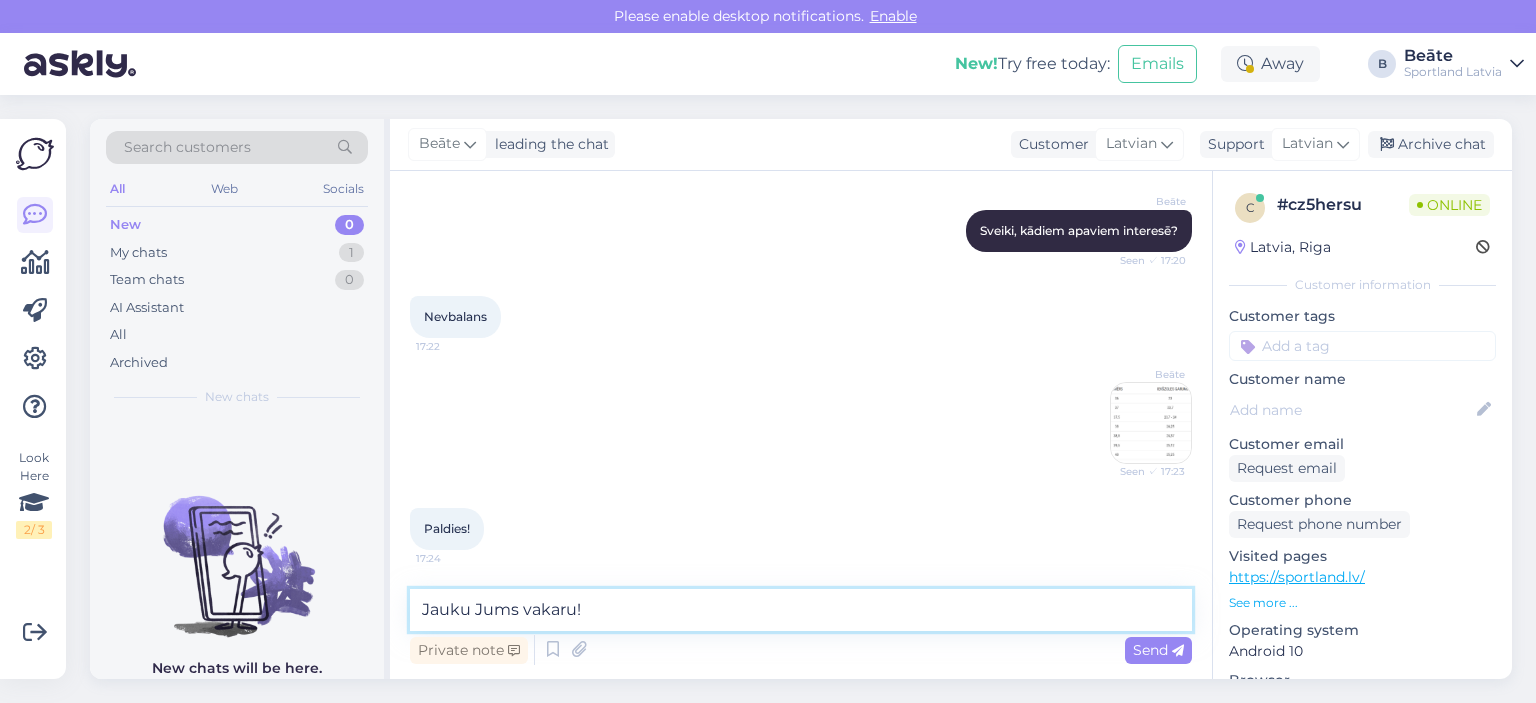 type on "Jauku Jums vakaru!" 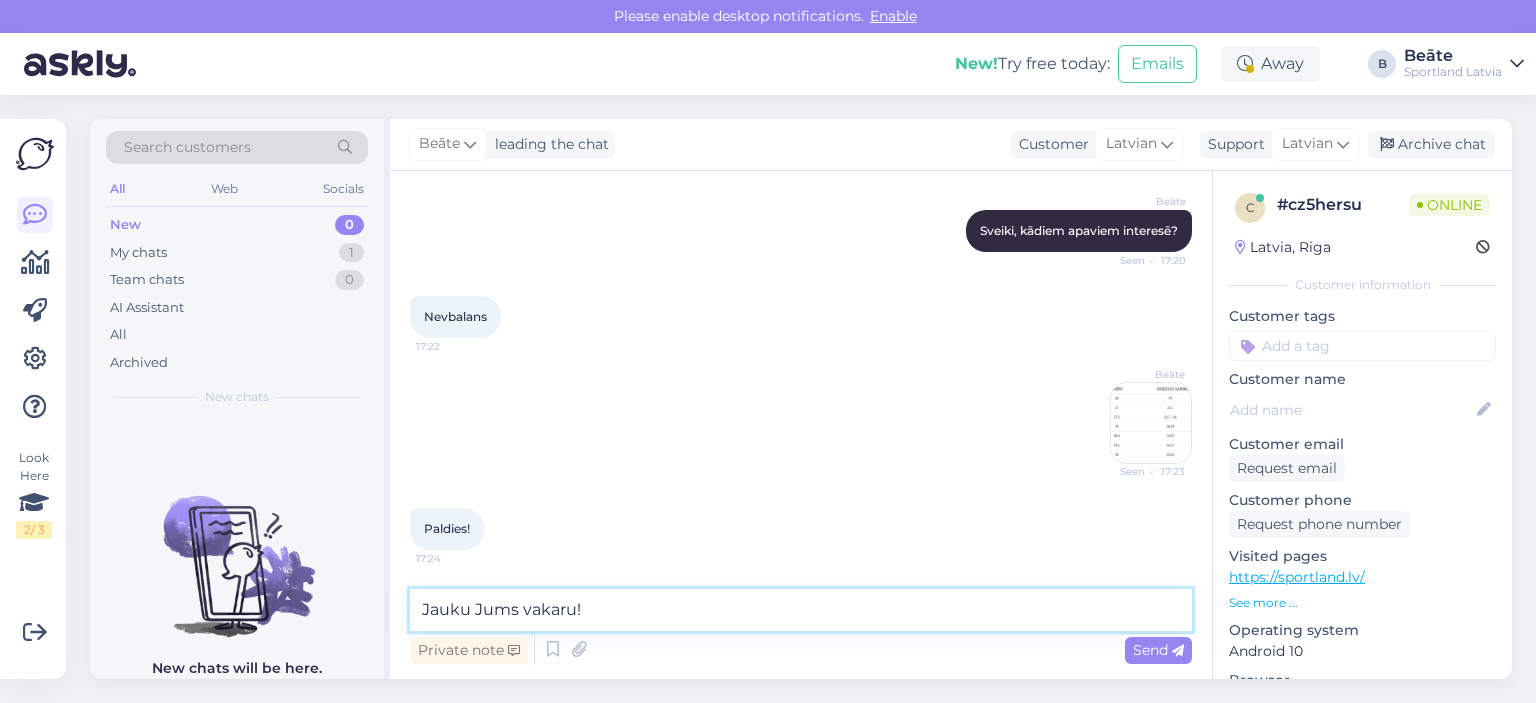type 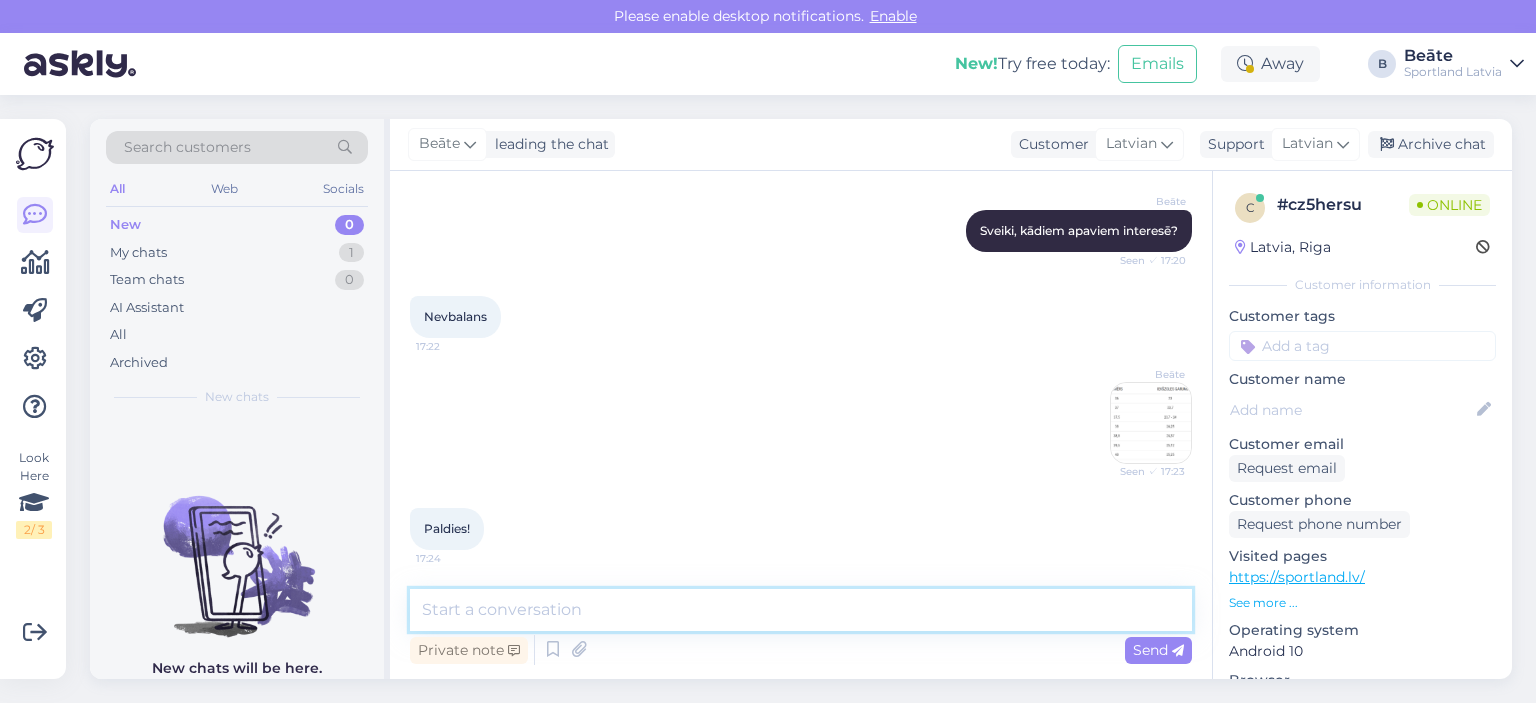 scroll, scrollTop: 260, scrollLeft: 0, axis: vertical 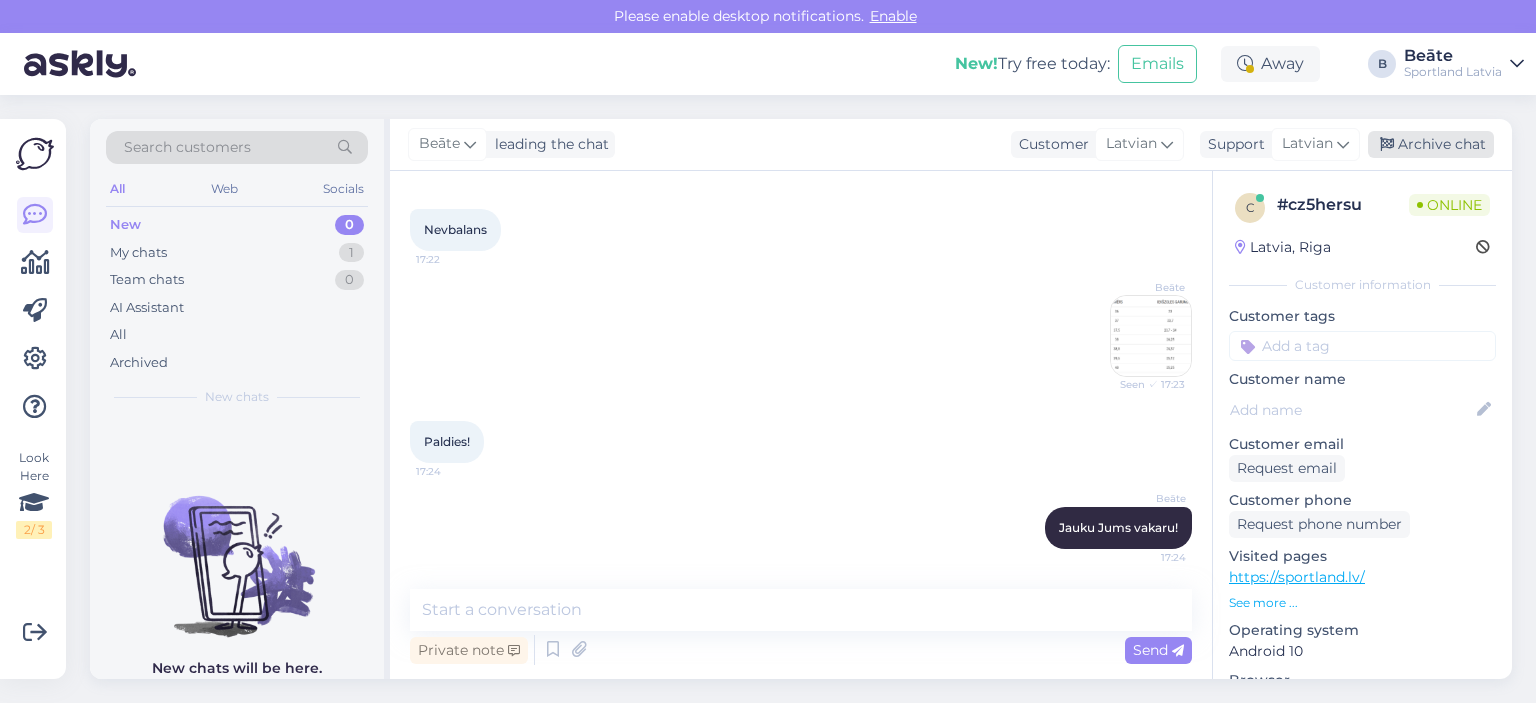 click on "Archive chat" at bounding box center [1431, 144] 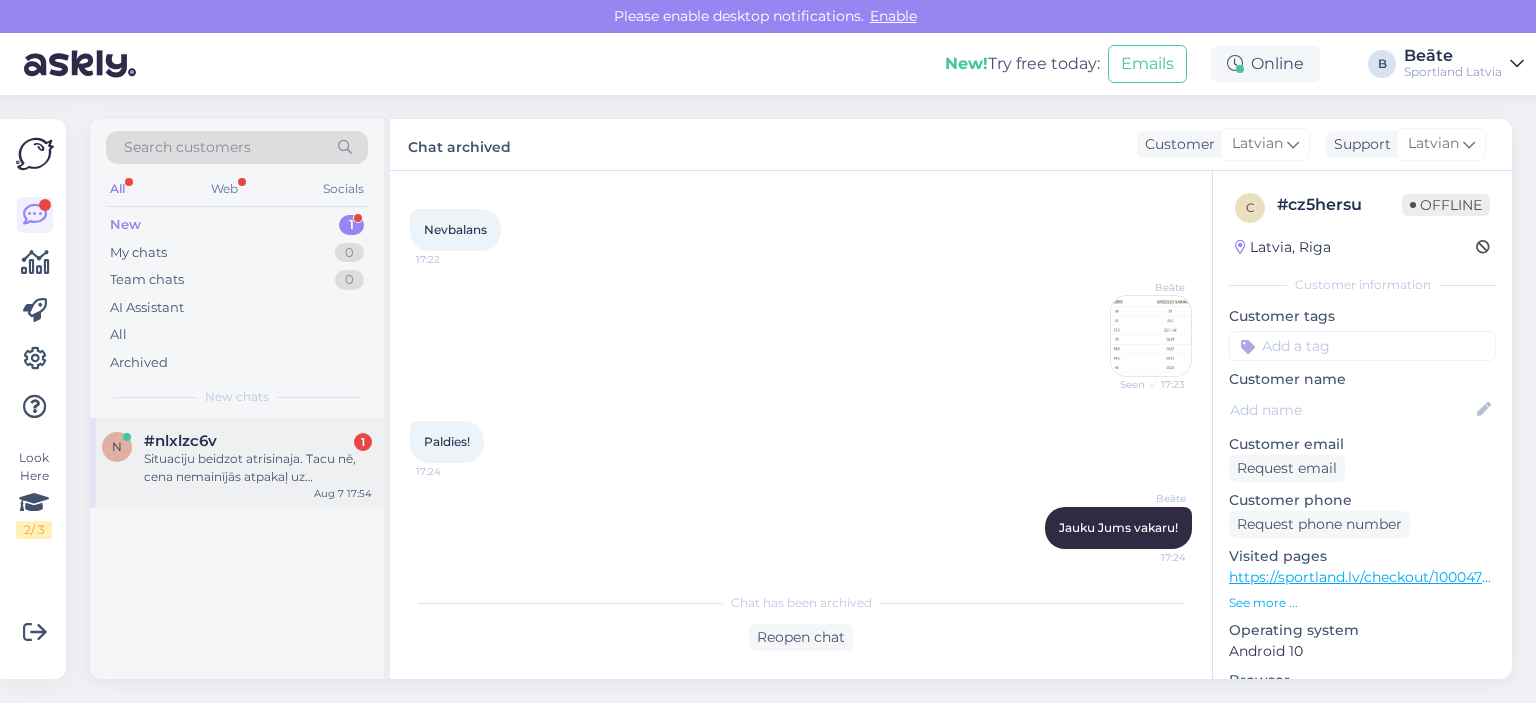 click on "Situaciju beidzot atrisinaja. Tacu nē, cena nemainījās atpakaļ uz ireproekšējo bet gan uz cenu kas norādīta citu valstu lapās, piemeram Igaunijas" at bounding box center [258, 468] 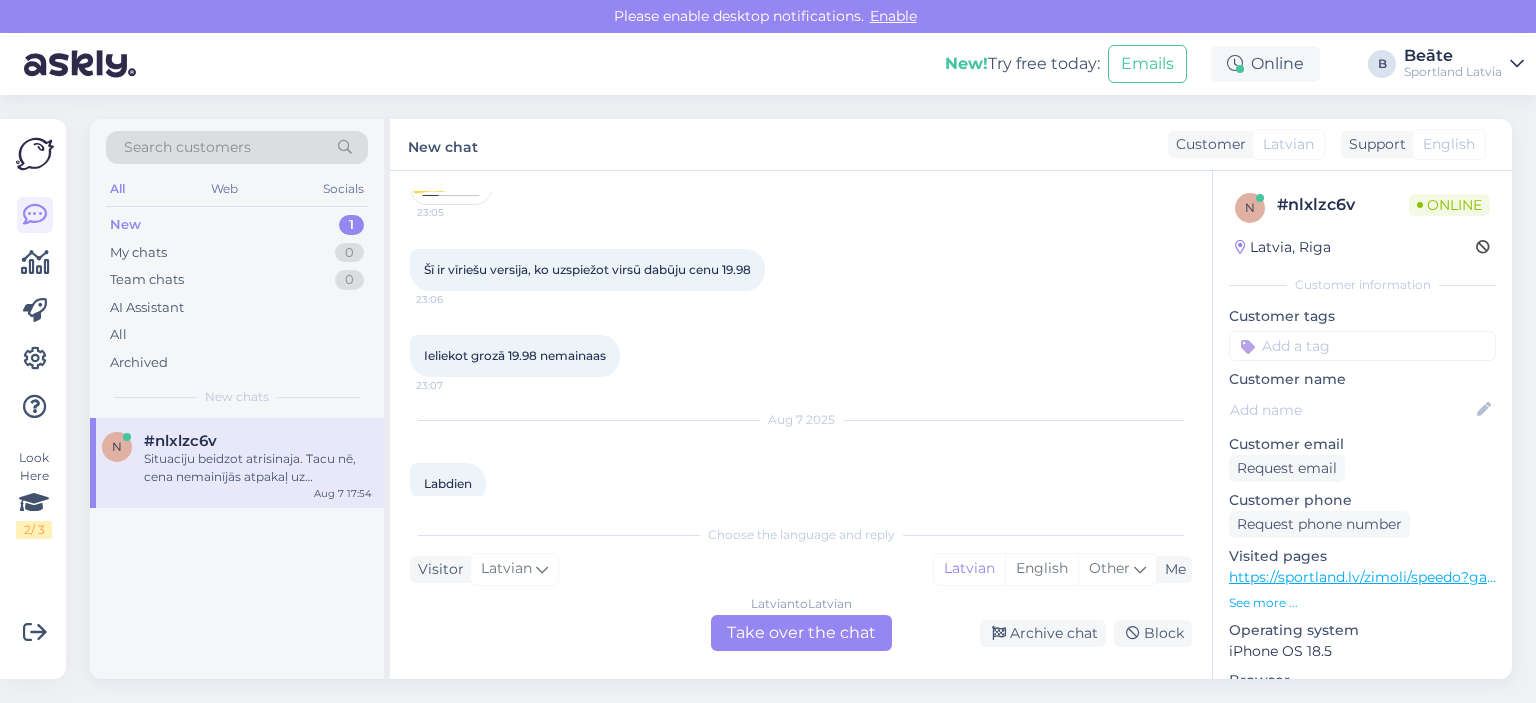 scroll, scrollTop: 648, scrollLeft: 0, axis: vertical 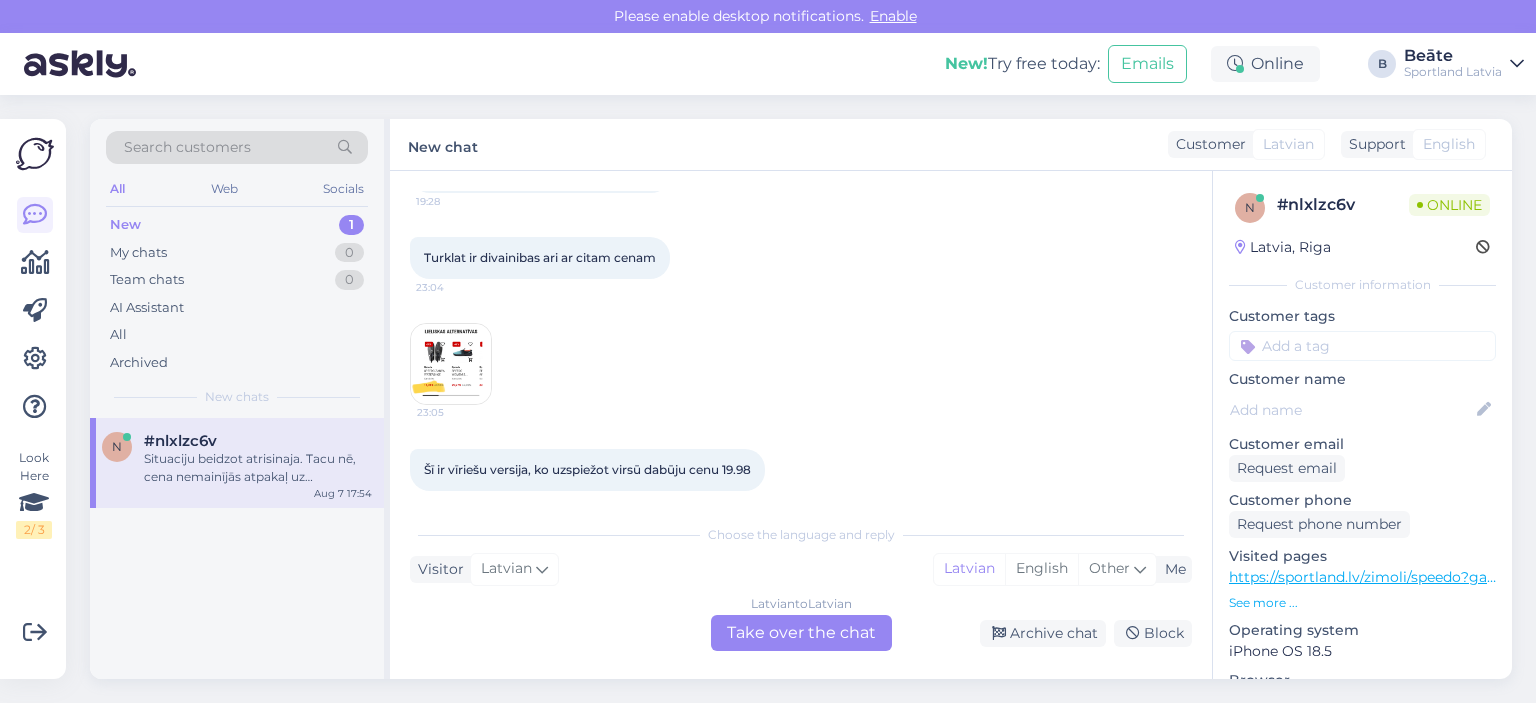 click at bounding box center [451, 364] 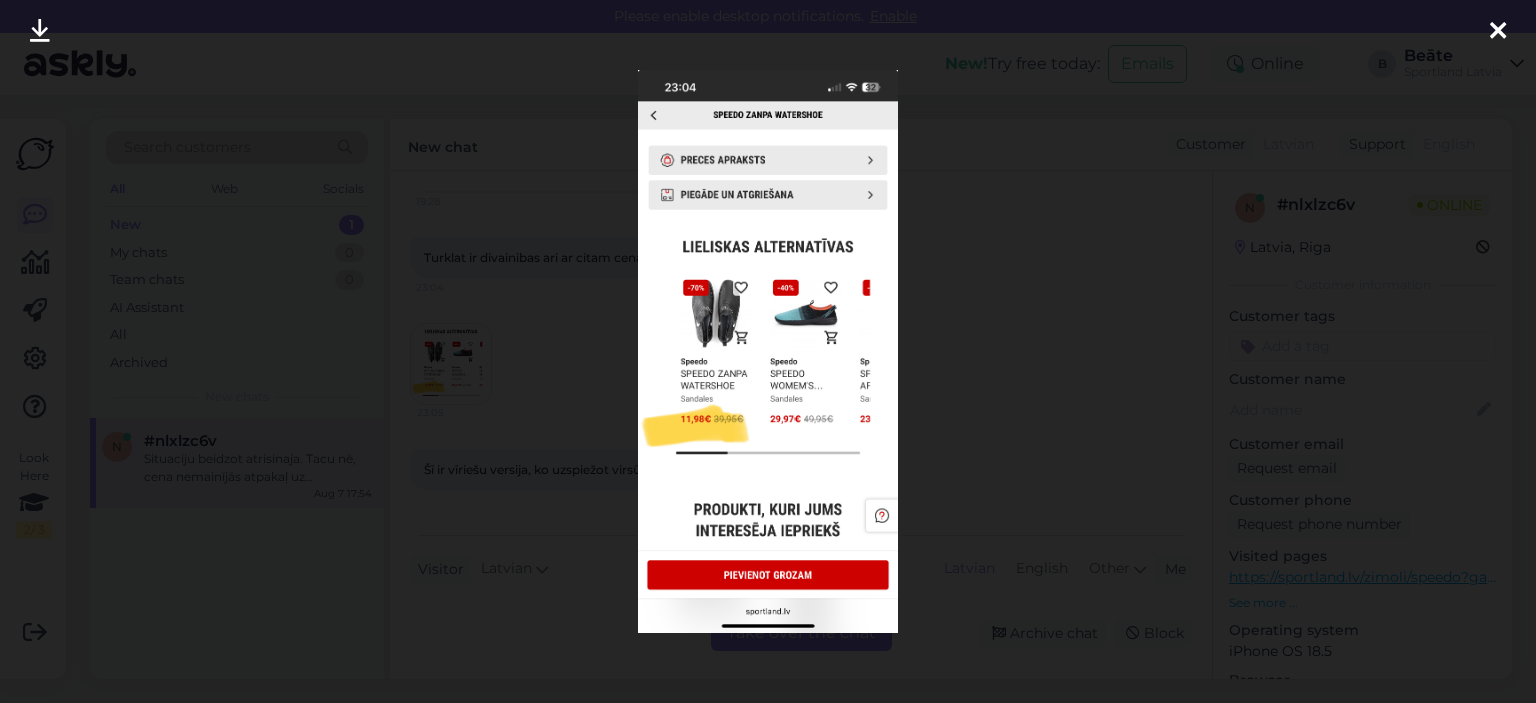 click at bounding box center [768, 351] 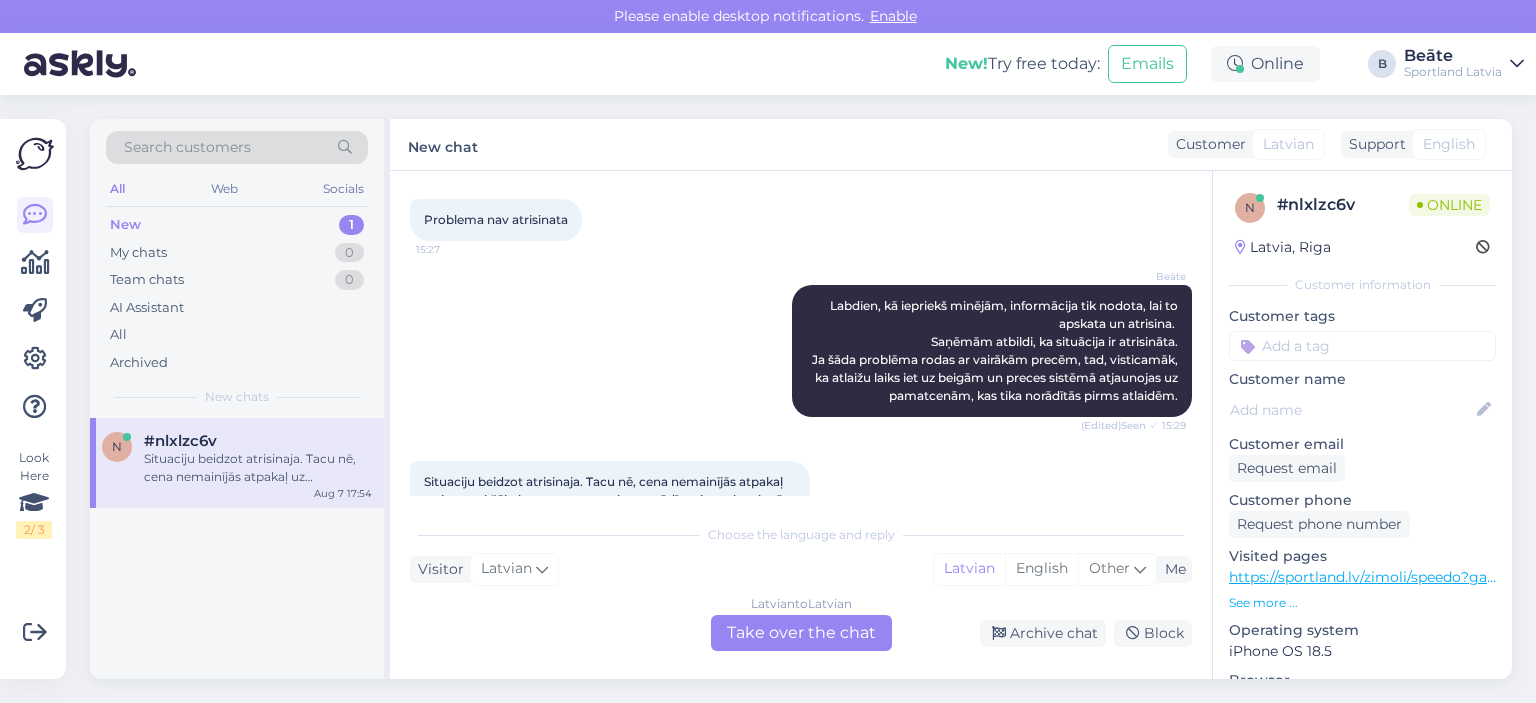 scroll, scrollTop: 1348, scrollLeft: 0, axis: vertical 